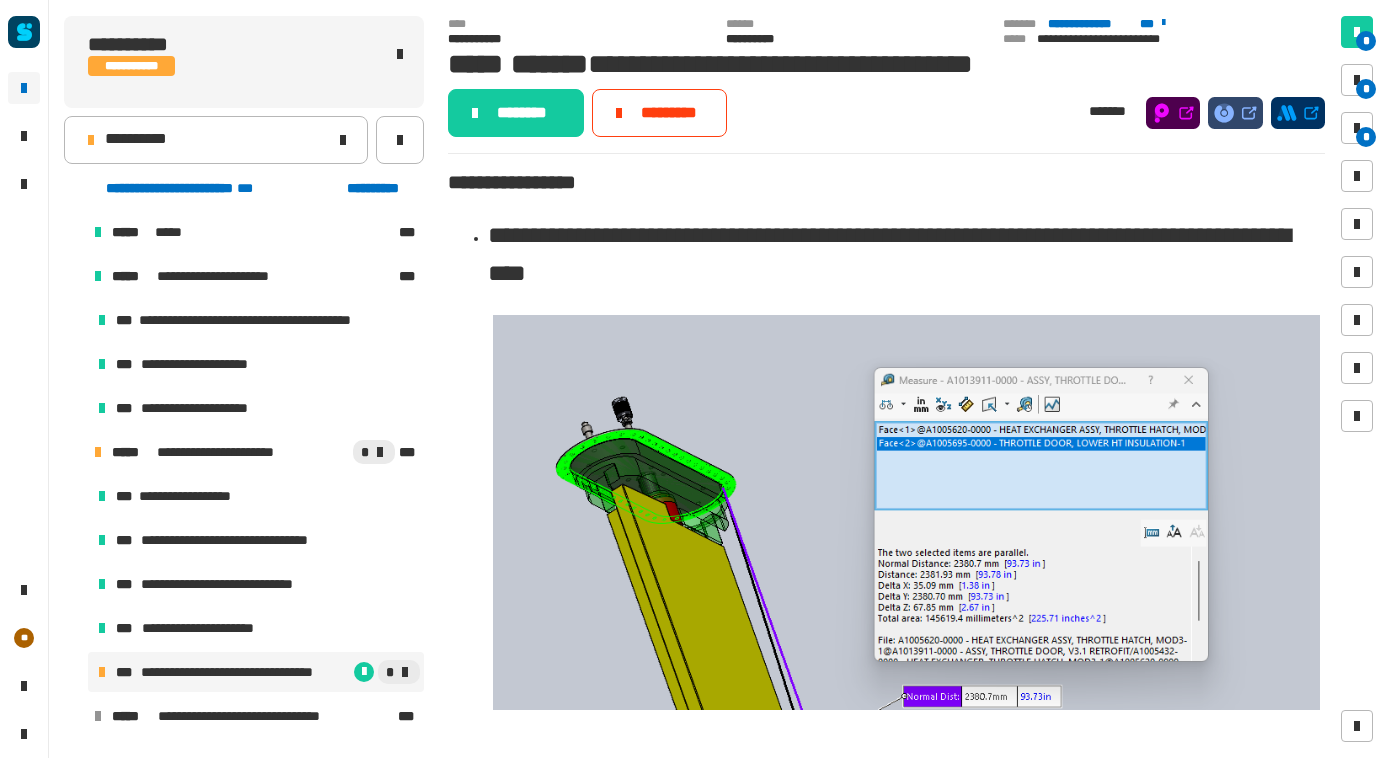 scroll, scrollTop: 0, scrollLeft: 0, axis: both 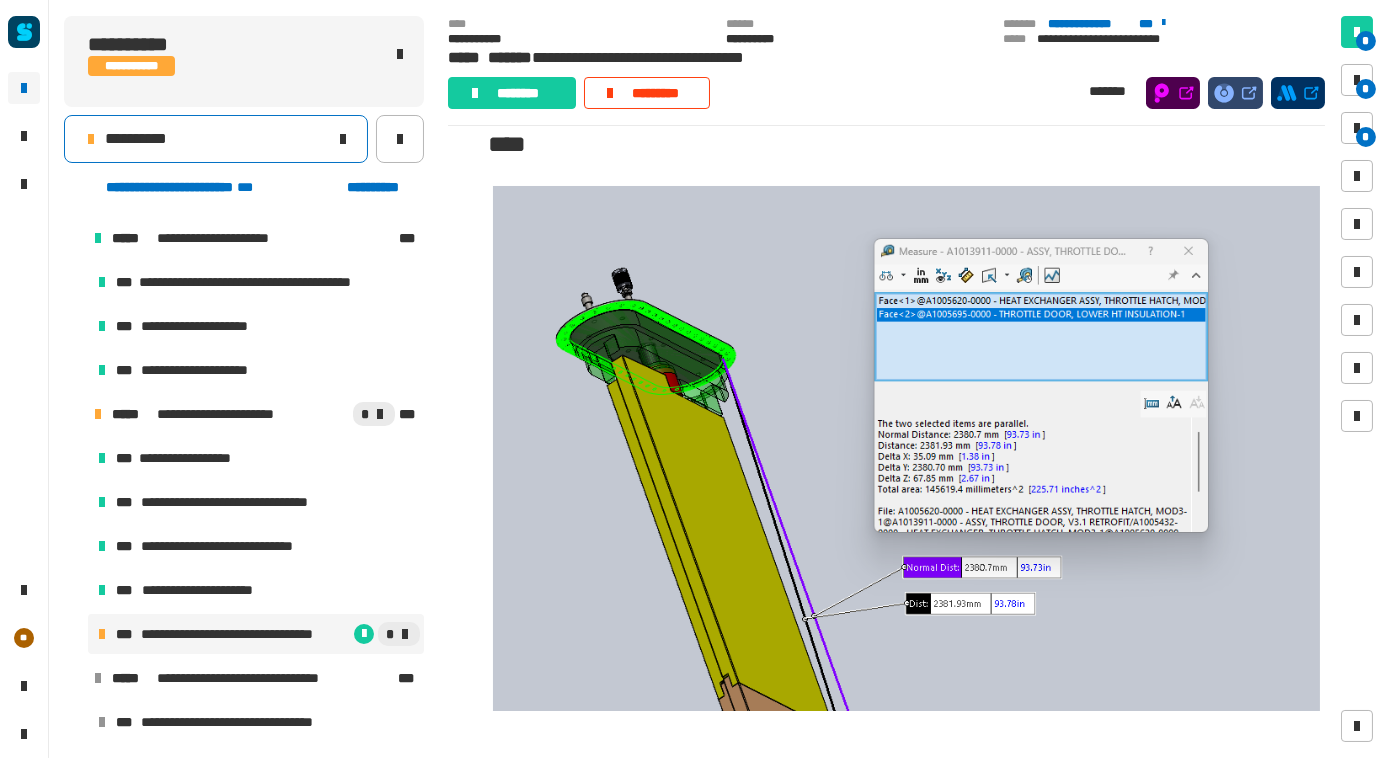 click 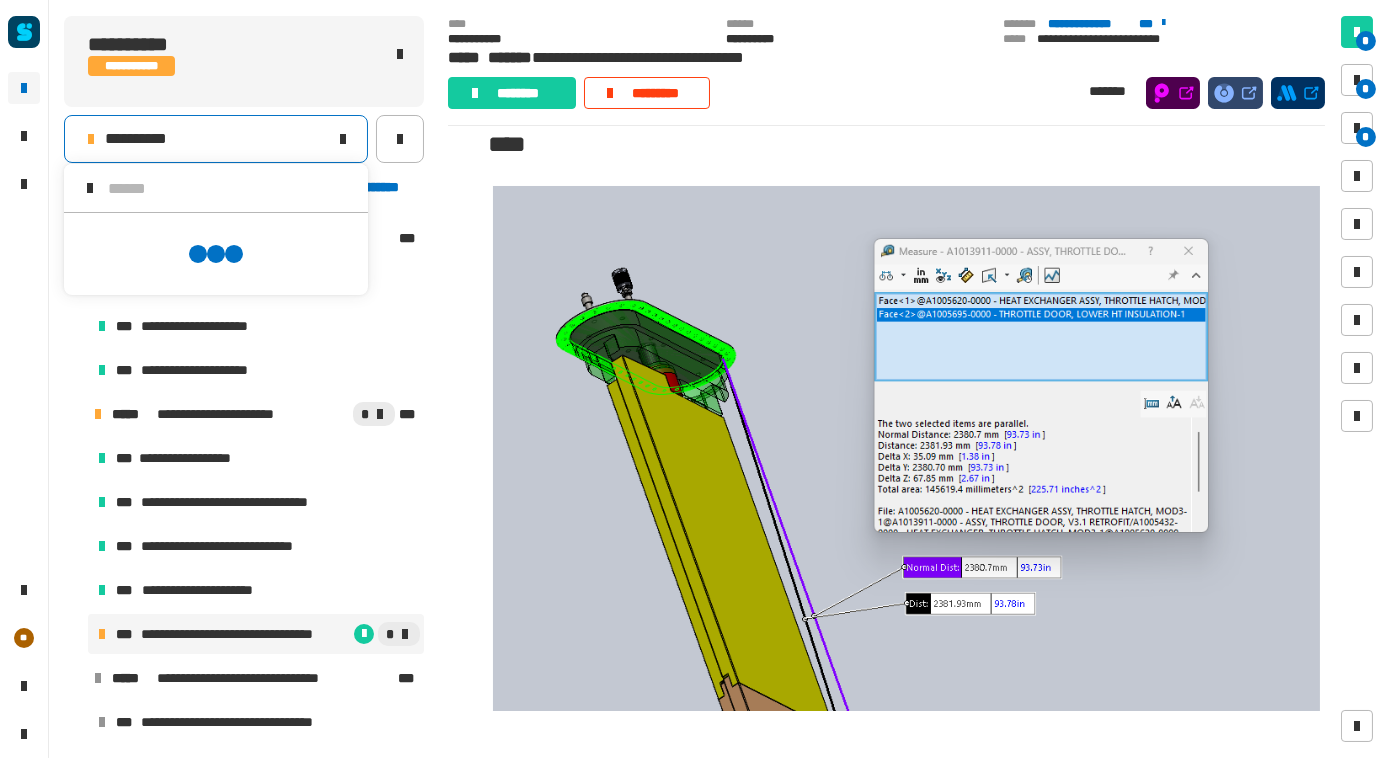 scroll, scrollTop: 0, scrollLeft: 0, axis: both 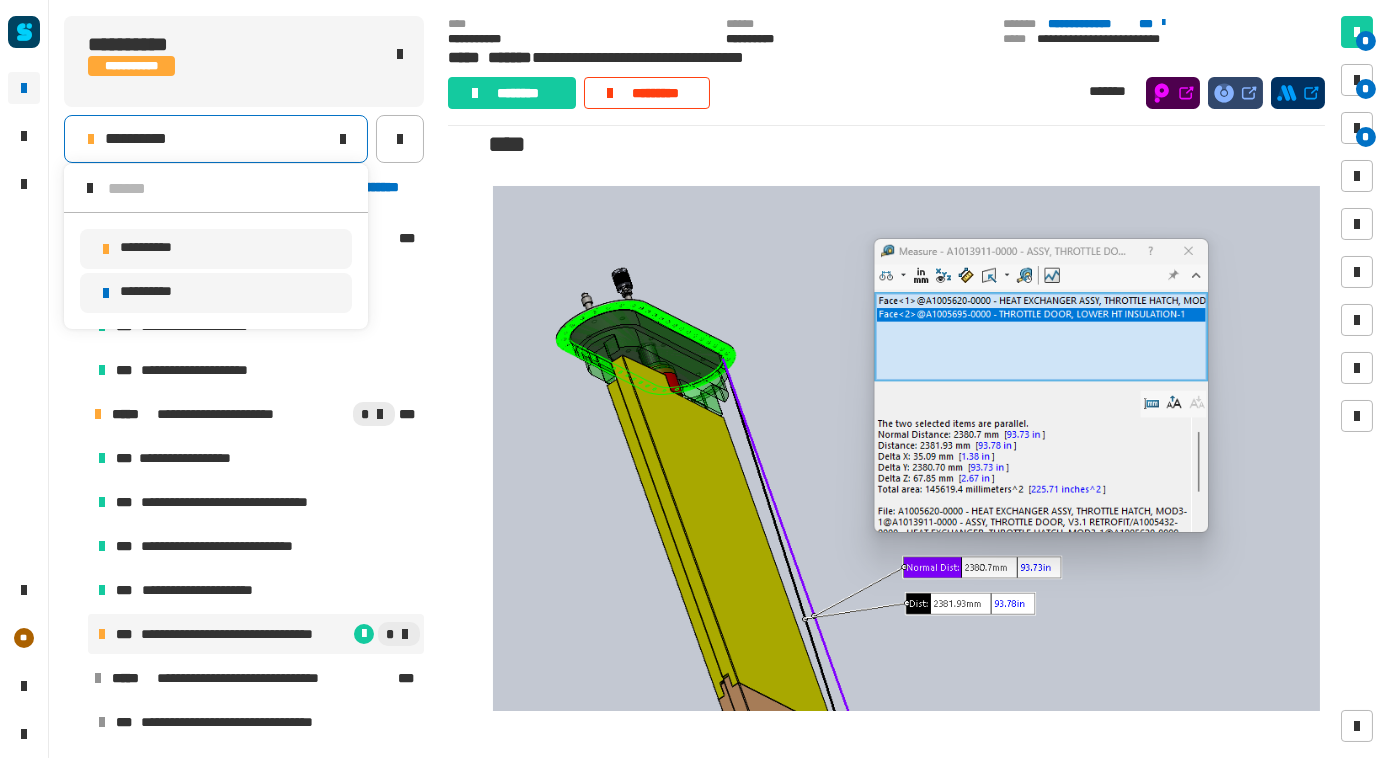 click on "**********" at bounding box center (216, 293) 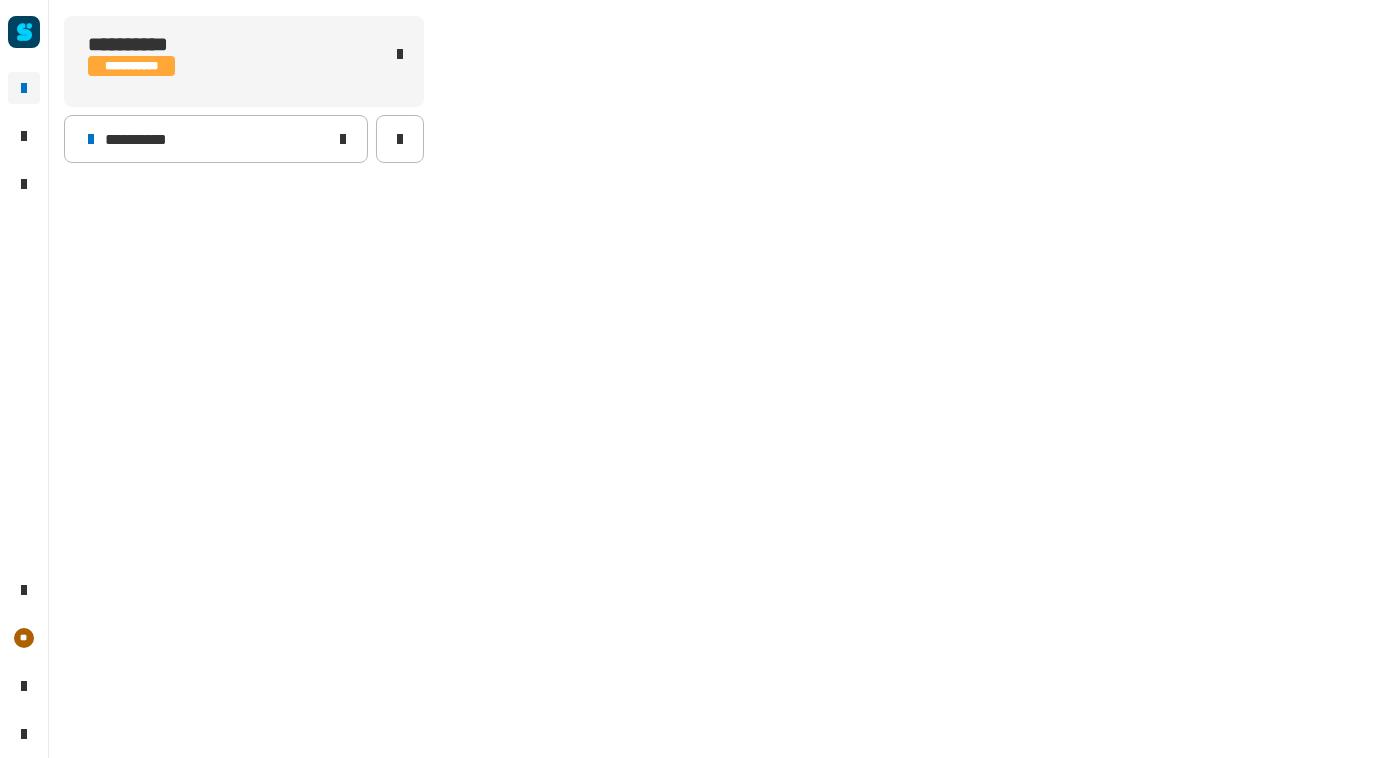 scroll, scrollTop: 0, scrollLeft: 0, axis: both 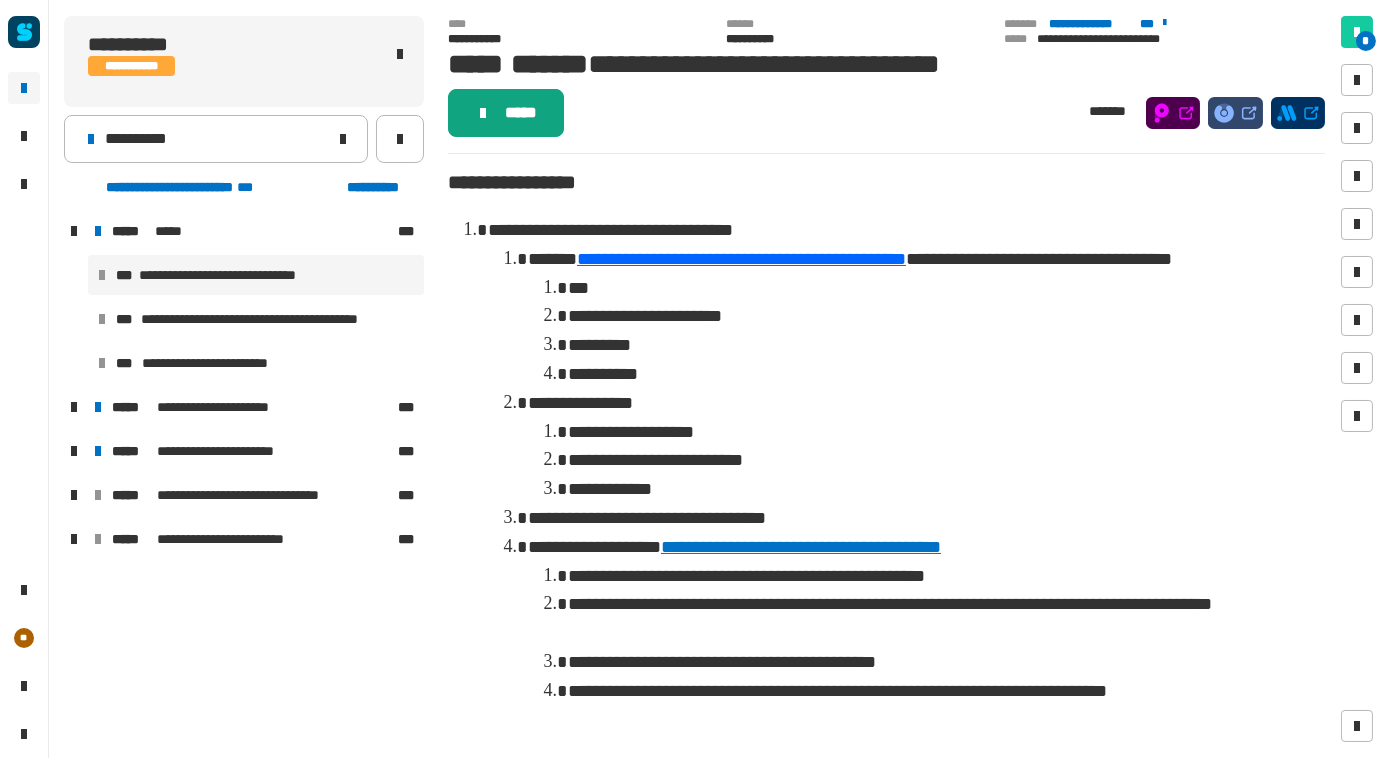 click on "*****" 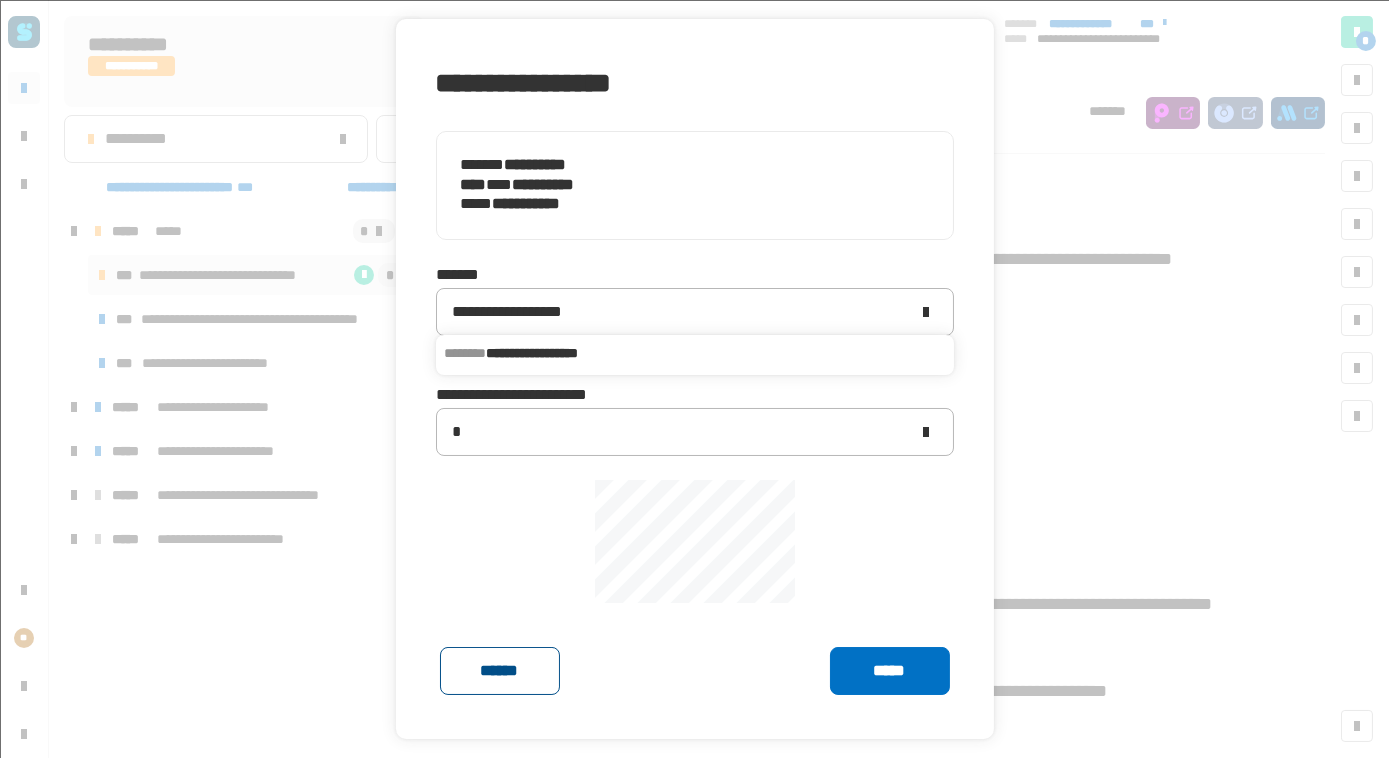 click on "******" 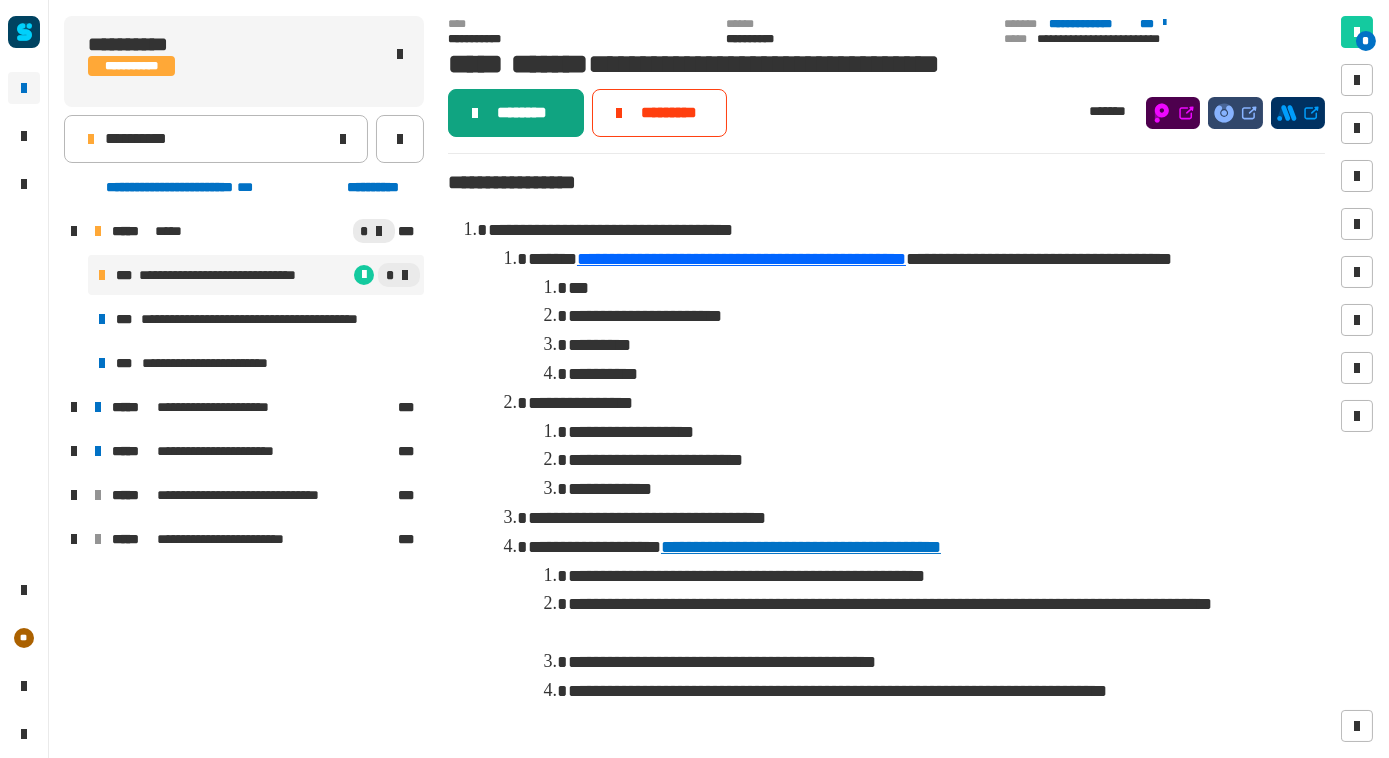 click on "********" 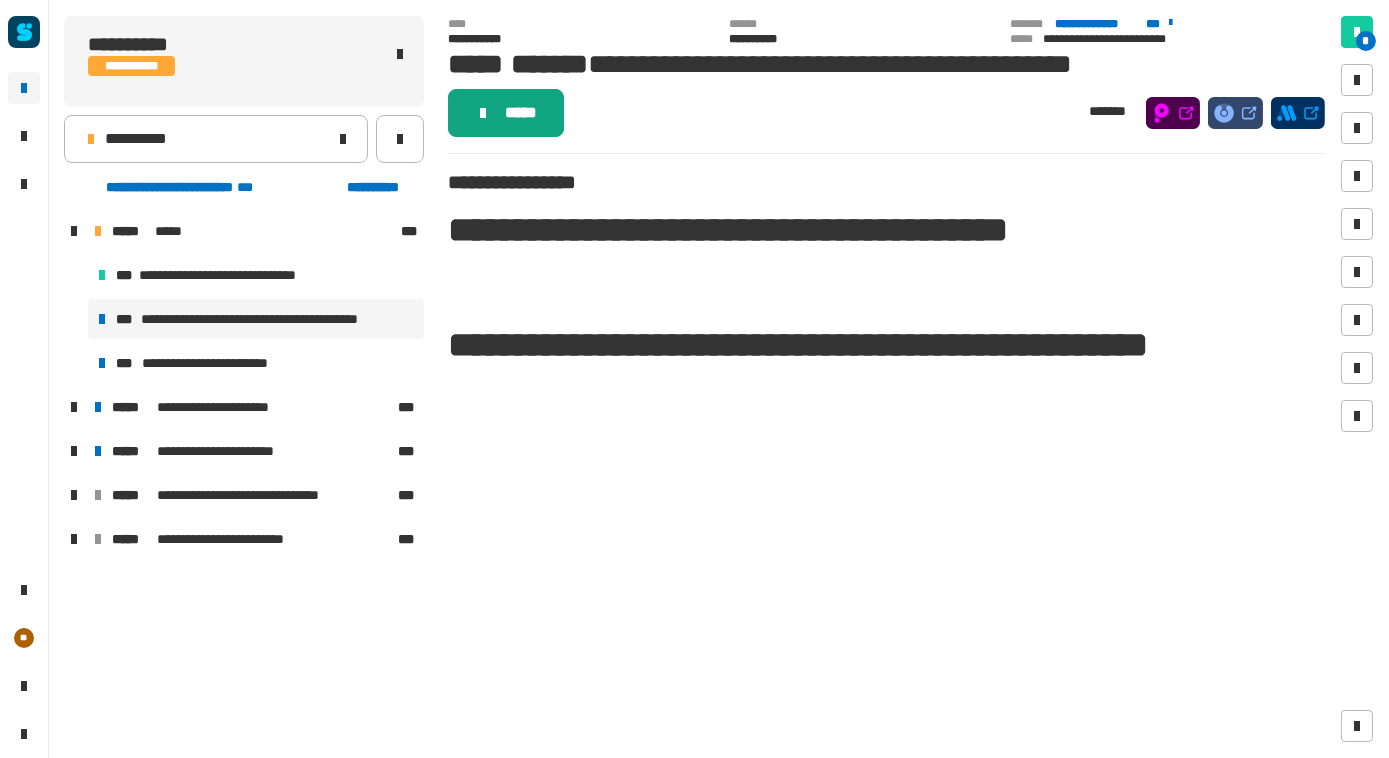 click on "*****" 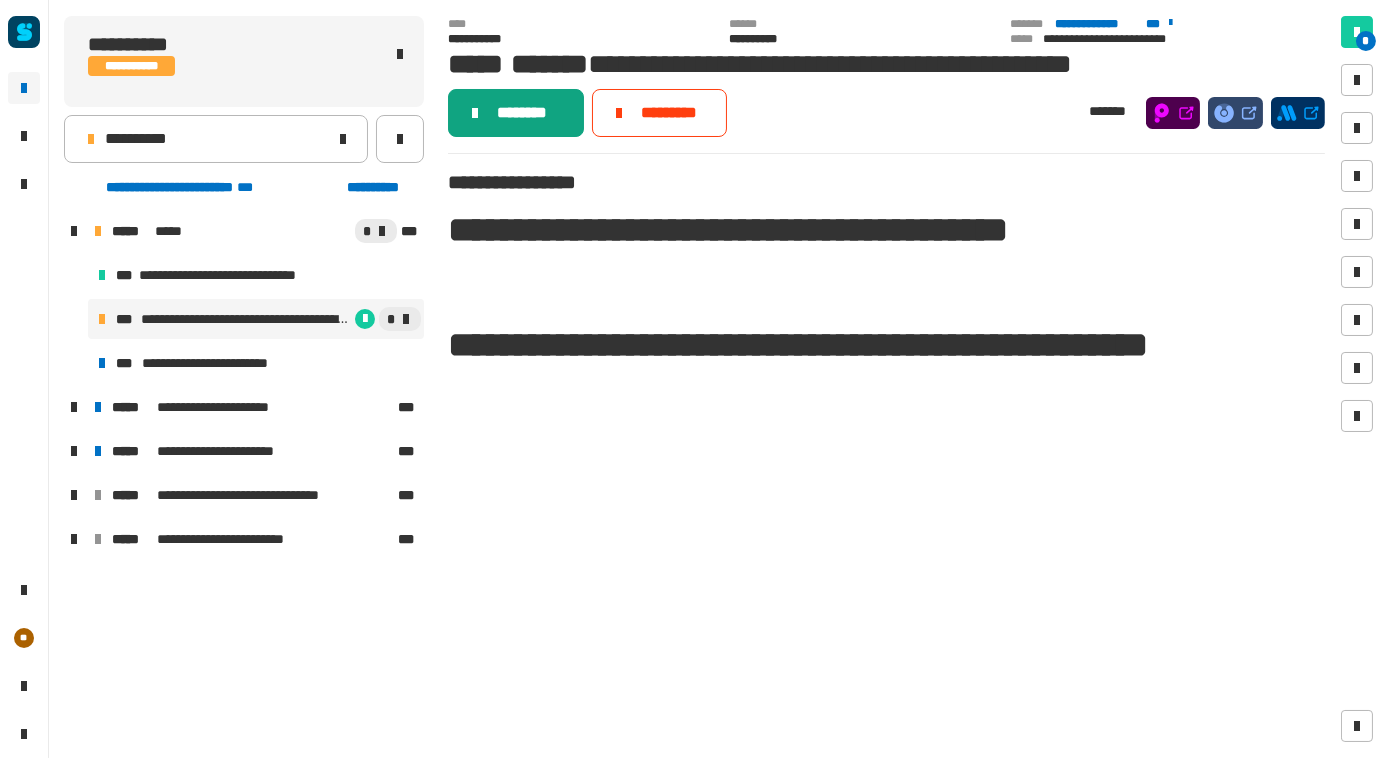 click on "********" 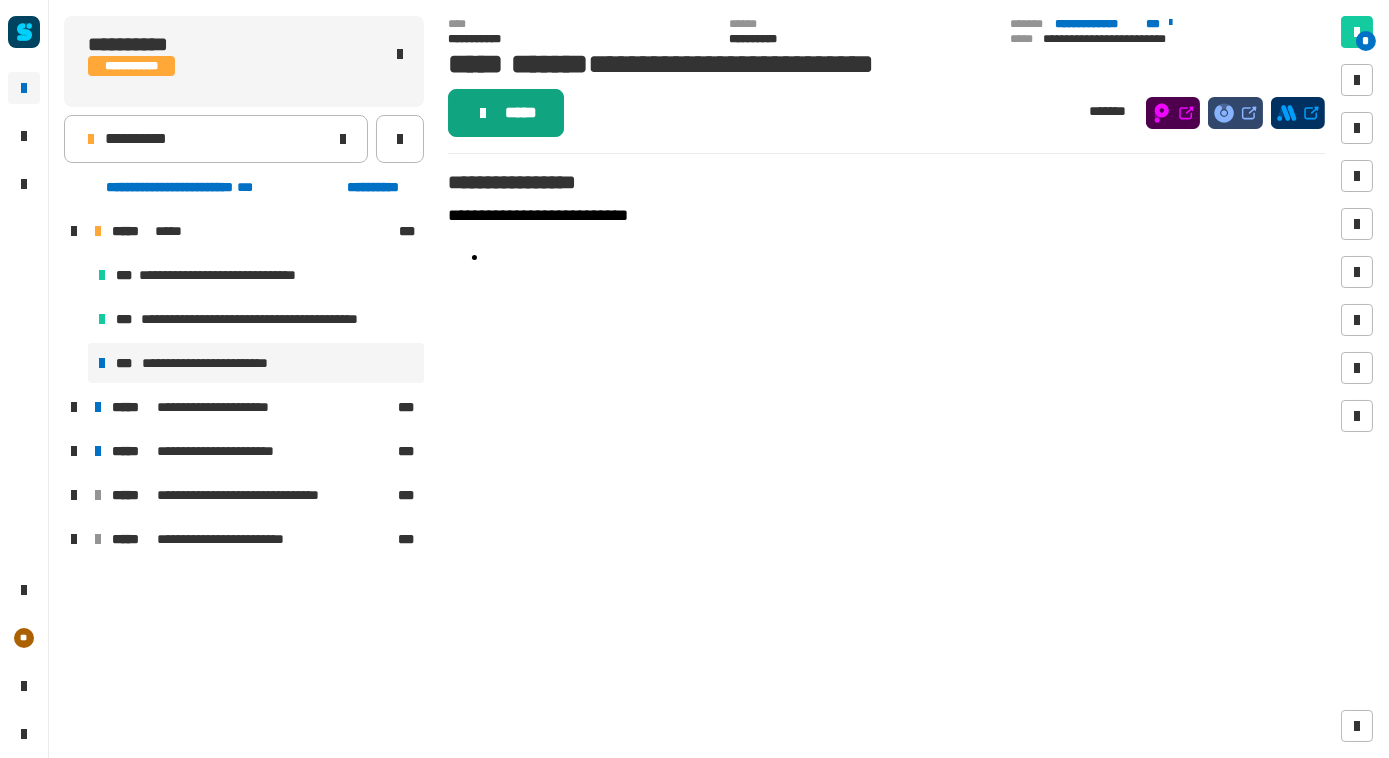 click on "*****" 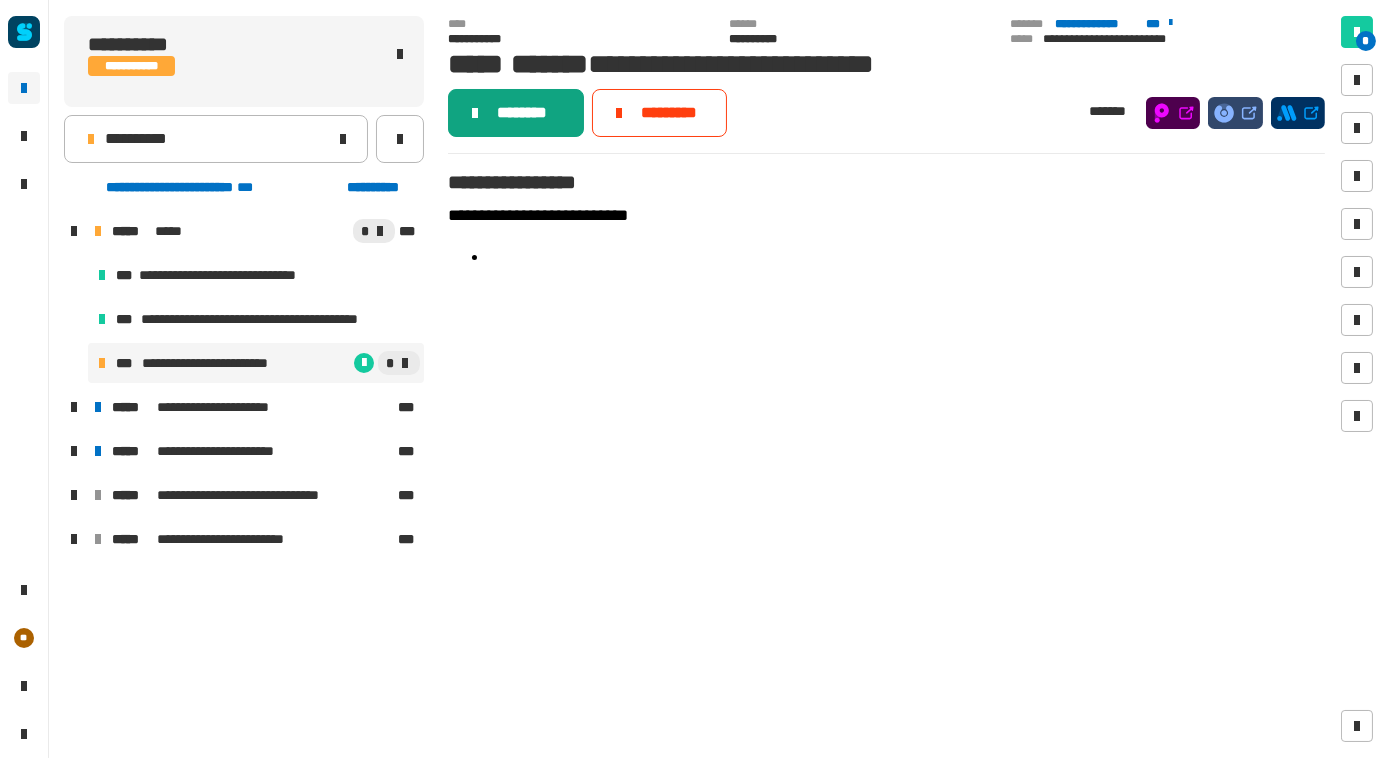 click on "********" 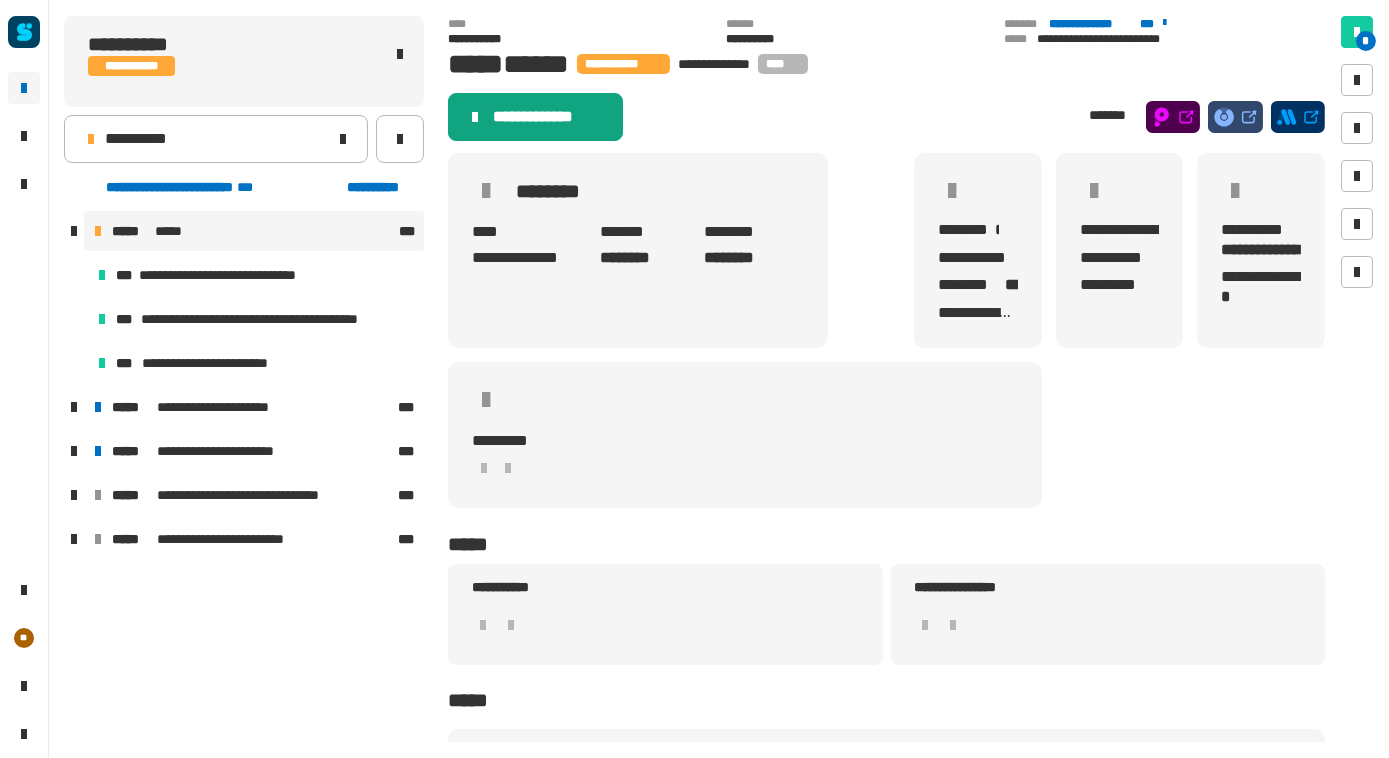 click on "**********" 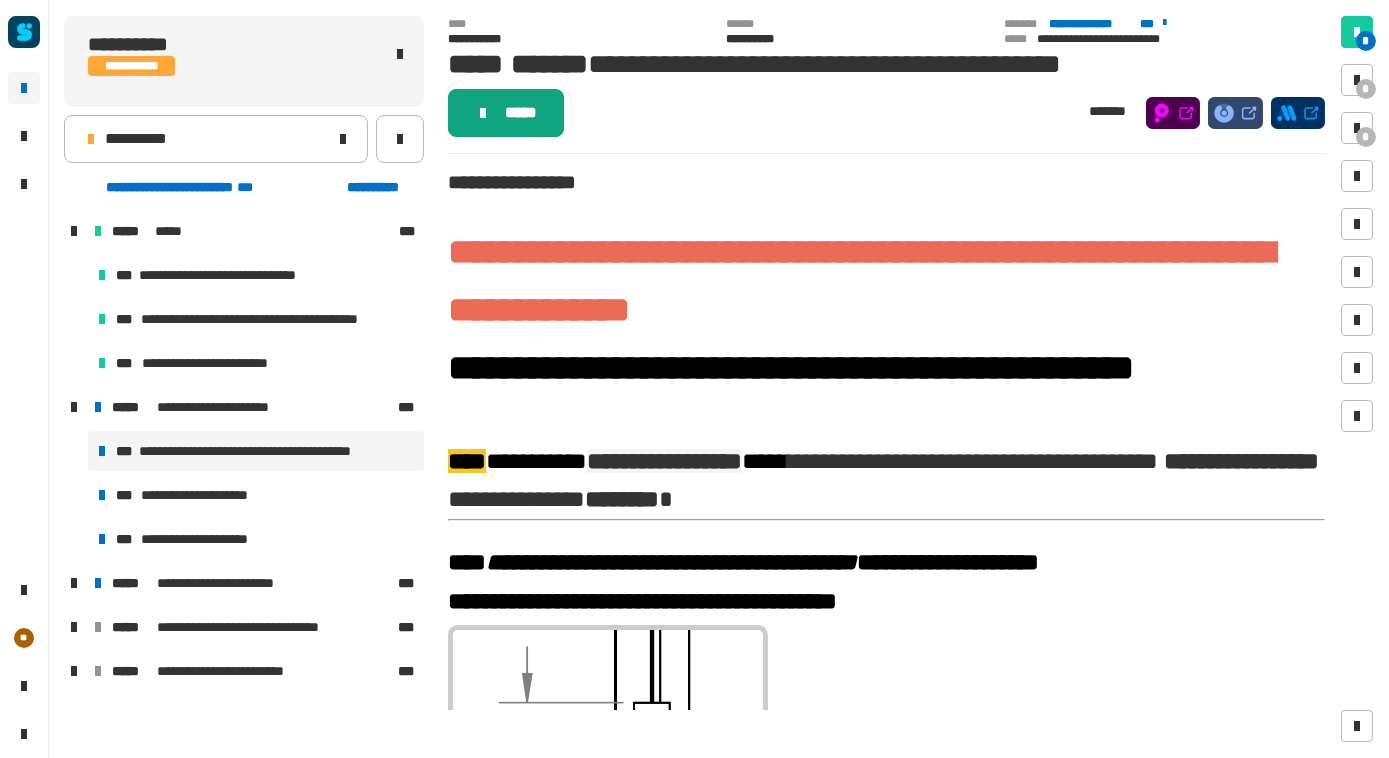 click on "*****" 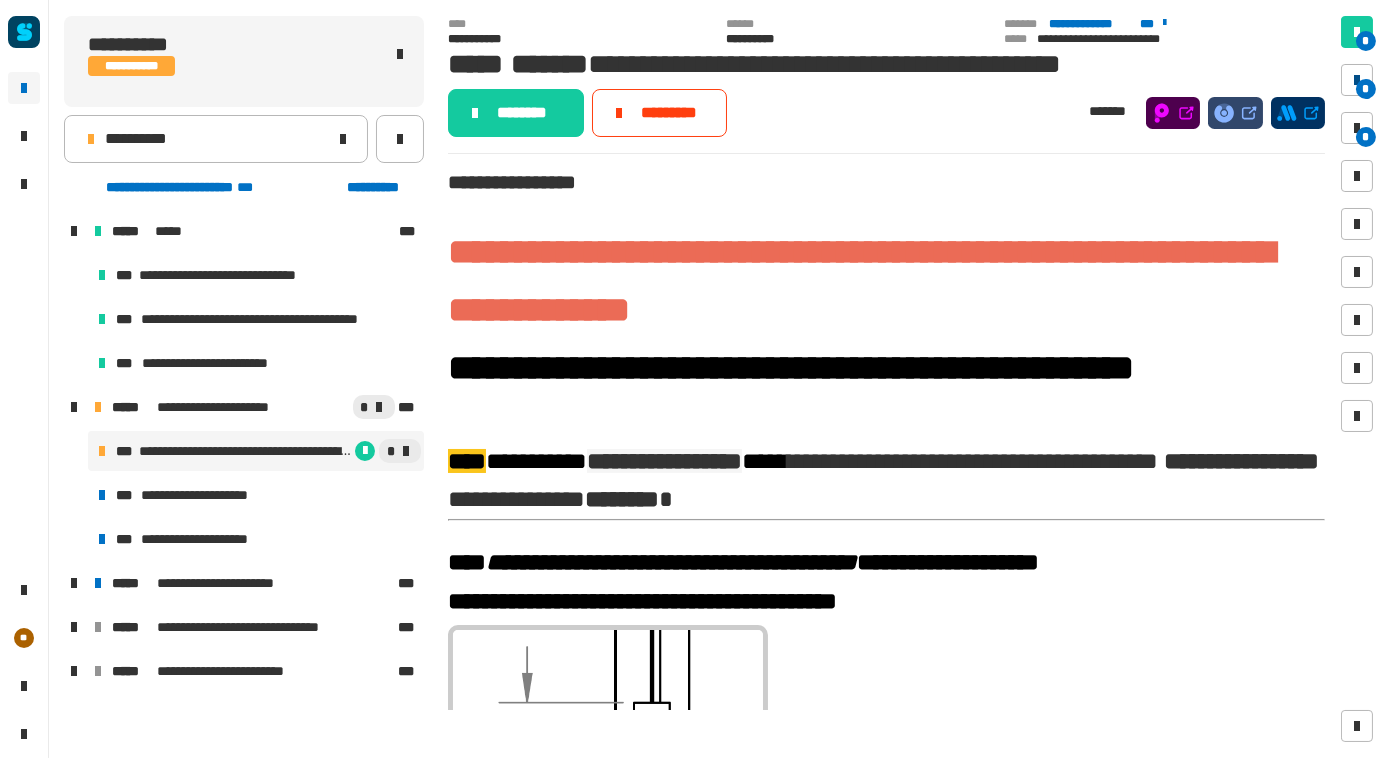 click on "*" at bounding box center [1366, 89] 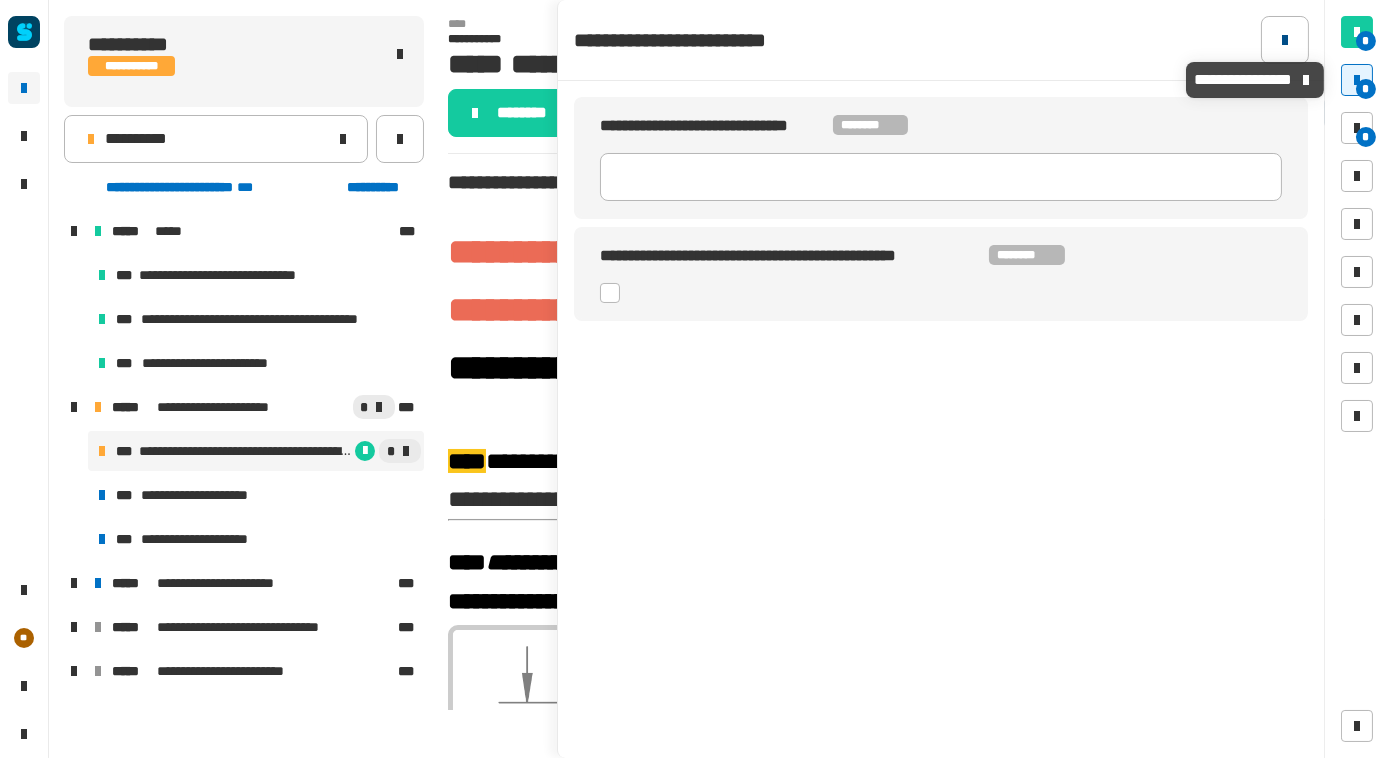 click 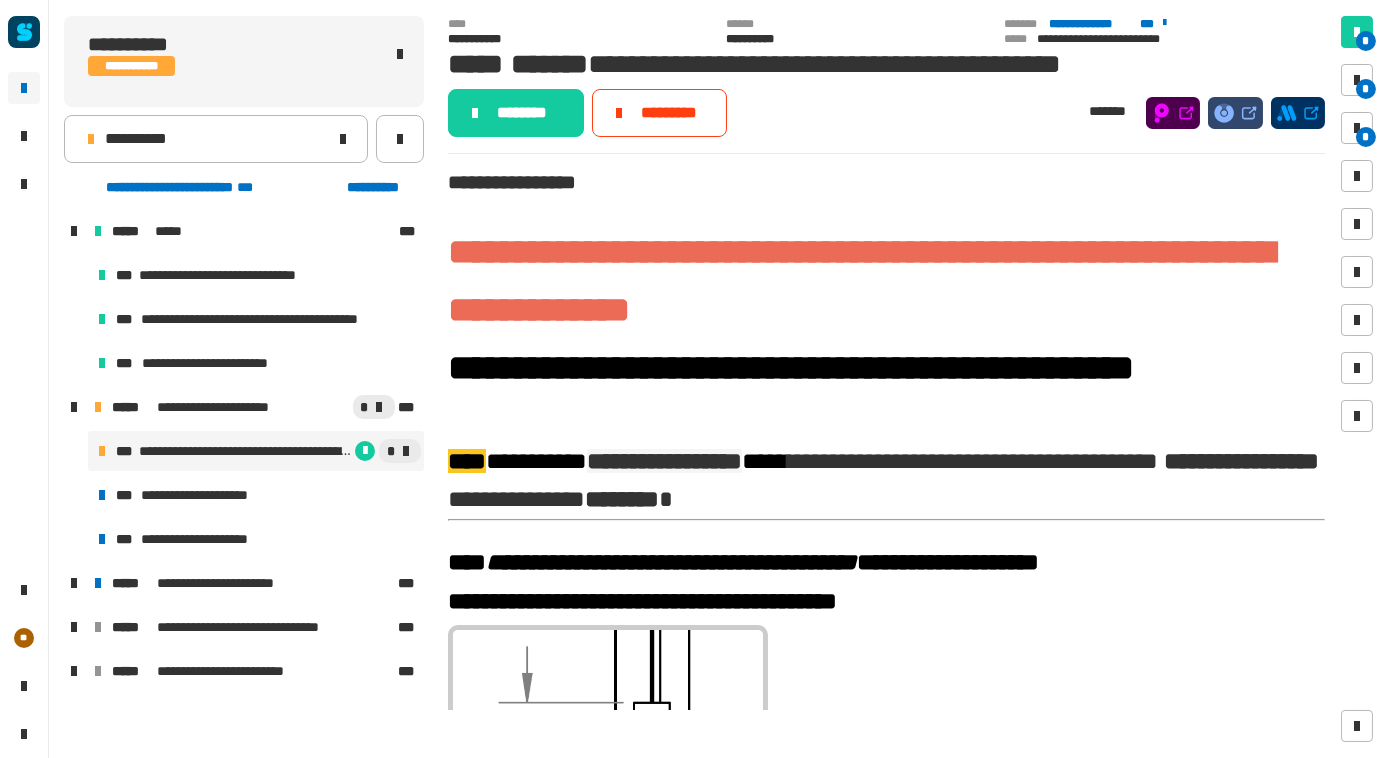 scroll, scrollTop: 0, scrollLeft: 8, axis: horizontal 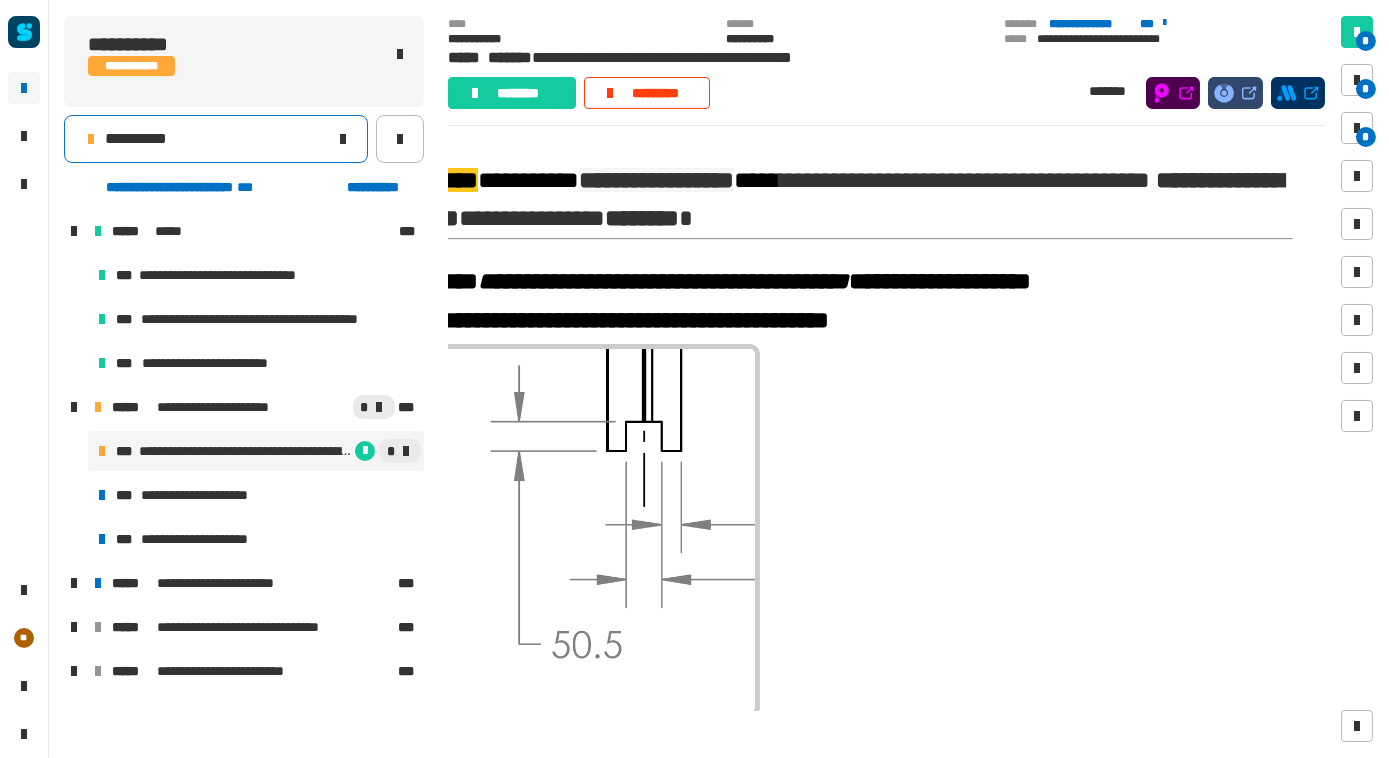 click on "**********" 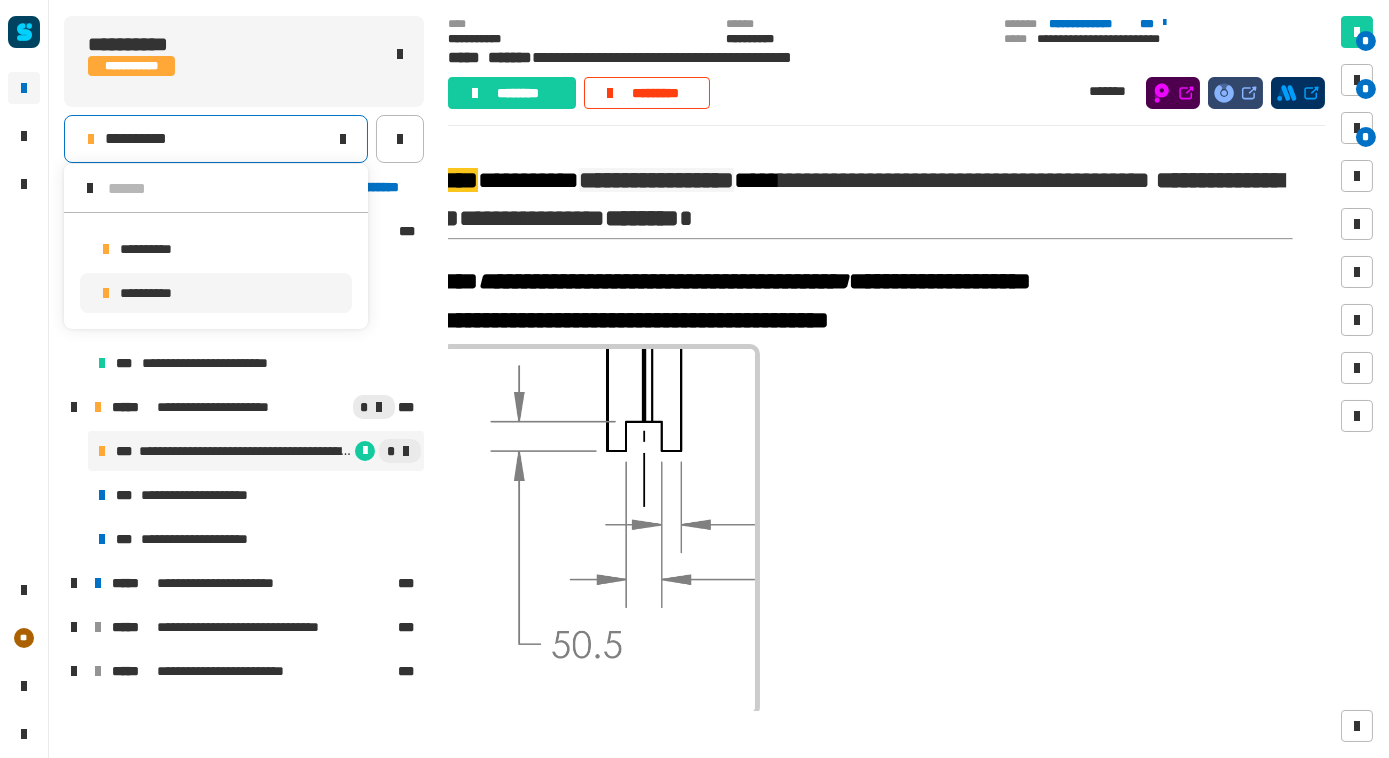 scroll, scrollTop: 0, scrollLeft: 0, axis: both 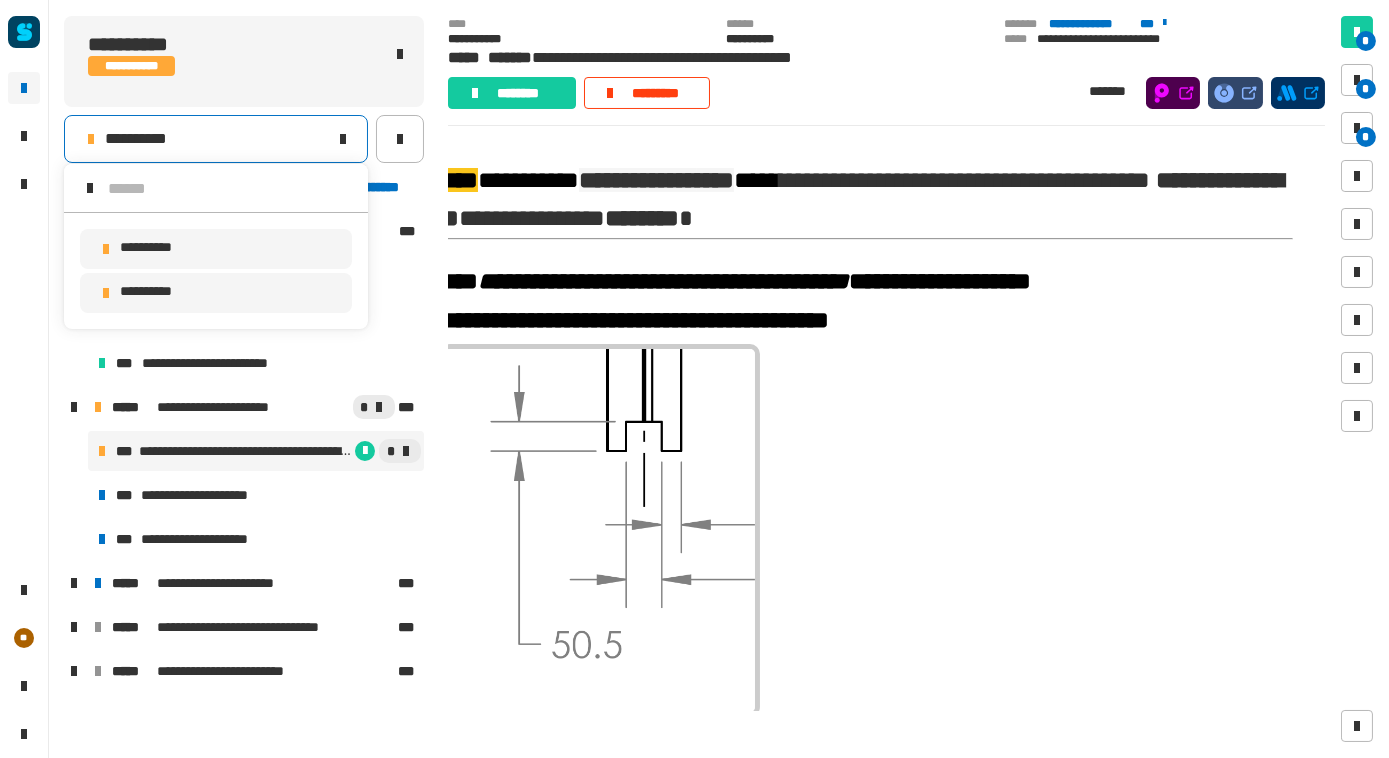 click on "**********" at bounding box center [216, 249] 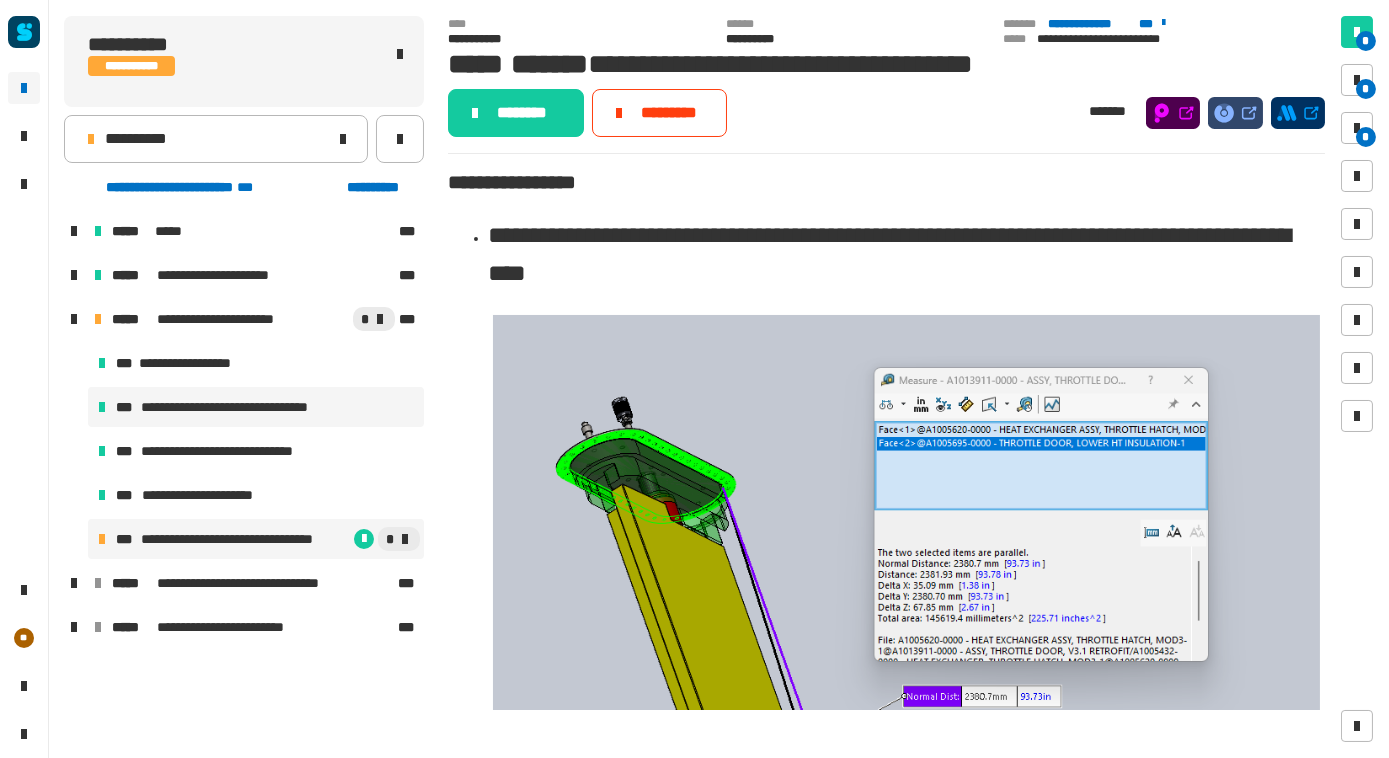 click on "**********" at bounding box center (236, 407) 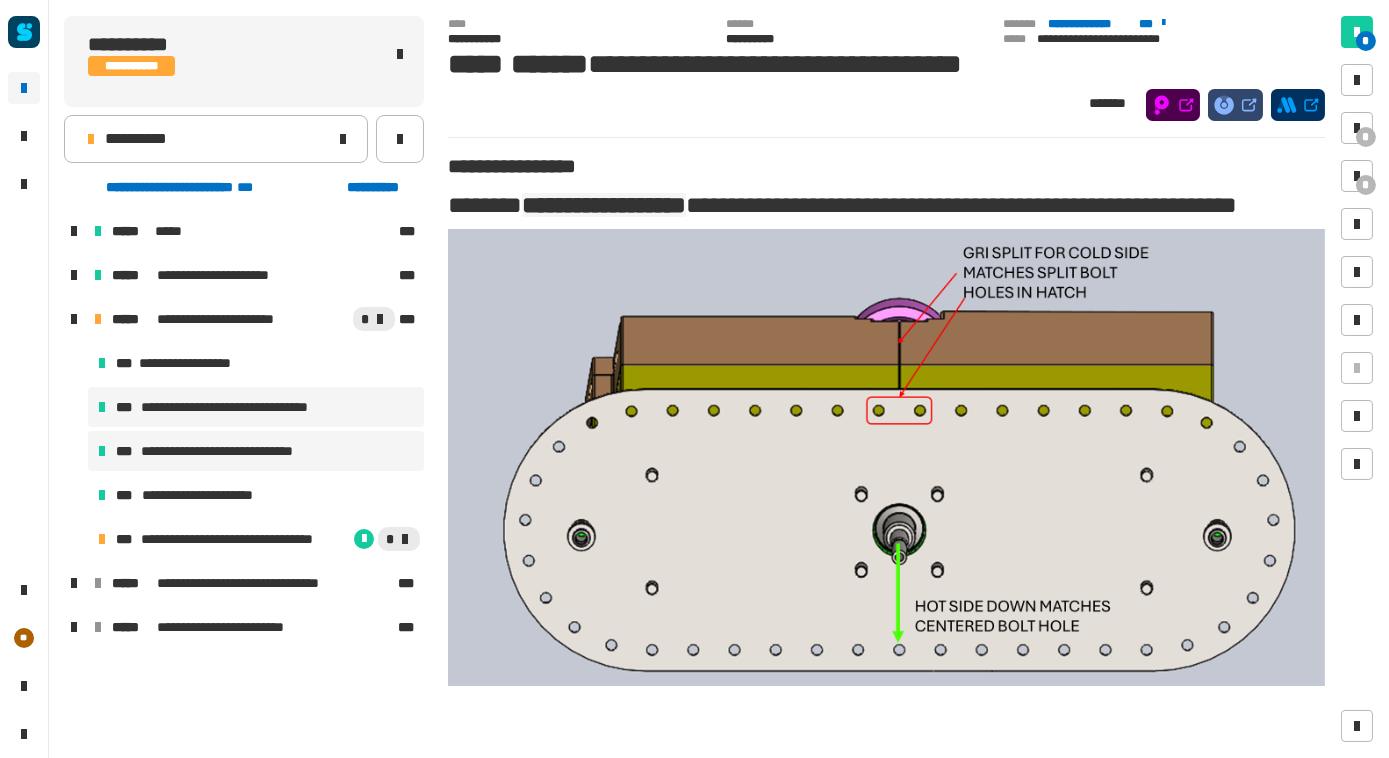click on "**********" at bounding box center (232, 451) 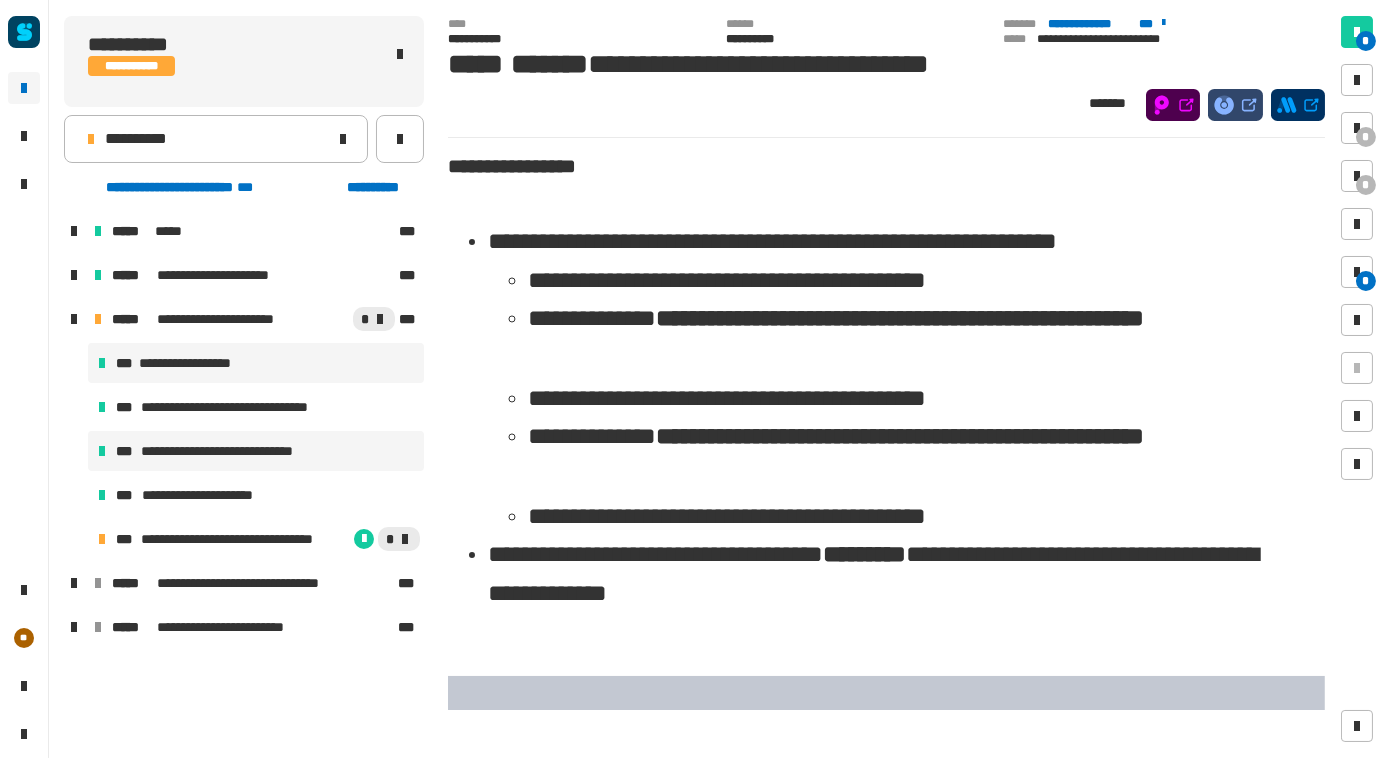 click on "**********" at bounding box center (198, 363) 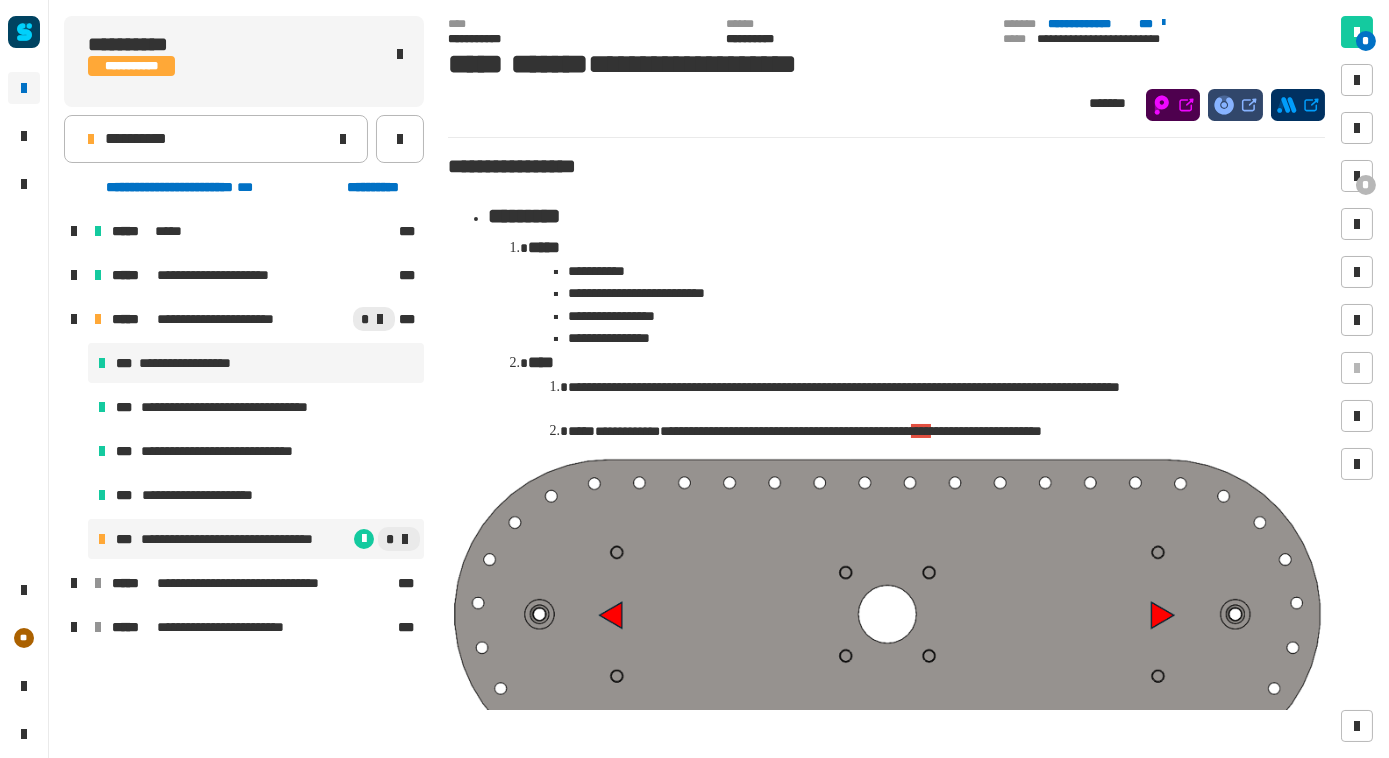 click on "**********" at bounding box center [242, 539] 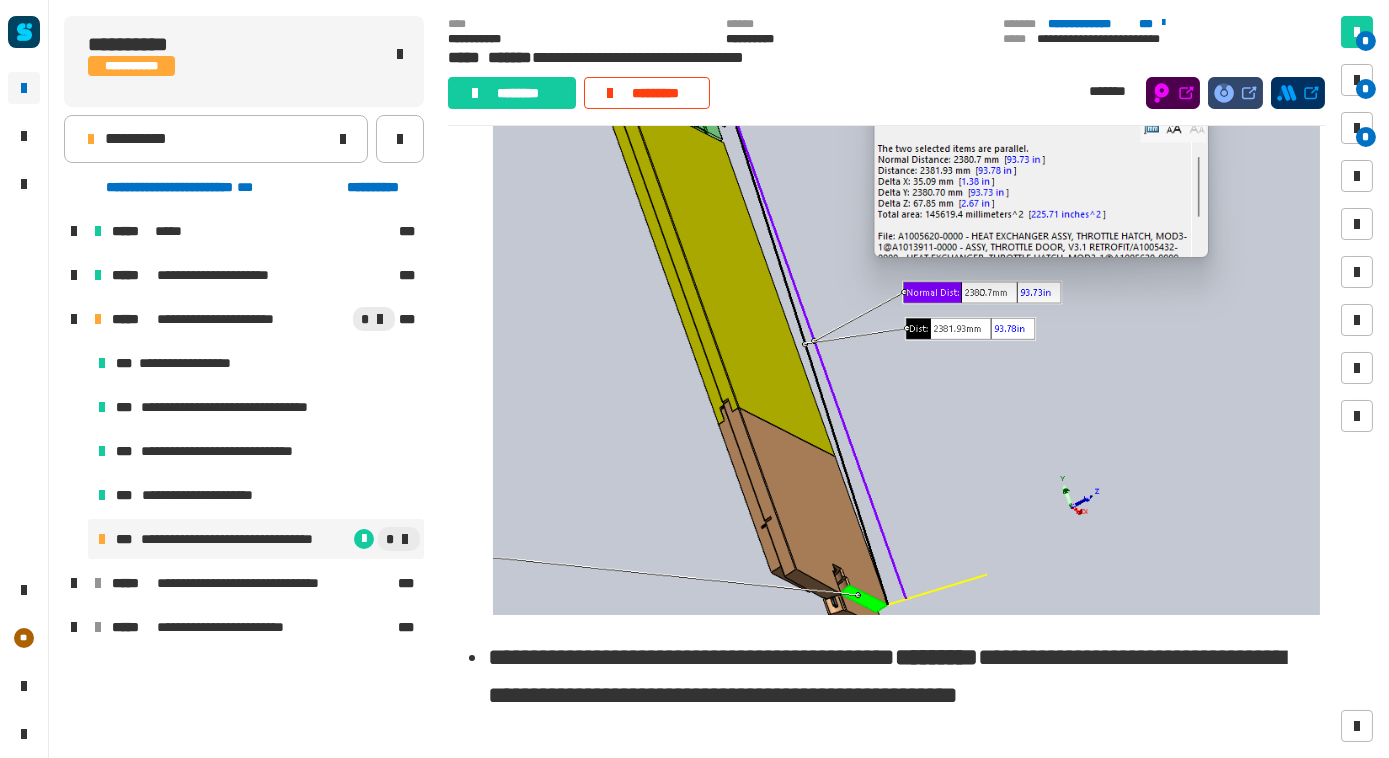 scroll, scrollTop: 0, scrollLeft: 0, axis: both 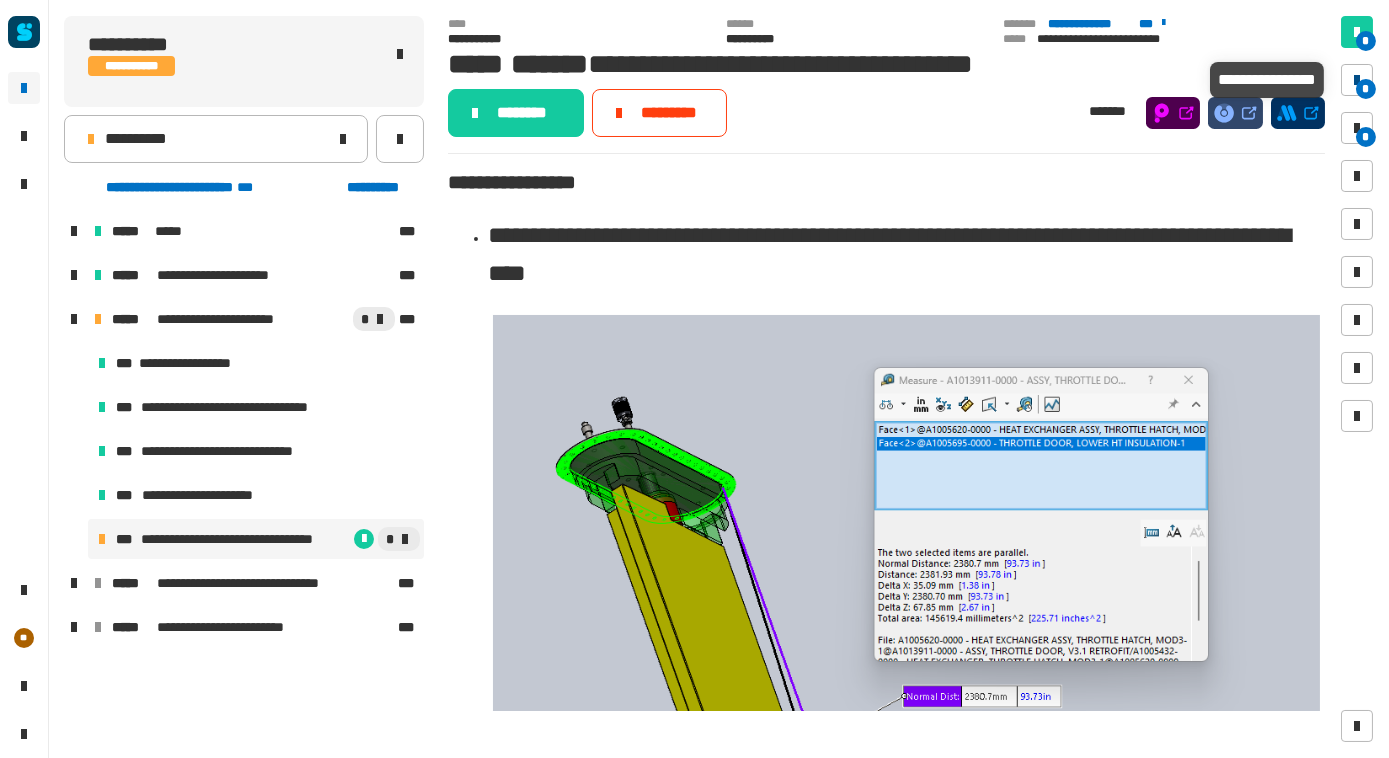click at bounding box center [1357, 80] 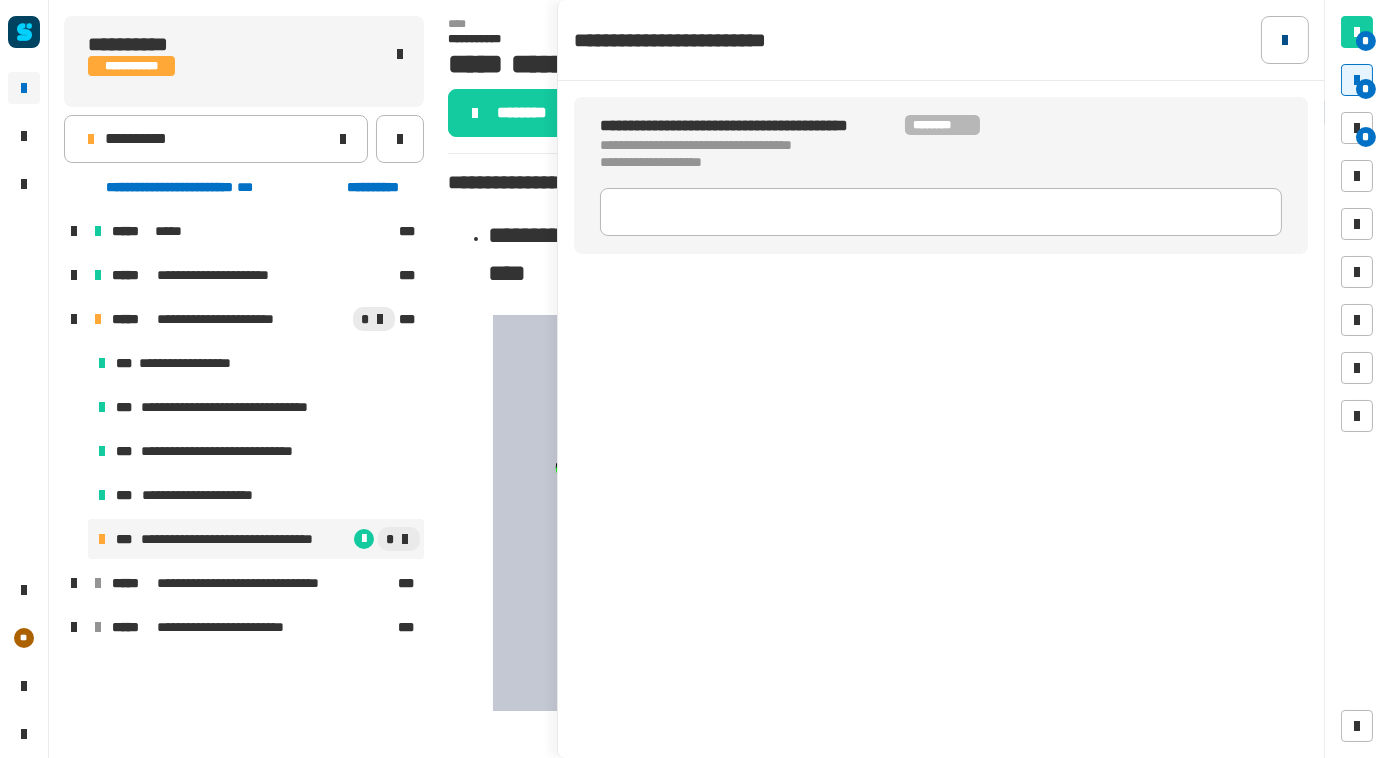 click 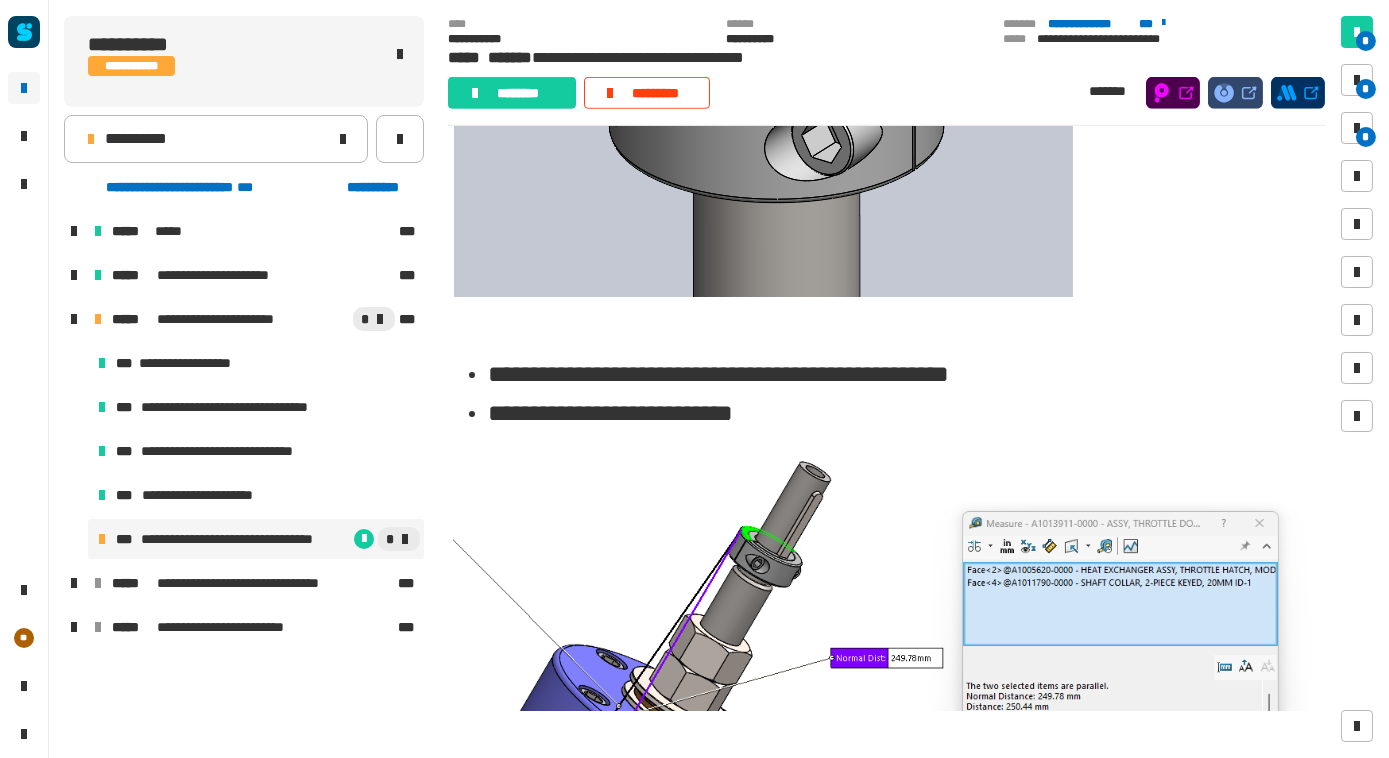 scroll, scrollTop: 3114, scrollLeft: 0, axis: vertical 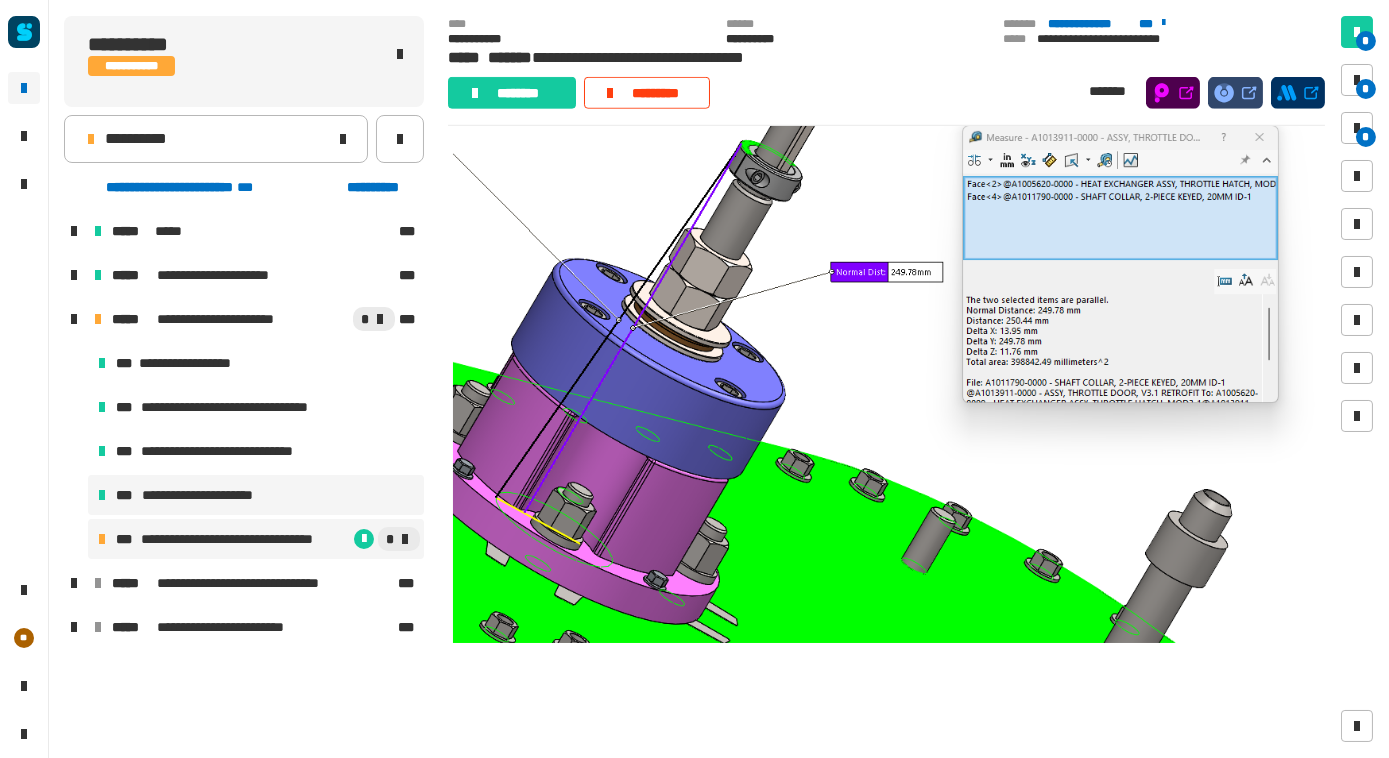 click on "**********" at bounding box center [256, 495] 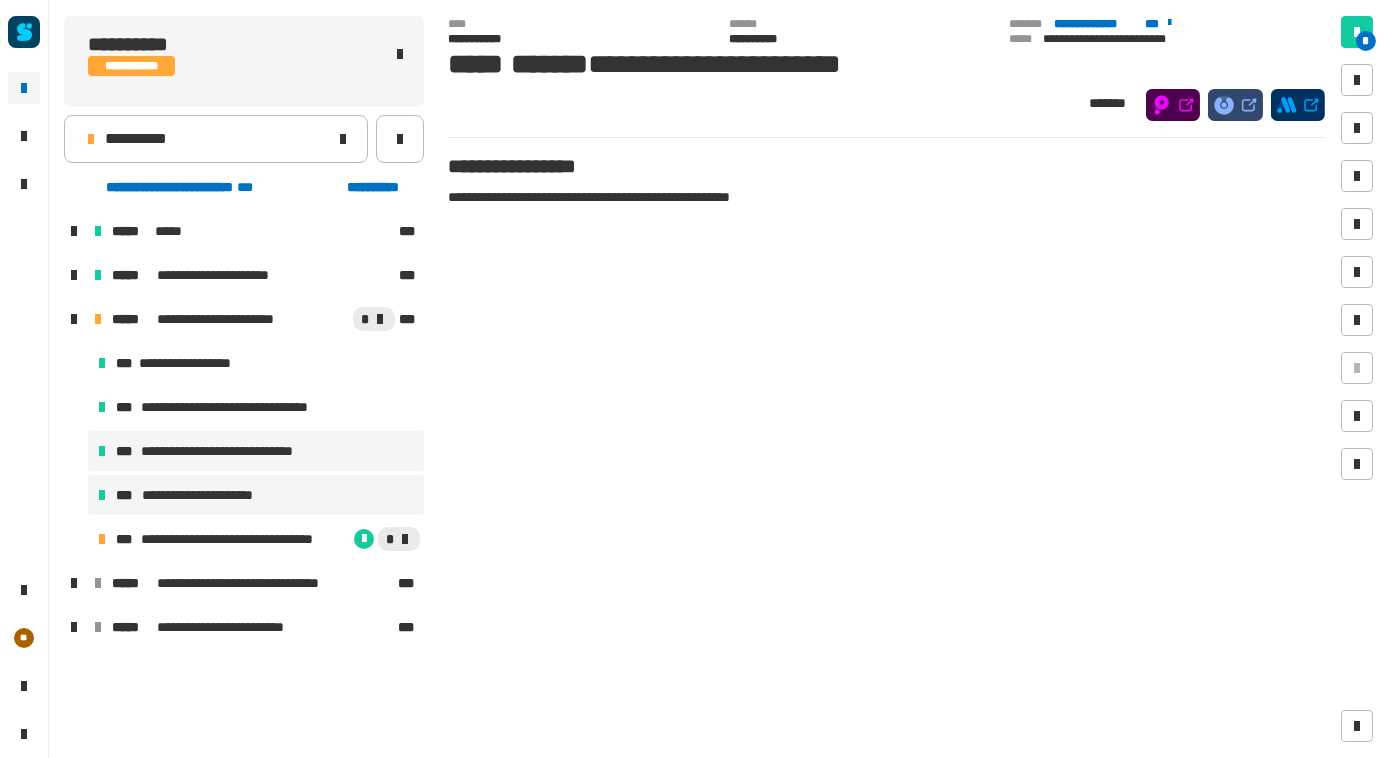 click on "**********" at bounding box center [232, 451] 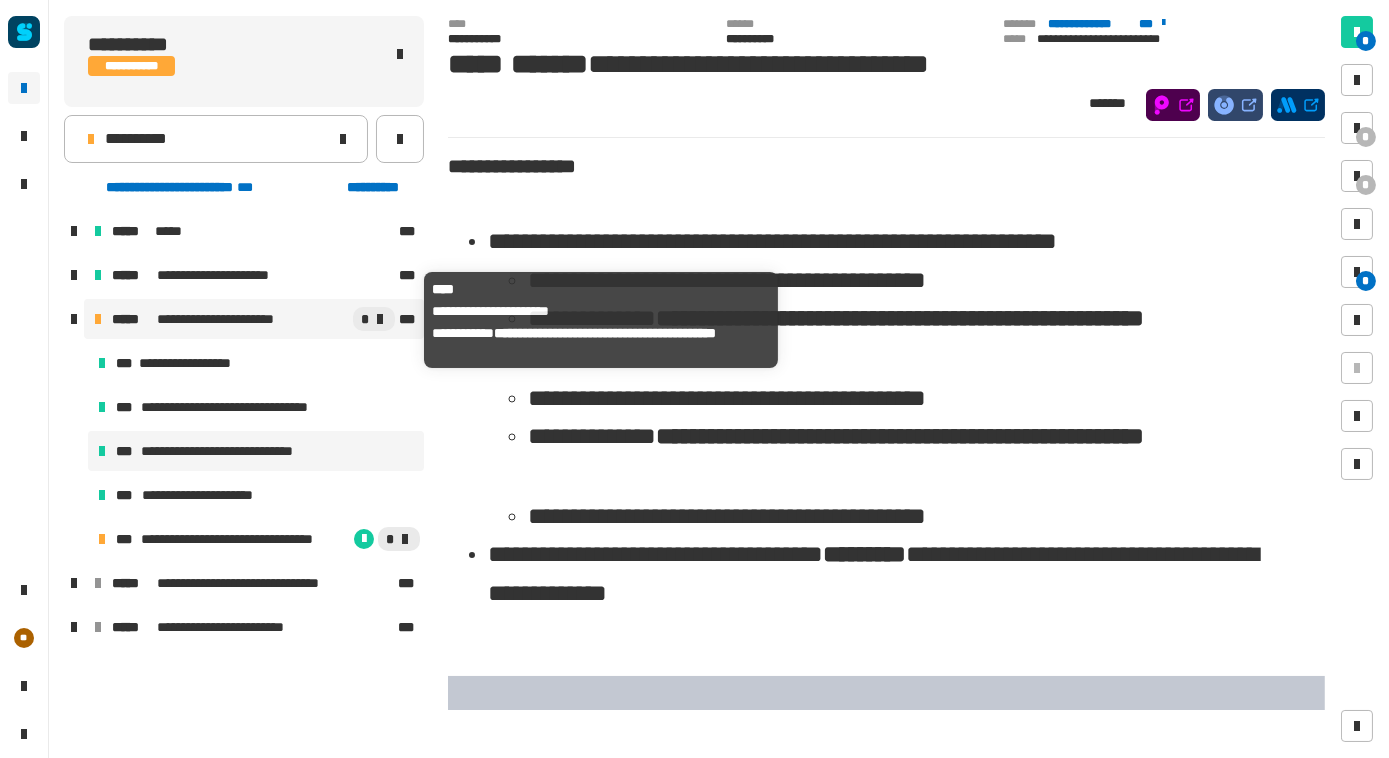 click on "**********" at bounding box center [232, 319] 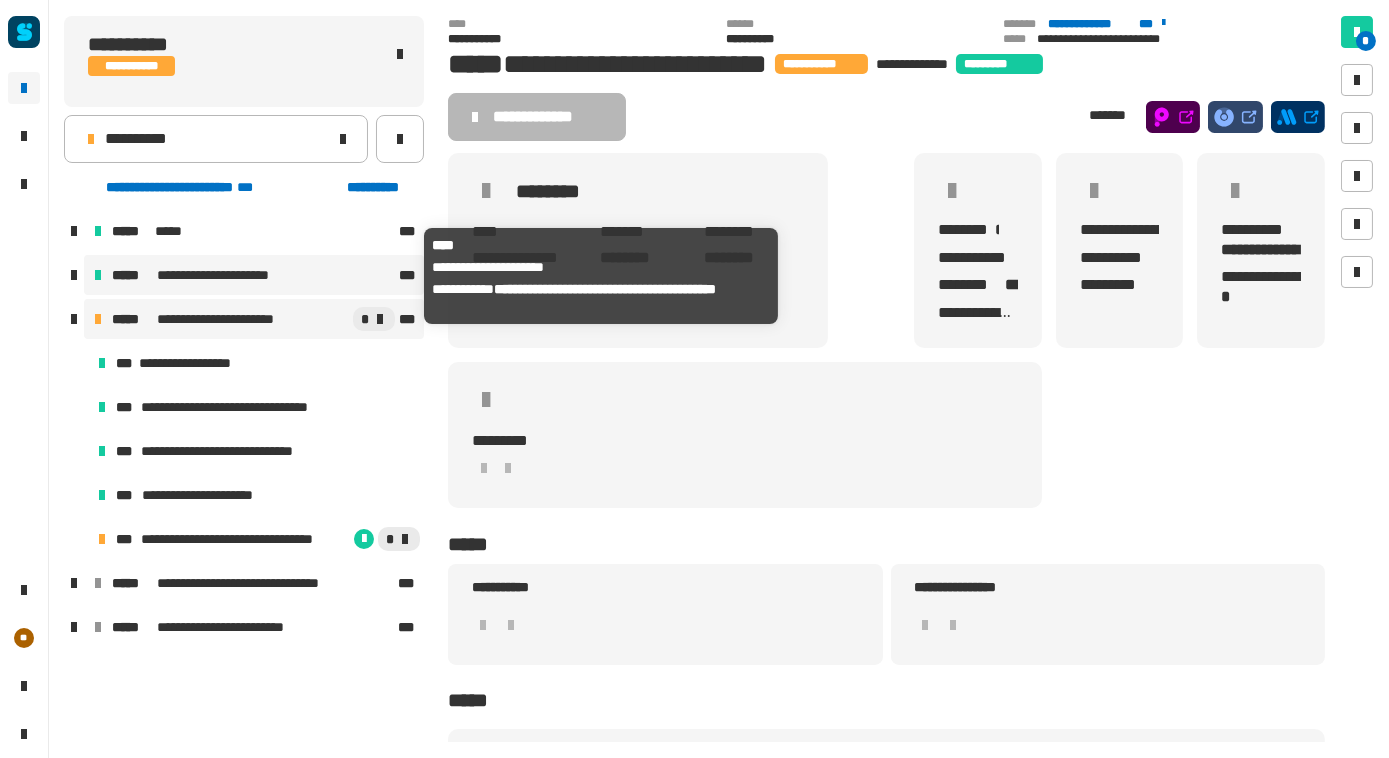 click on "**********" at bounding box center [229, 275] 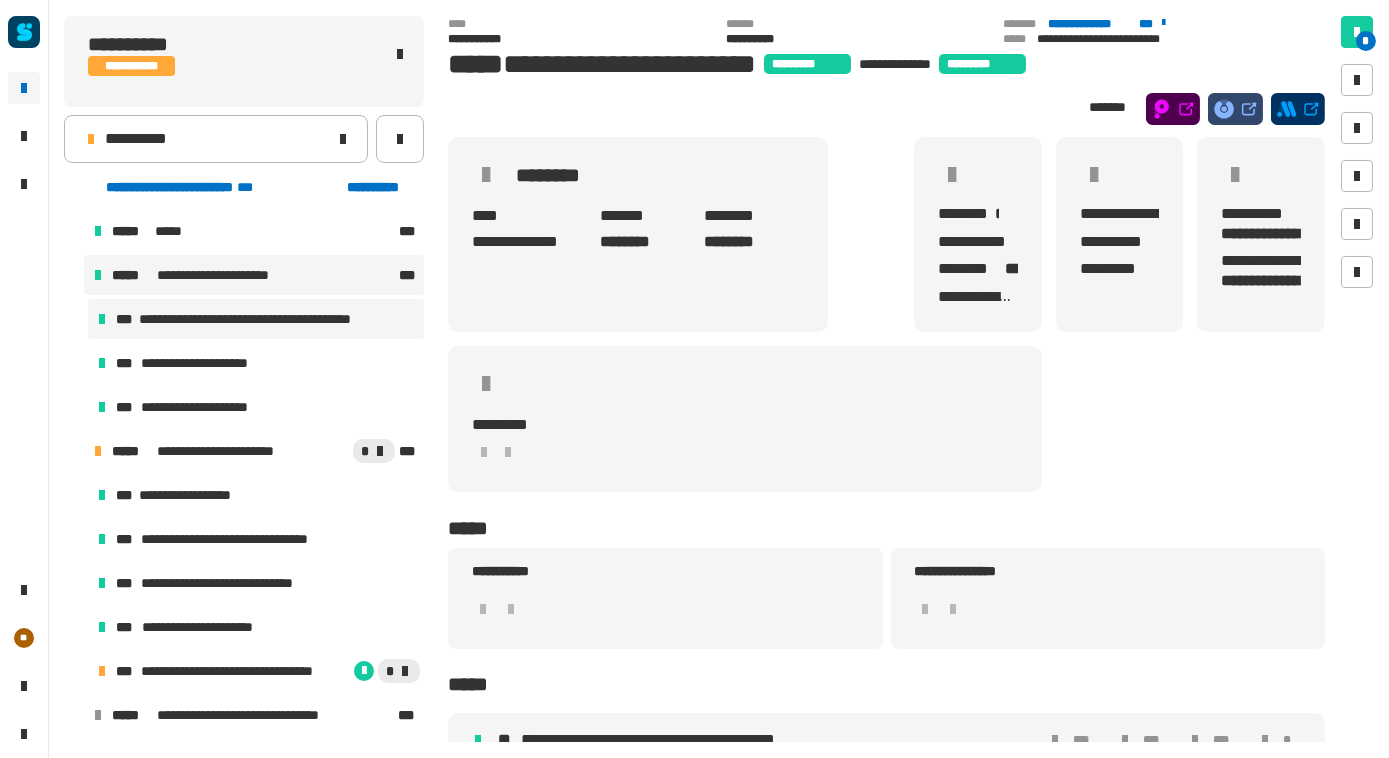 click on "**********" at bounding box center [272, 319] 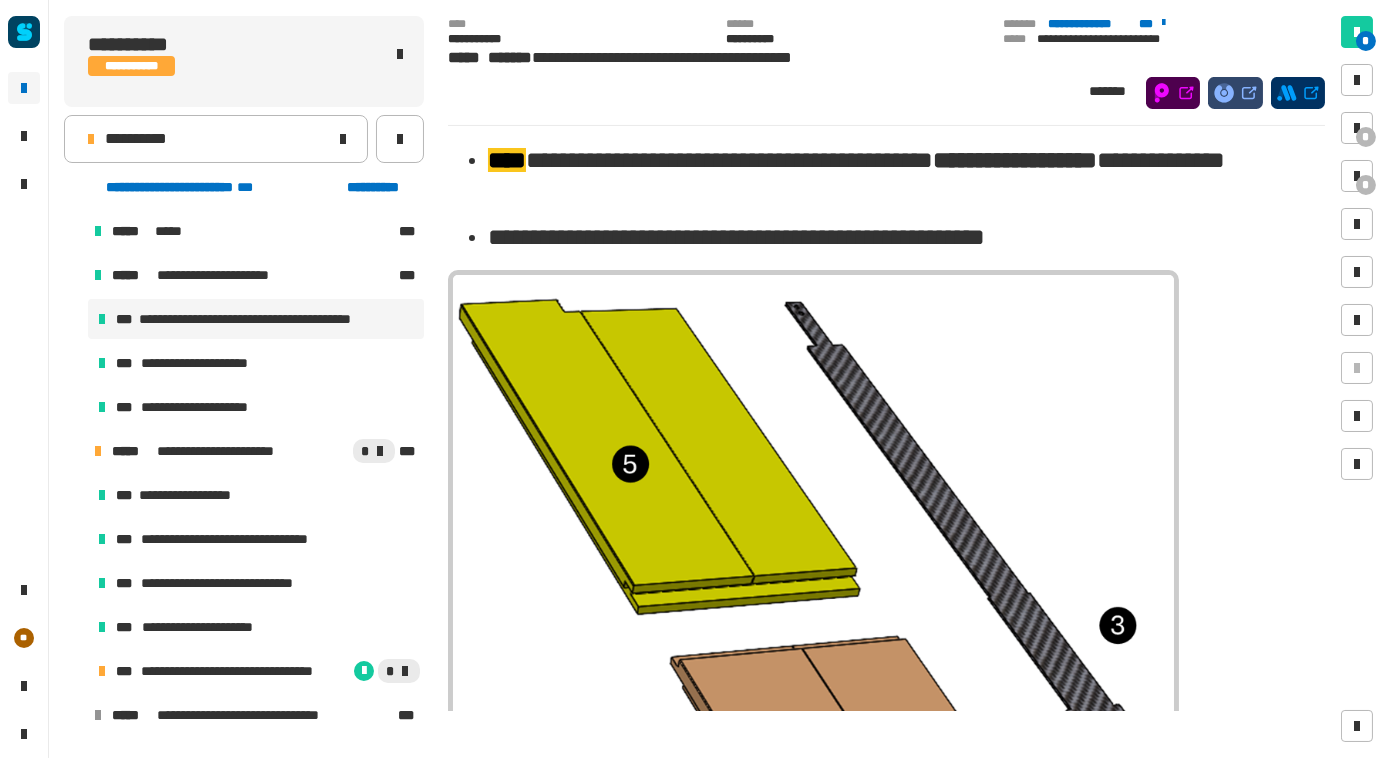 scroll, scrollTop: 960, scrollLeft: 0, axis: vertical 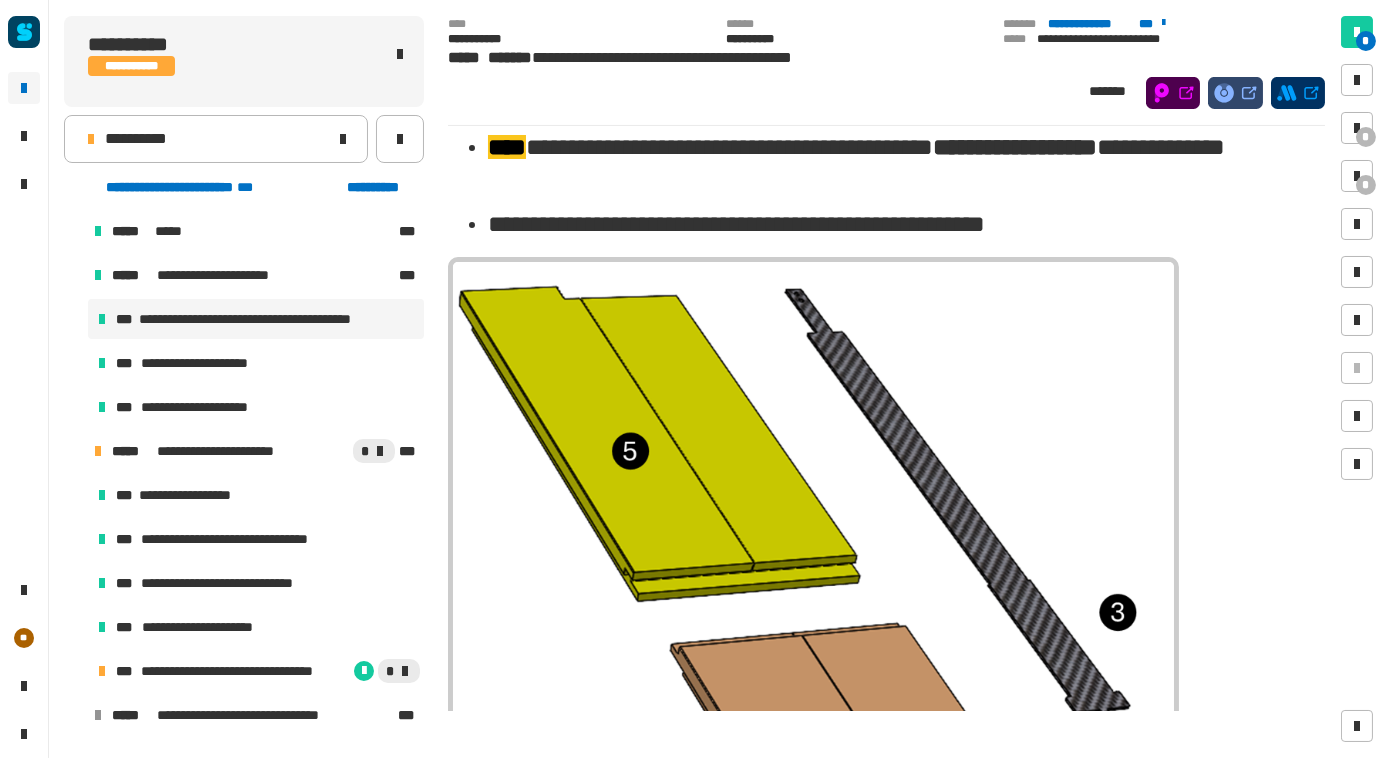 click at bounding box center (813, 578) 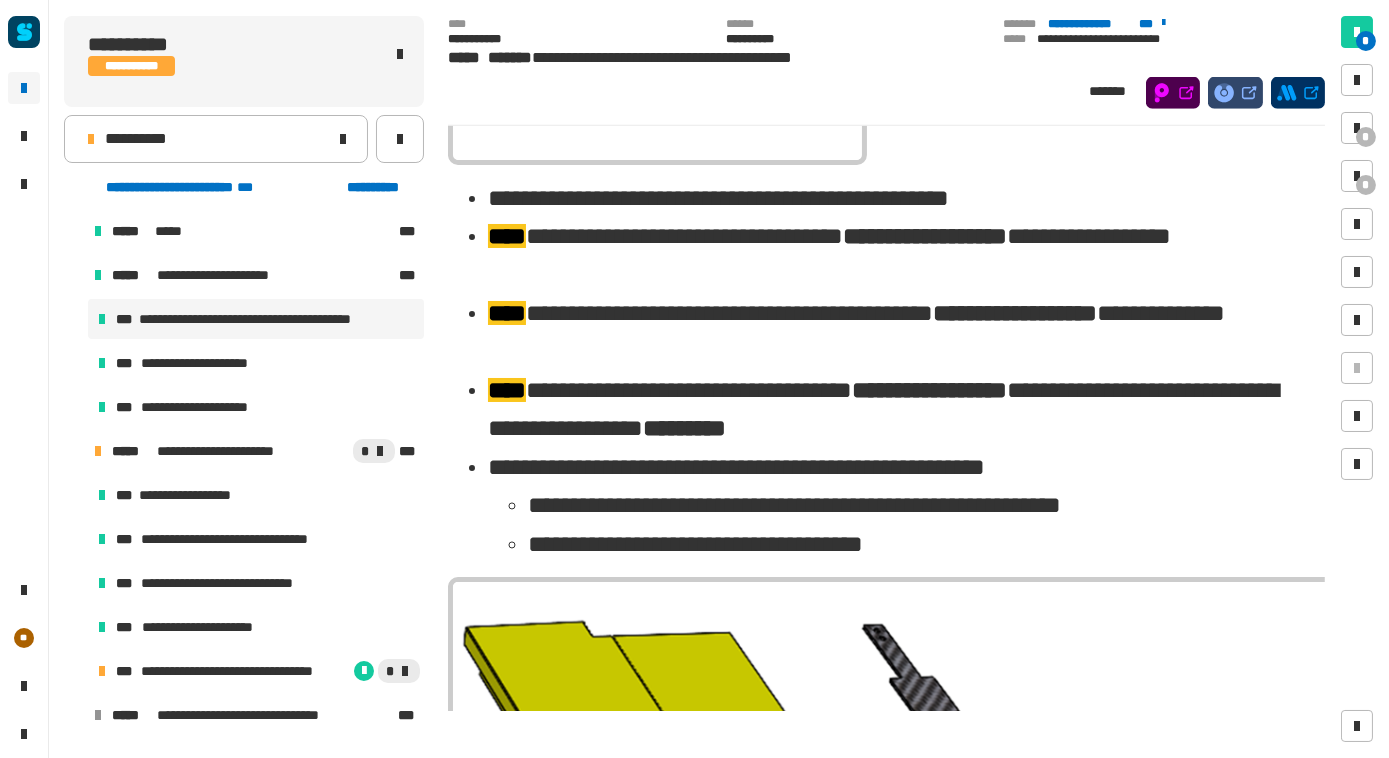 scroll, scrollTop: 3730, scrollLeft: 0, axis: vertical 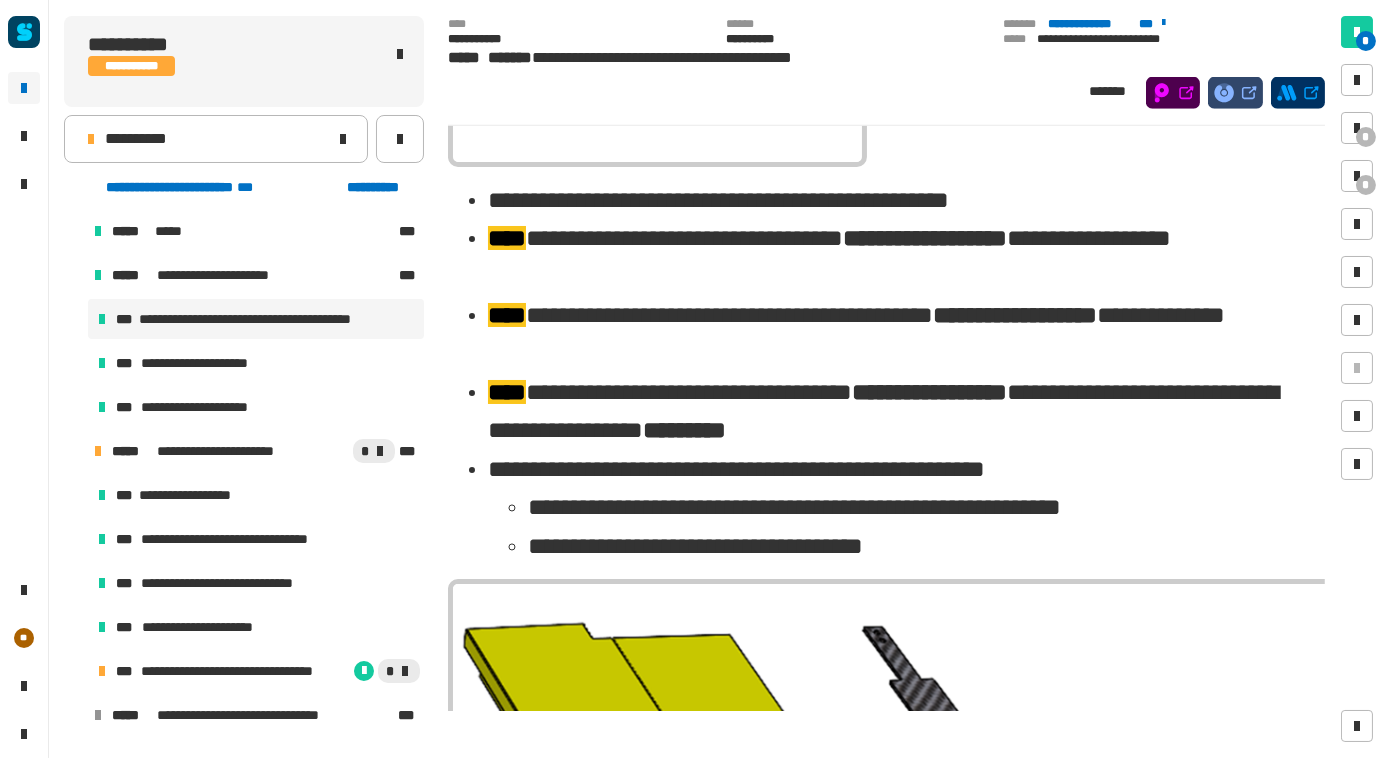 click at bounding box center (891, 977) 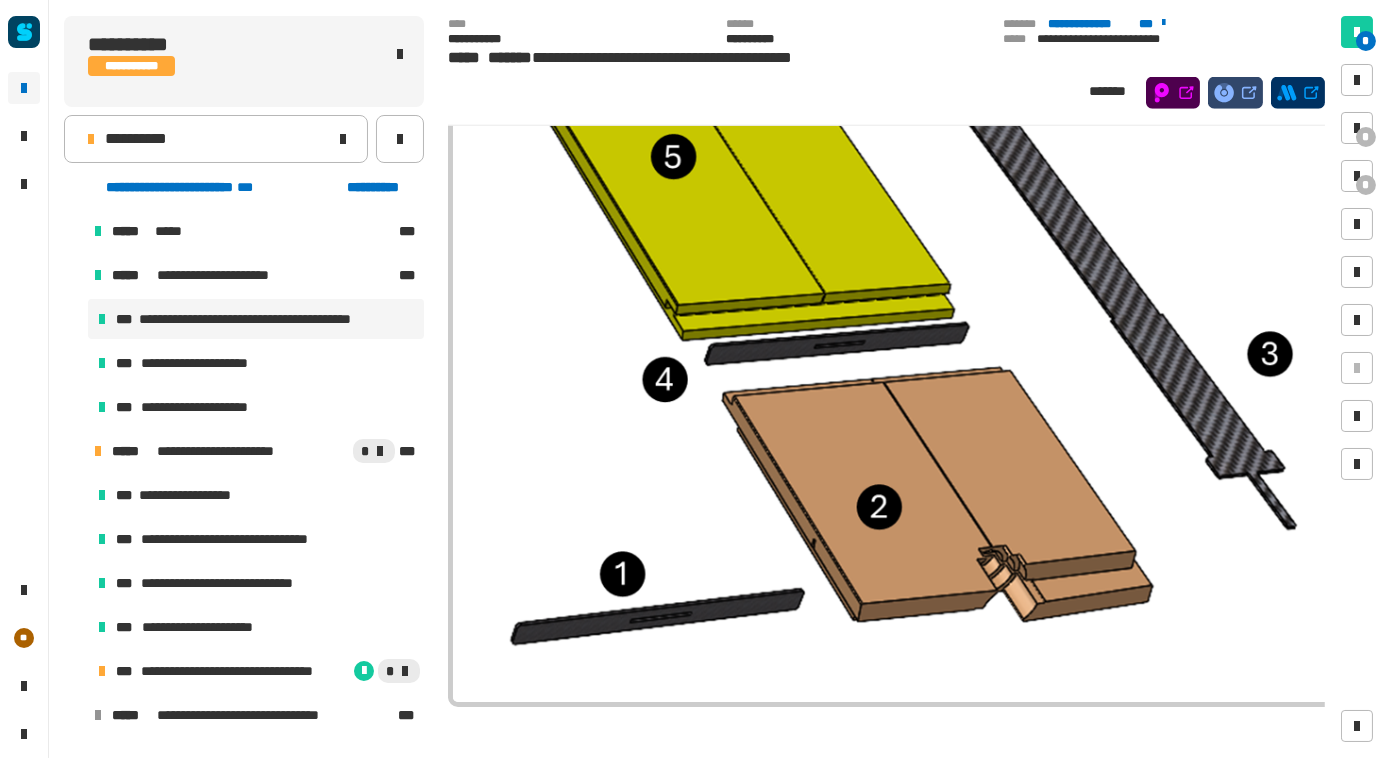 scroll, scrollTop: 4403, scrollLeft: 0, axis: vertical 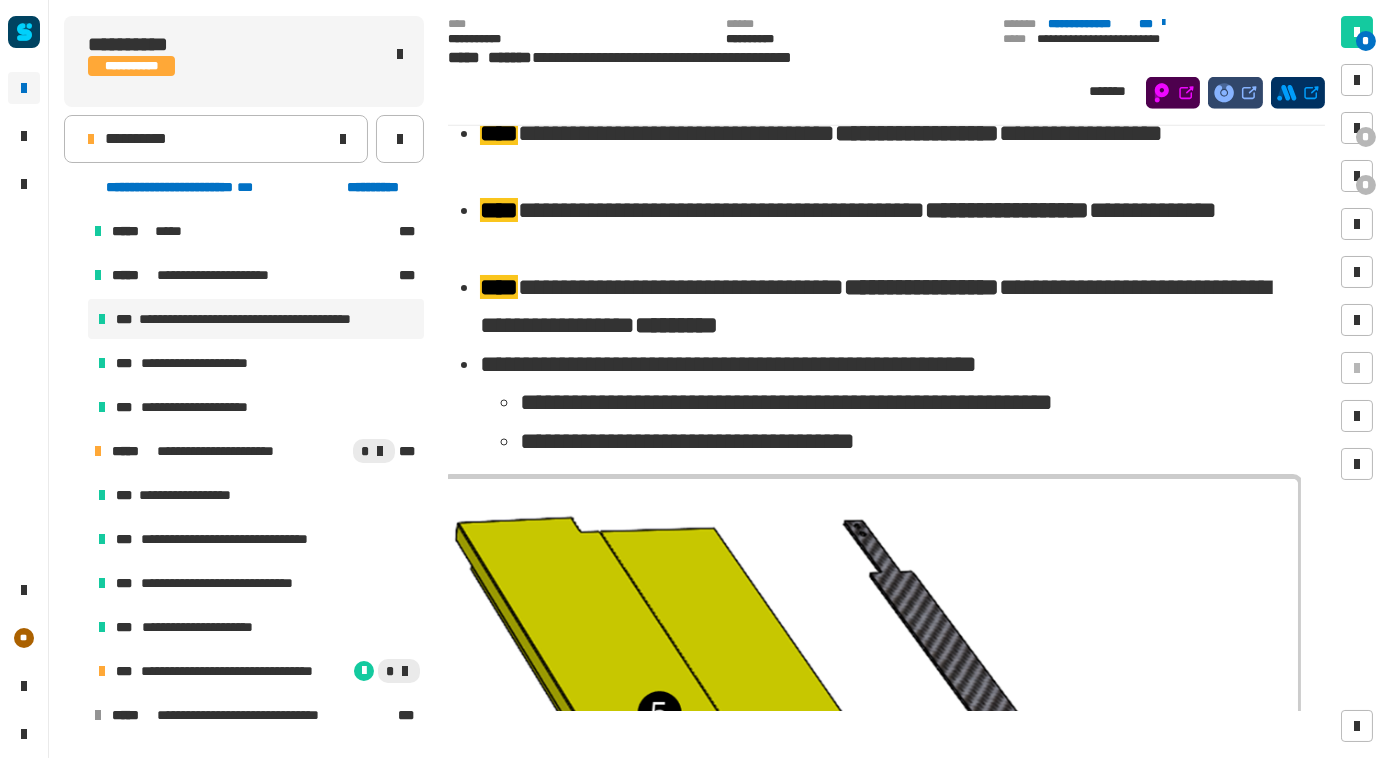 click on "**********" at bounding box center (906, 441) 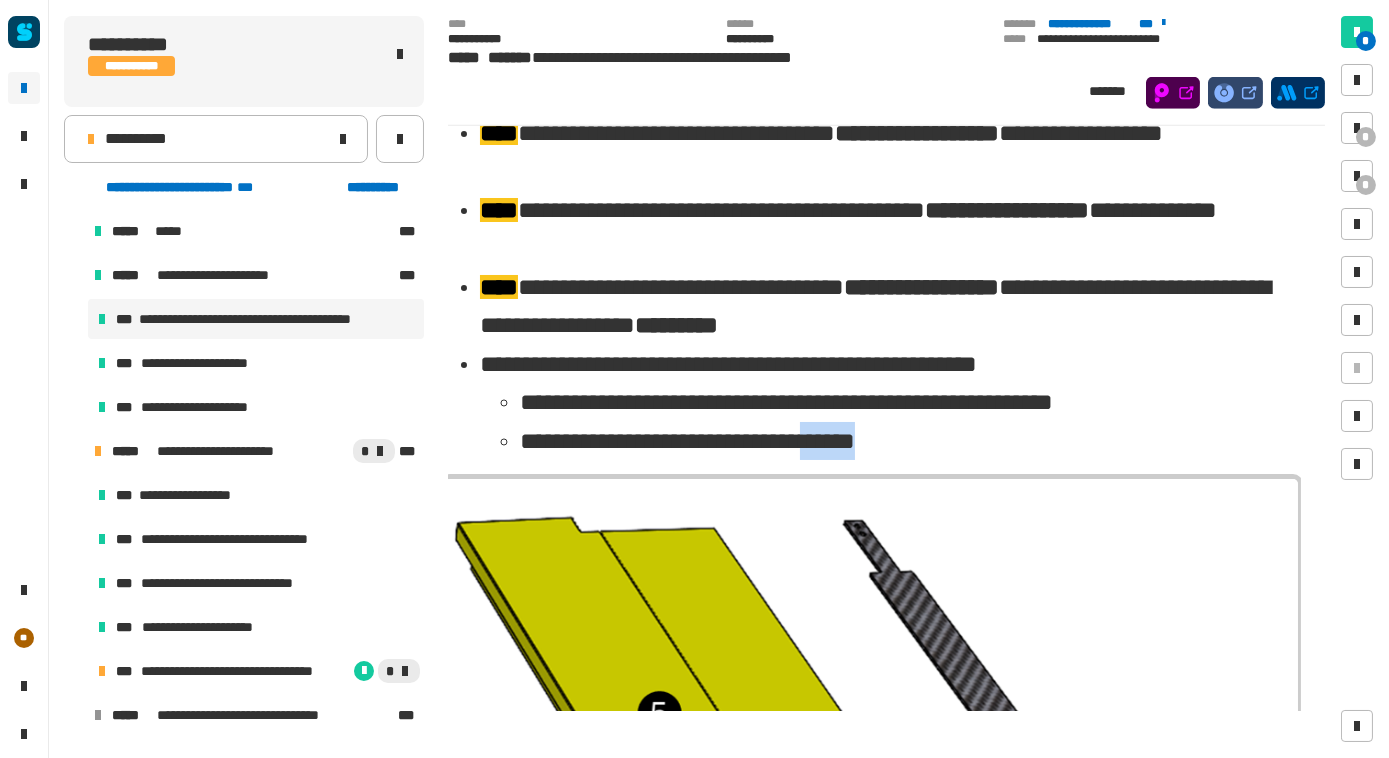 click on "**********" at bounding box center (906, 441) 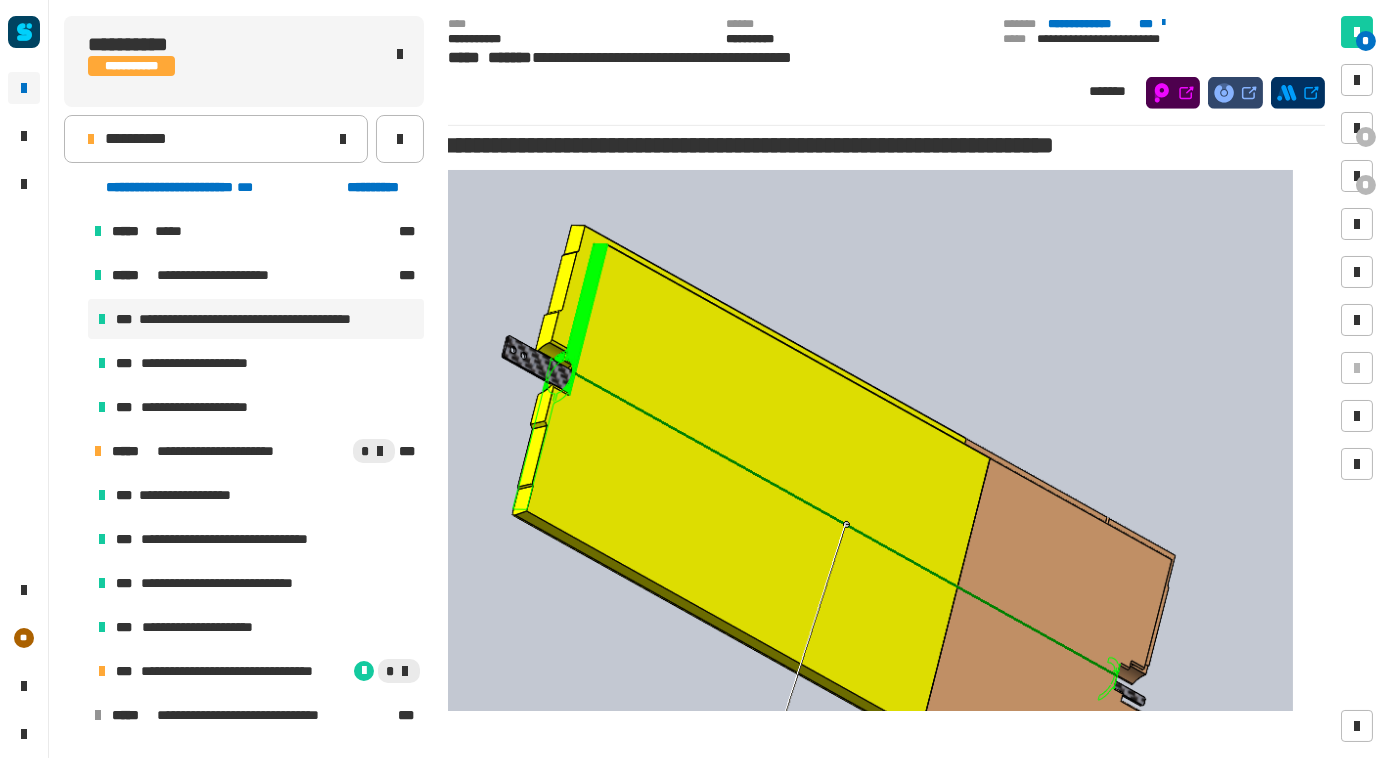 scroll, scrollTop: 2078, scrollLeft: 0, axis: vertical 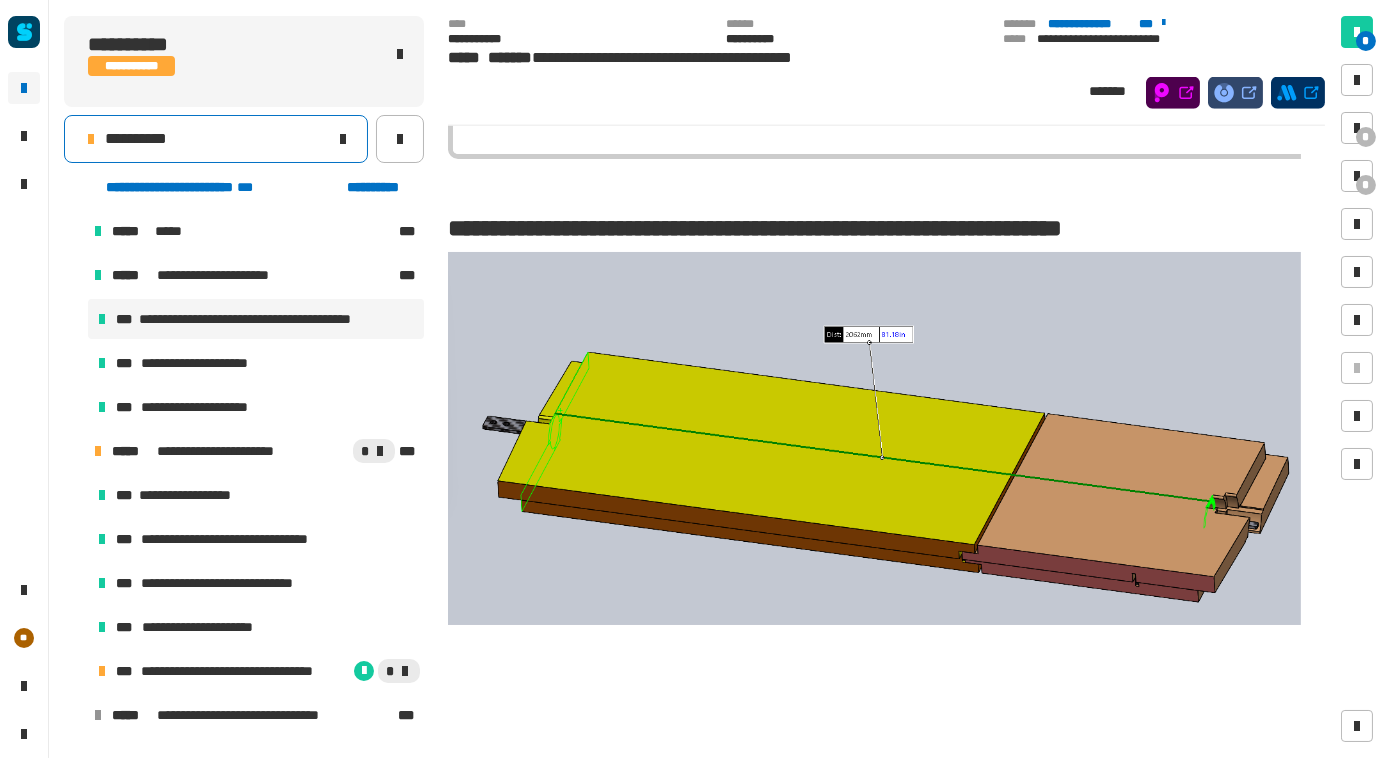 click on "**********" 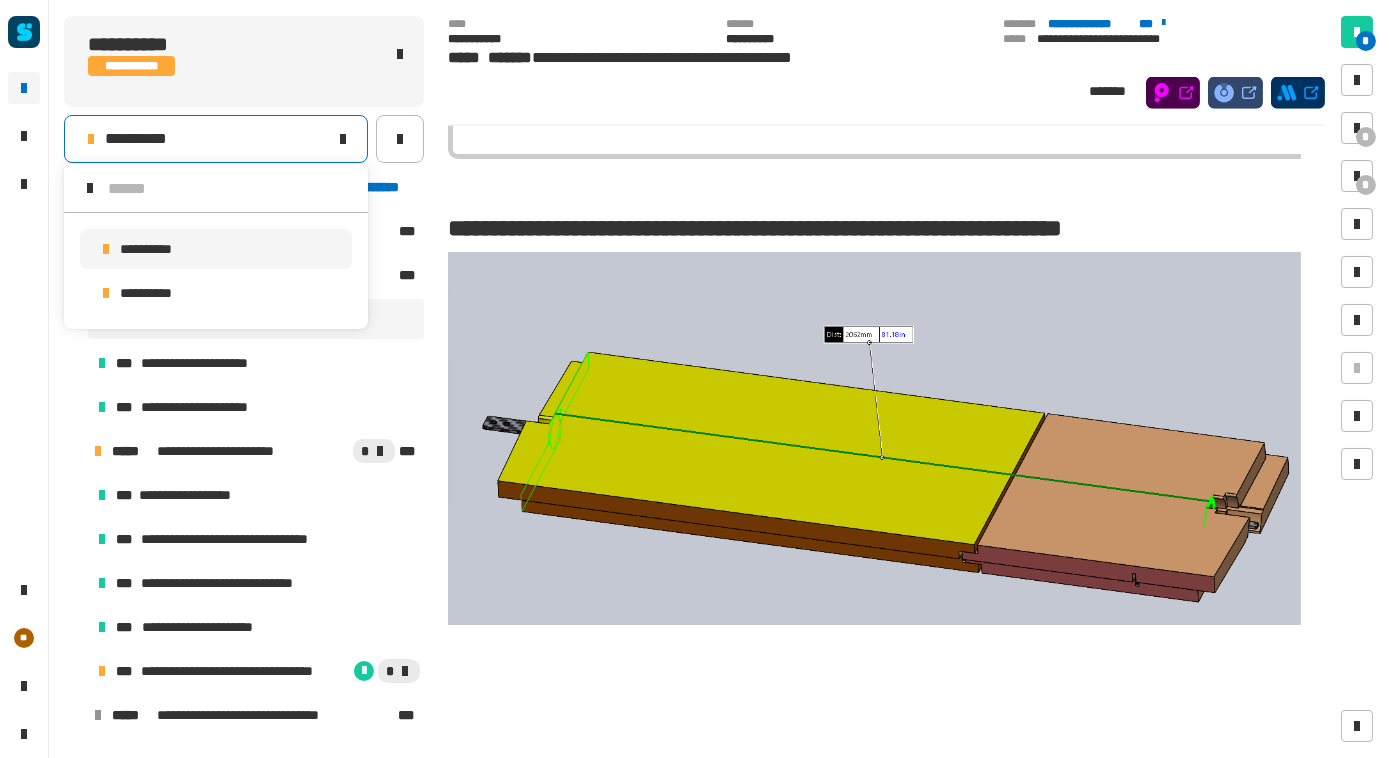 scroll, scrollTop: 0, scrollLeft: 0, axis: both 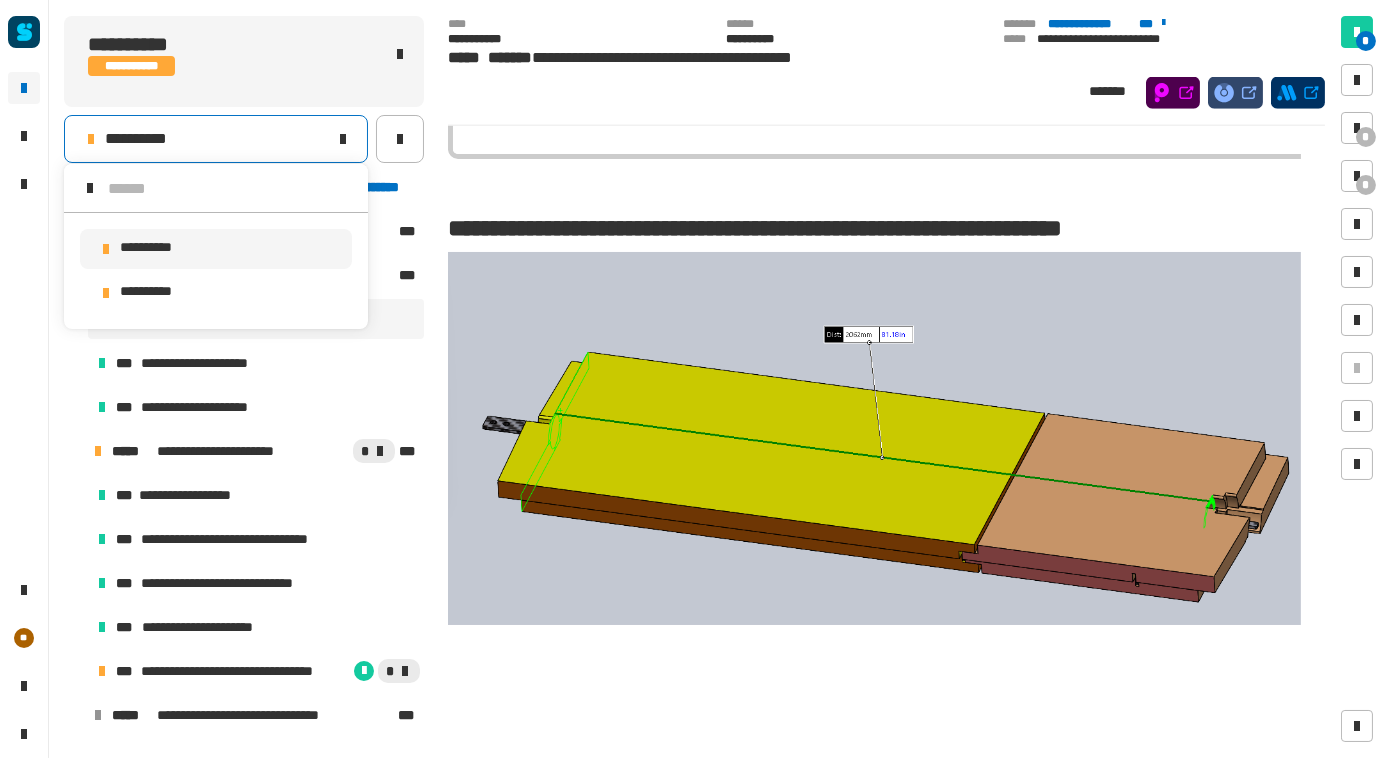 click on "**********" at bounding box center [160, 248] 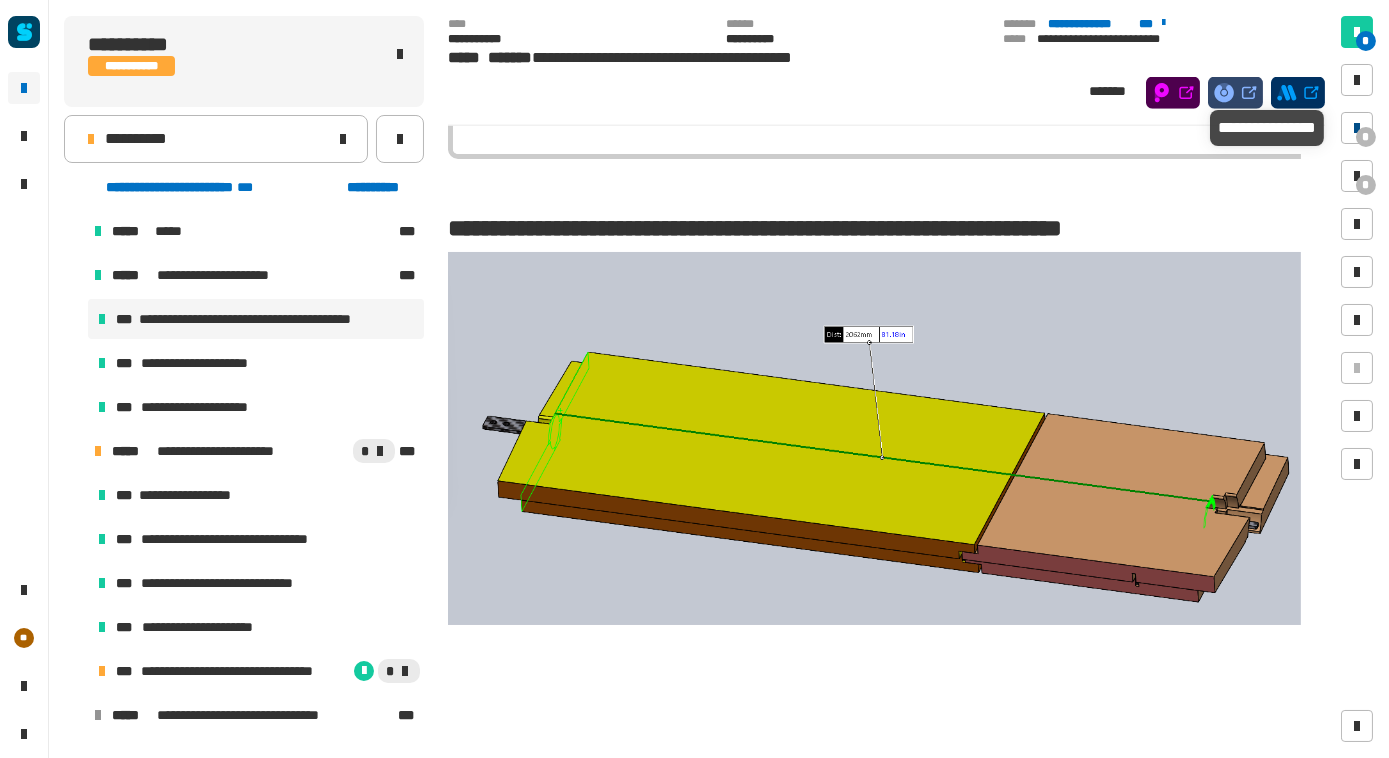 click at bounding box center [1357, 128] 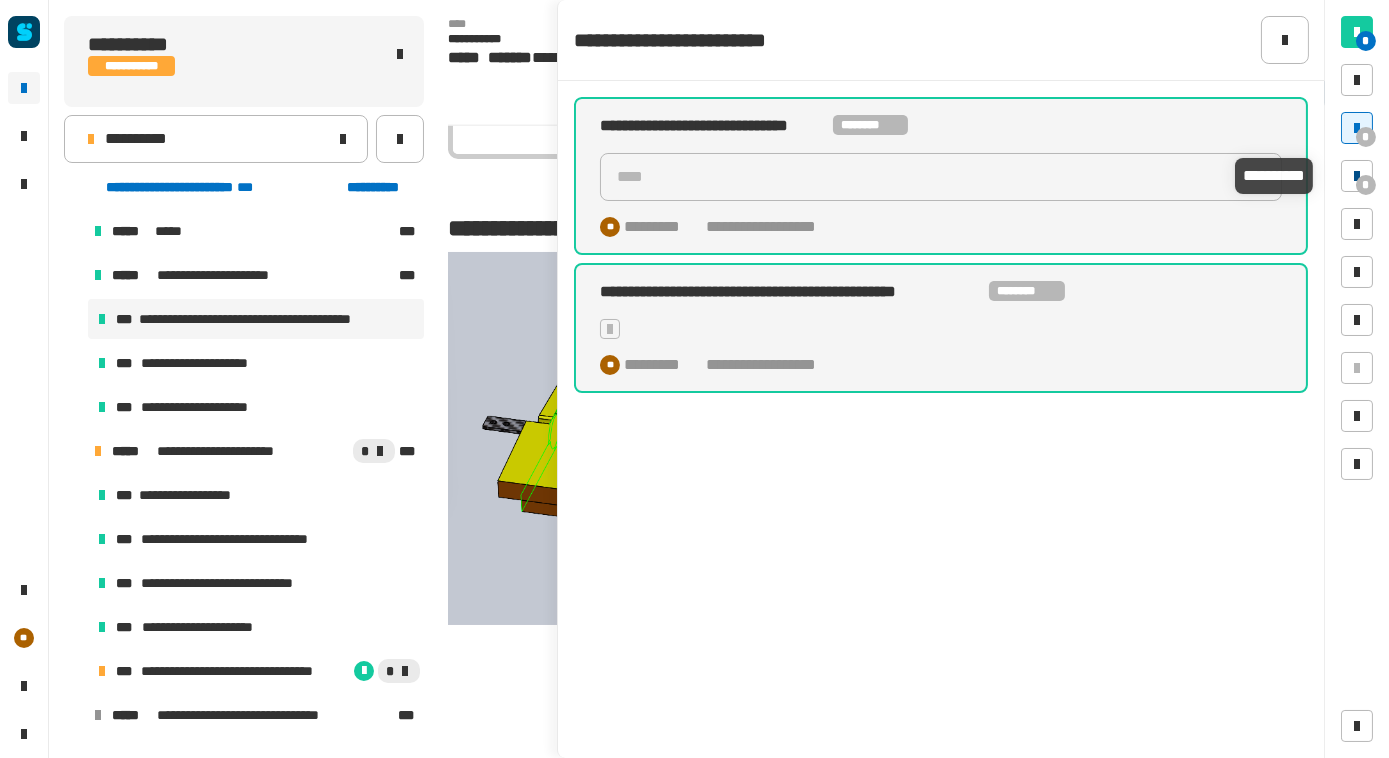 click at bounding box center [1357, 176] 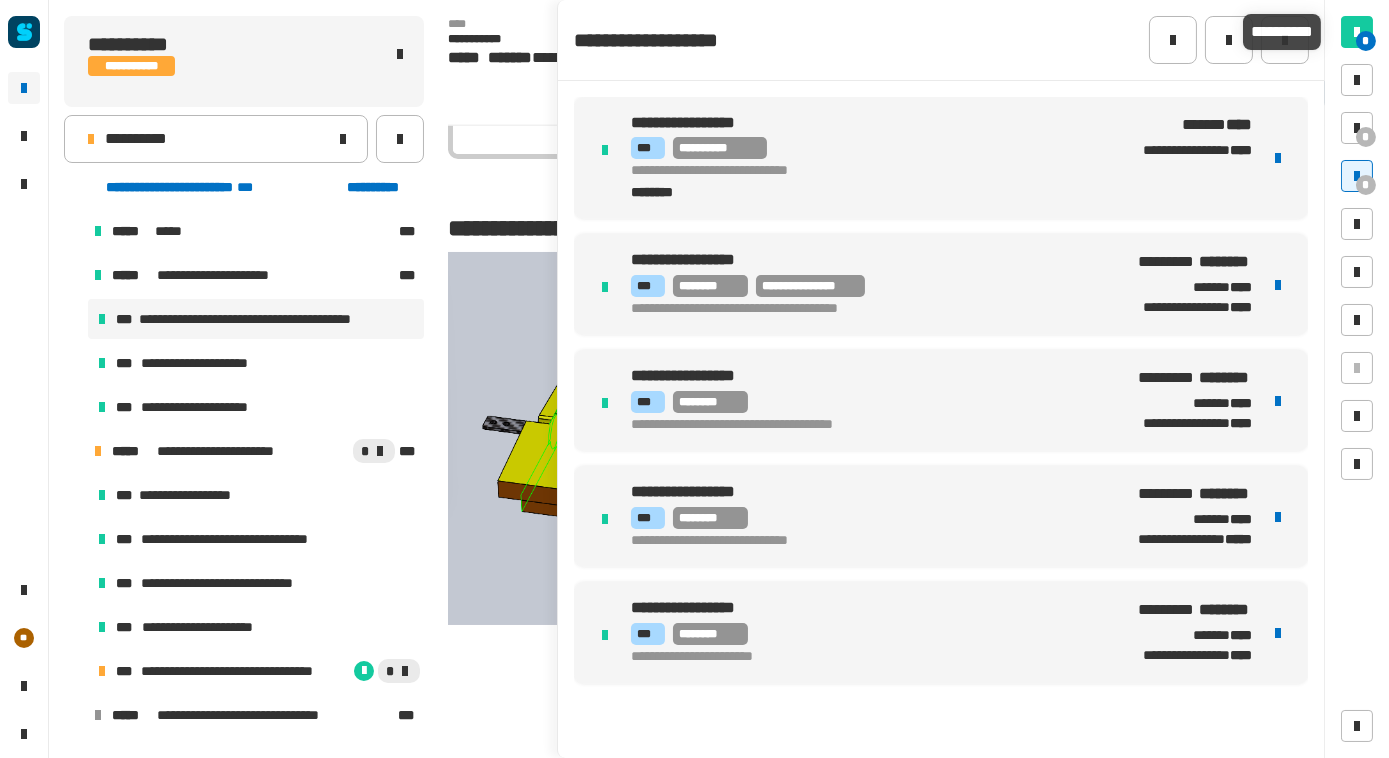 click on "**********" 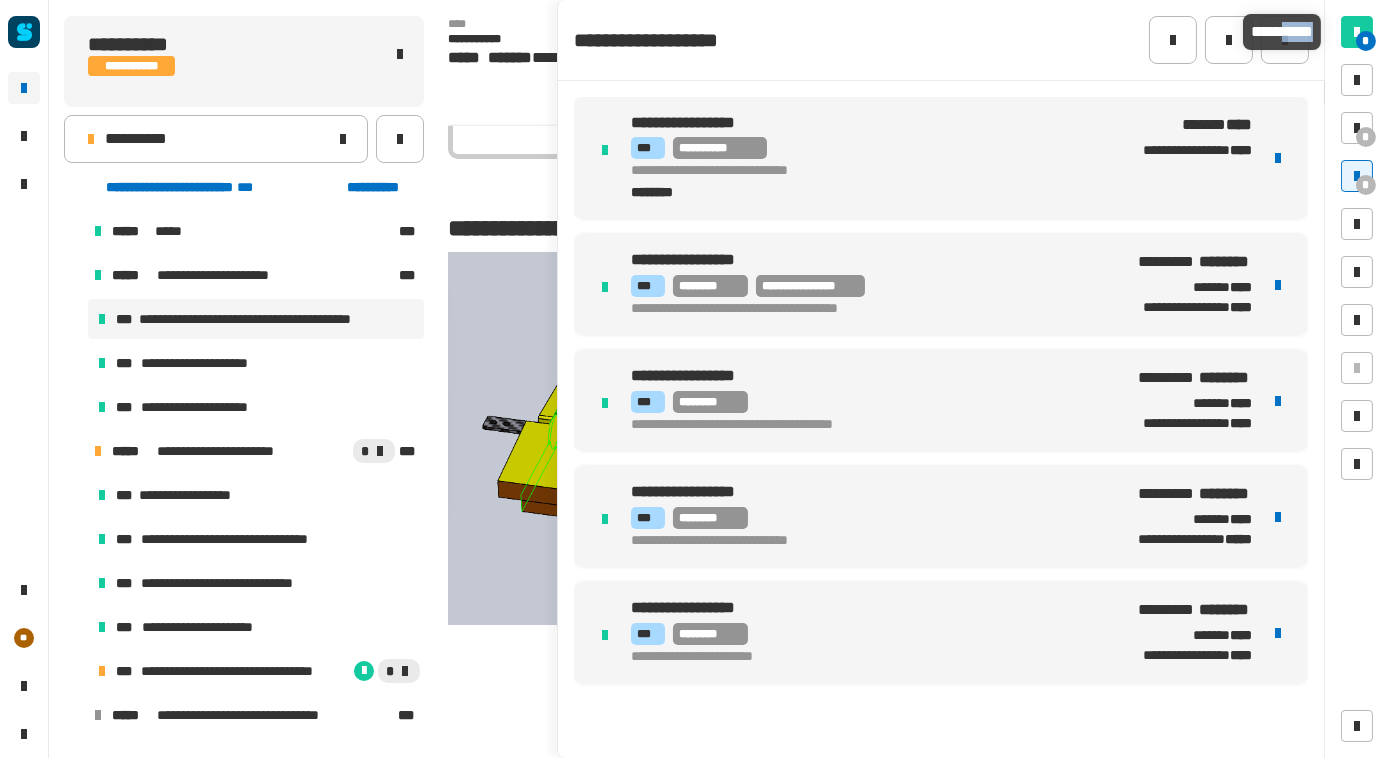 click on "**********" 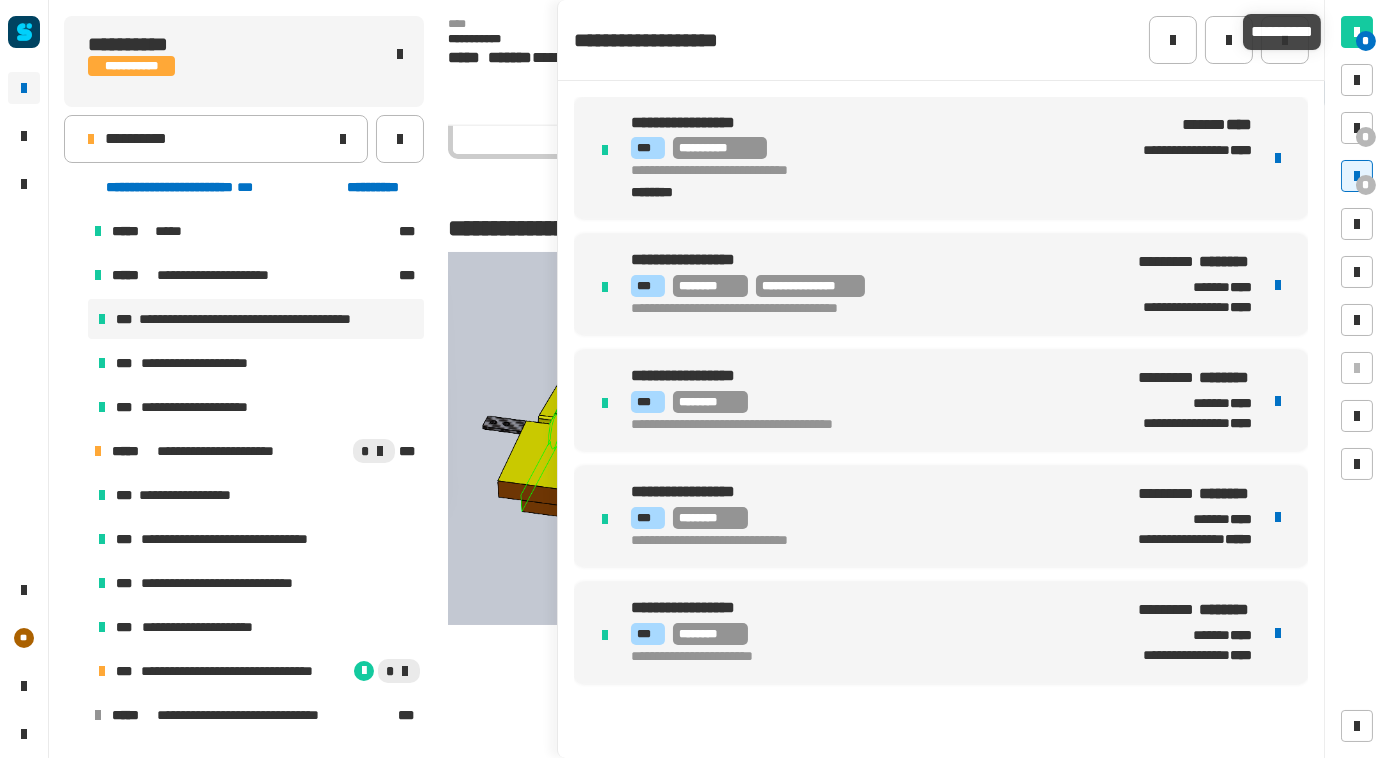 drag, startPoint x: 1293, startPoint y: 44, endPoint x: 1279, endPoint y: 49, distance: 14.866069 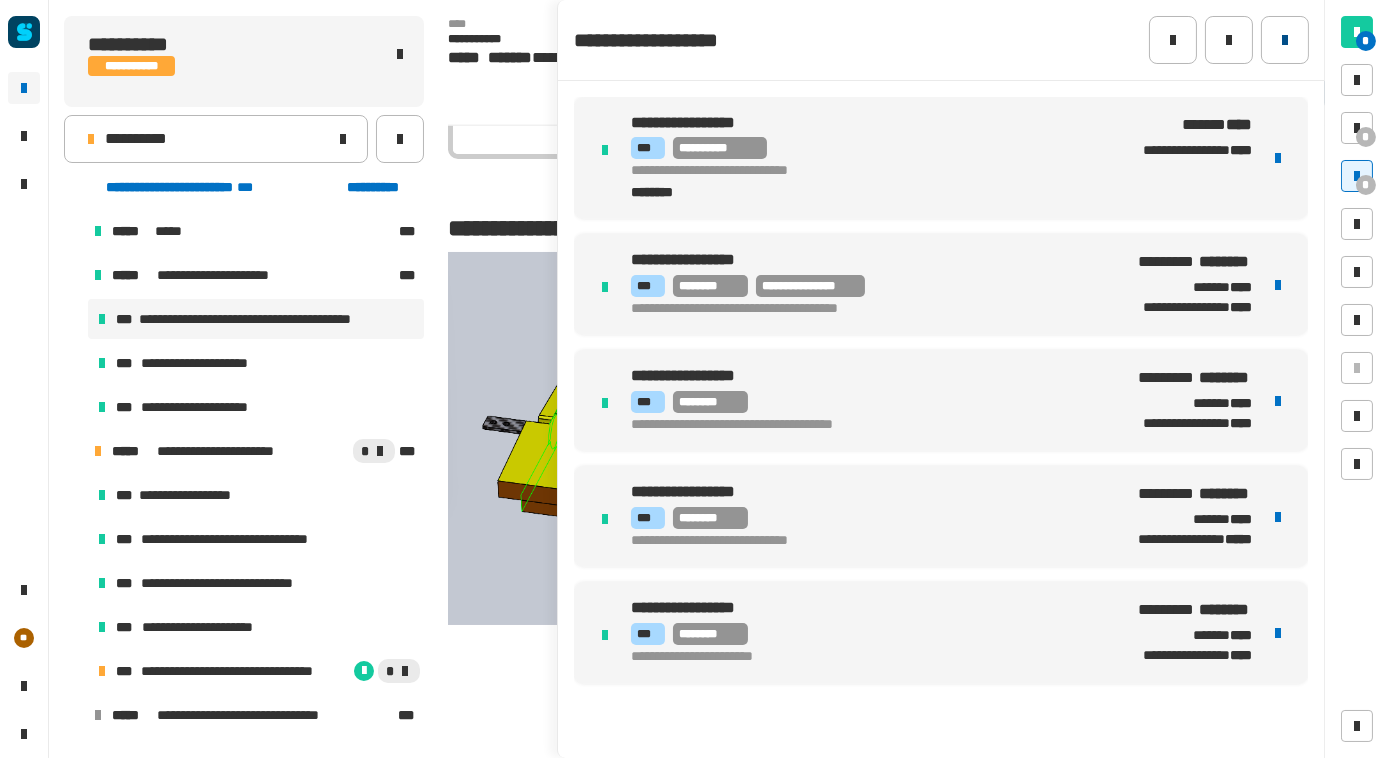 click 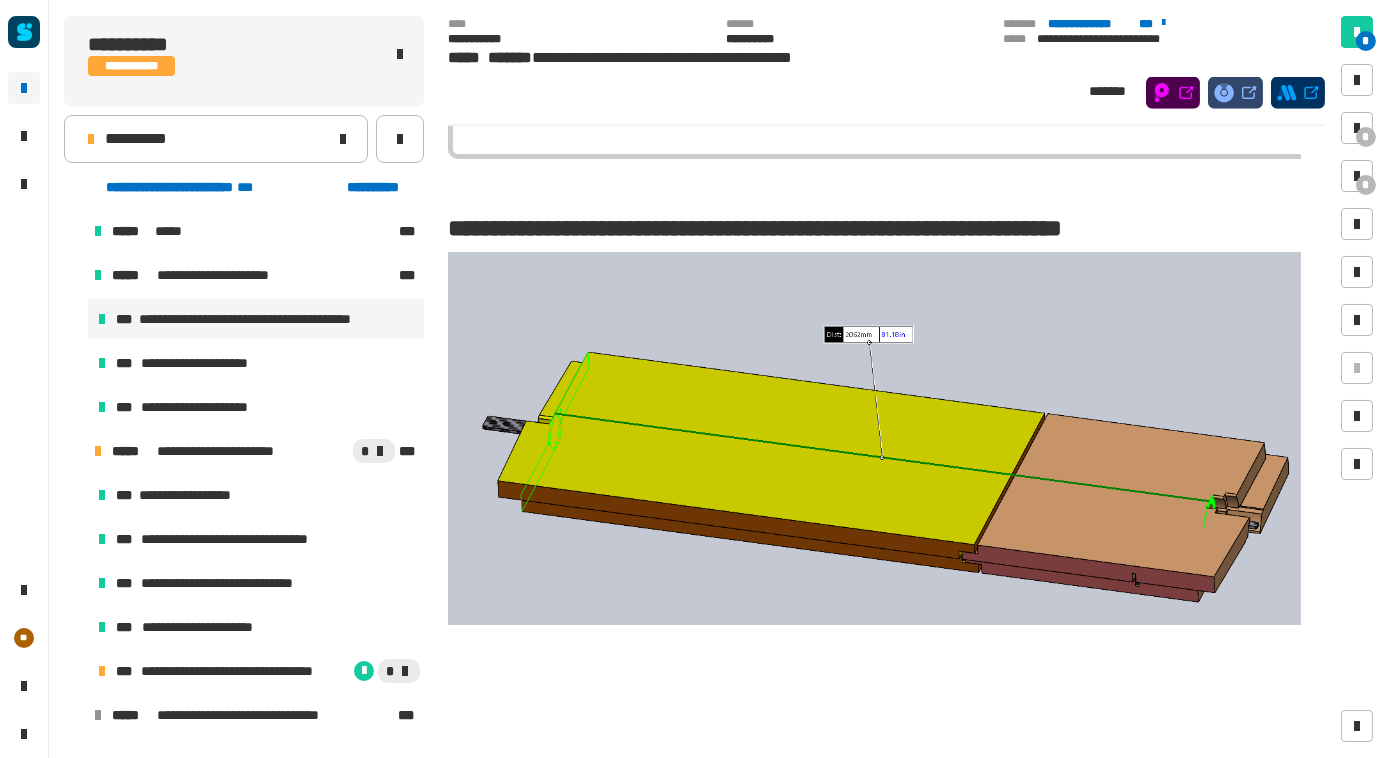 click at bounding box center [874, 438] 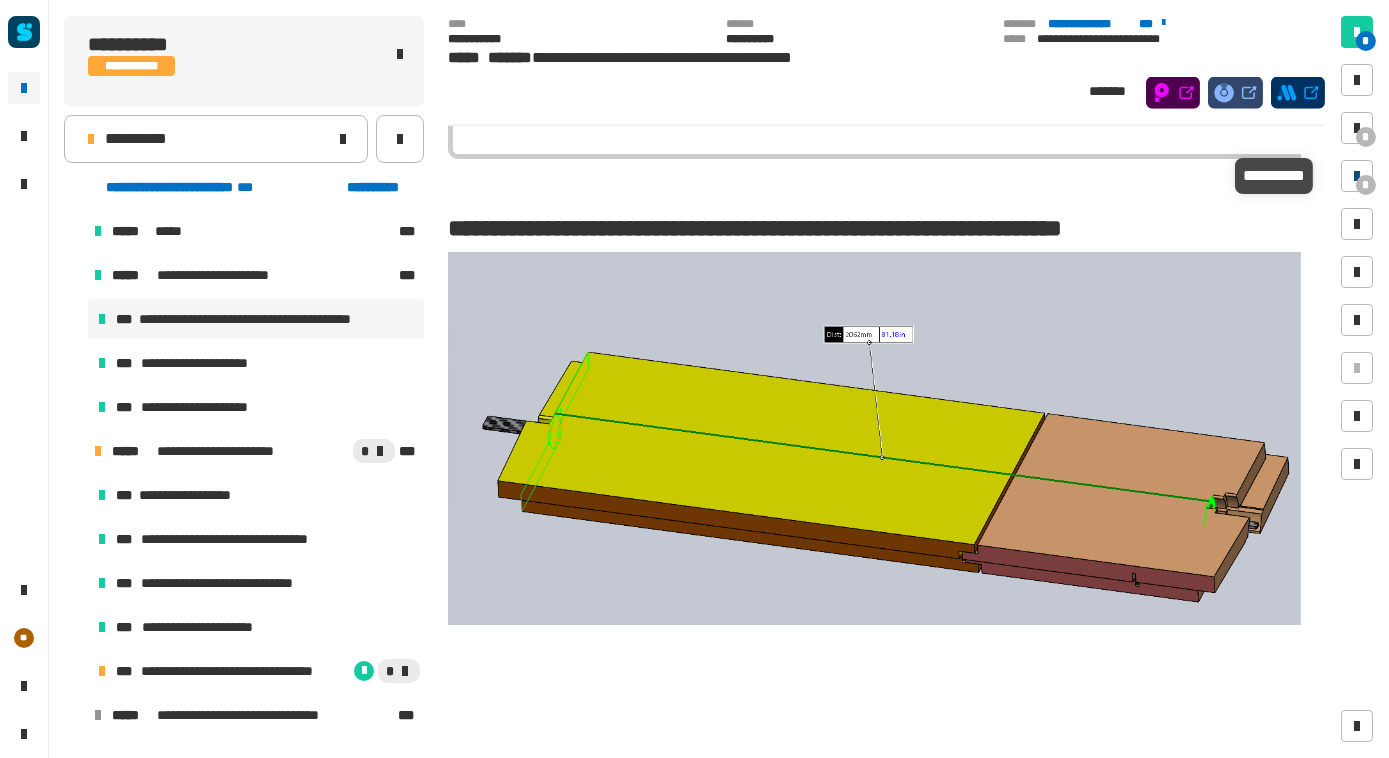 click on "*" at bounding box center (1366, 185) 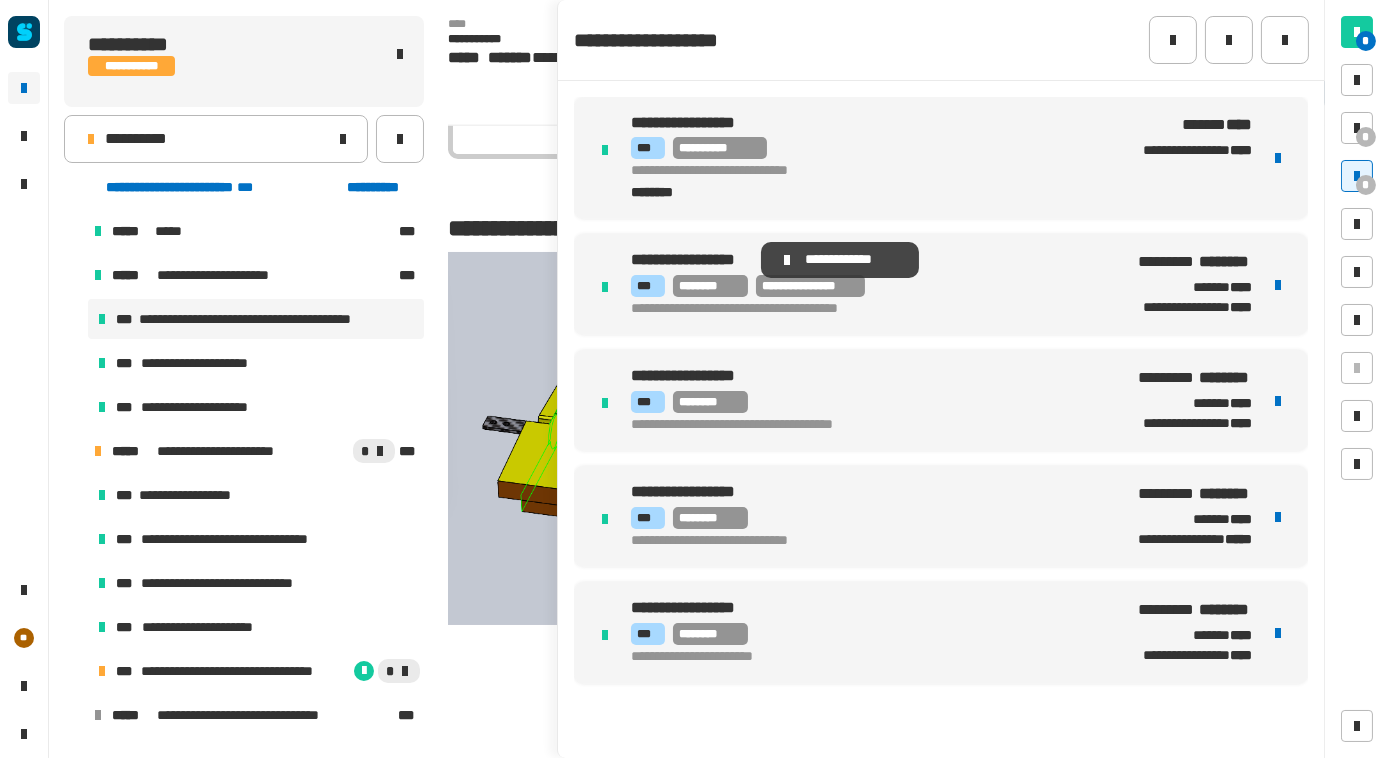 click on "**********" at bounding box center (670, 259) 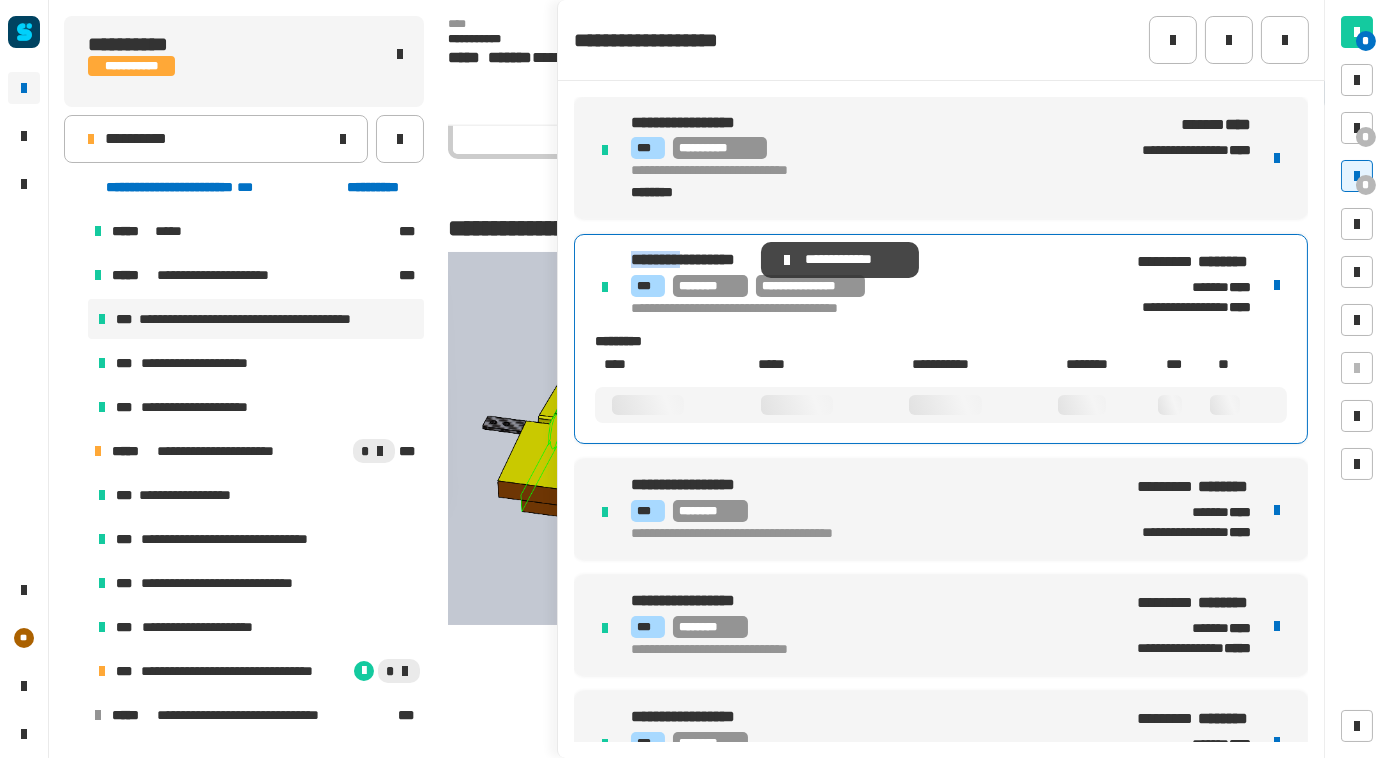 click on "**********" at bounding box center (670, 259) 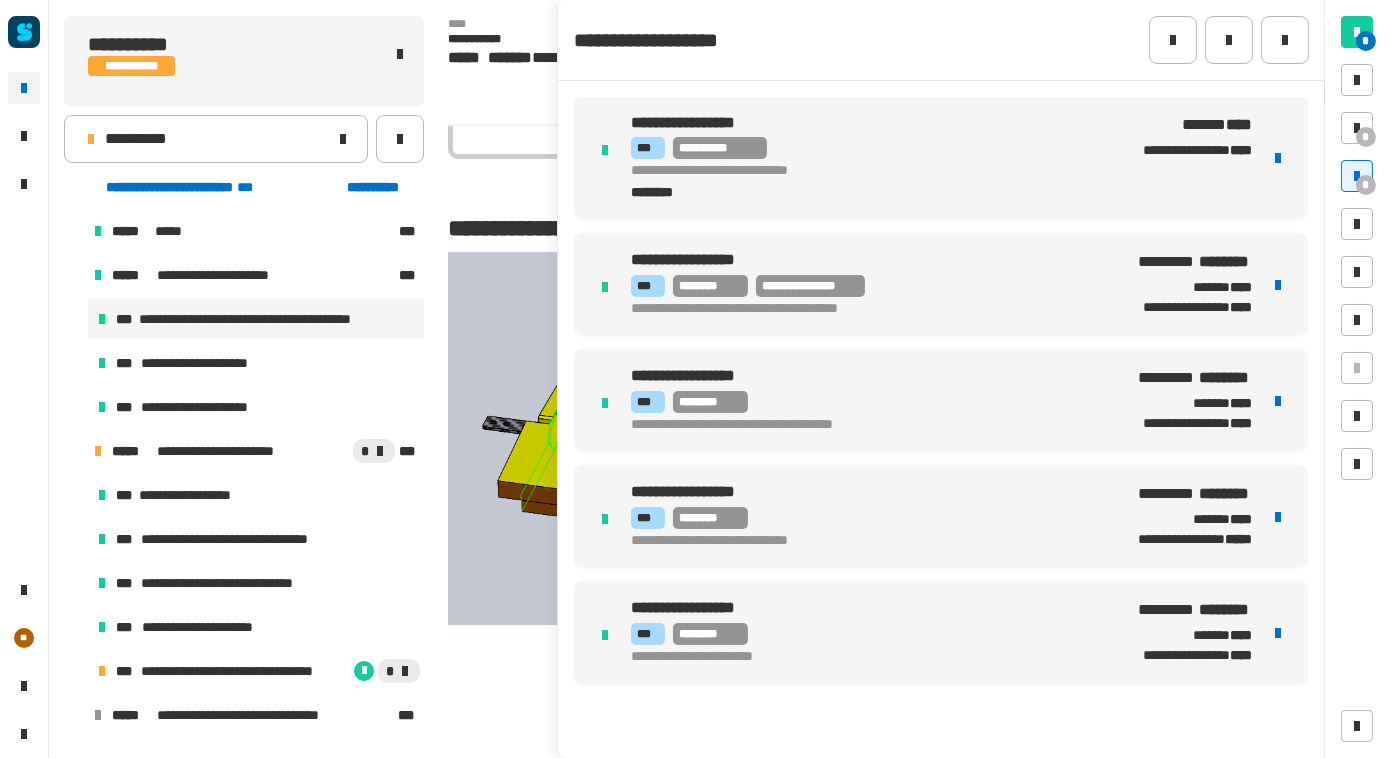 drag, startPoint x: 685, startPoint y: 260, endPoint x: 794, endPoint y: 338, distance: 134.03358 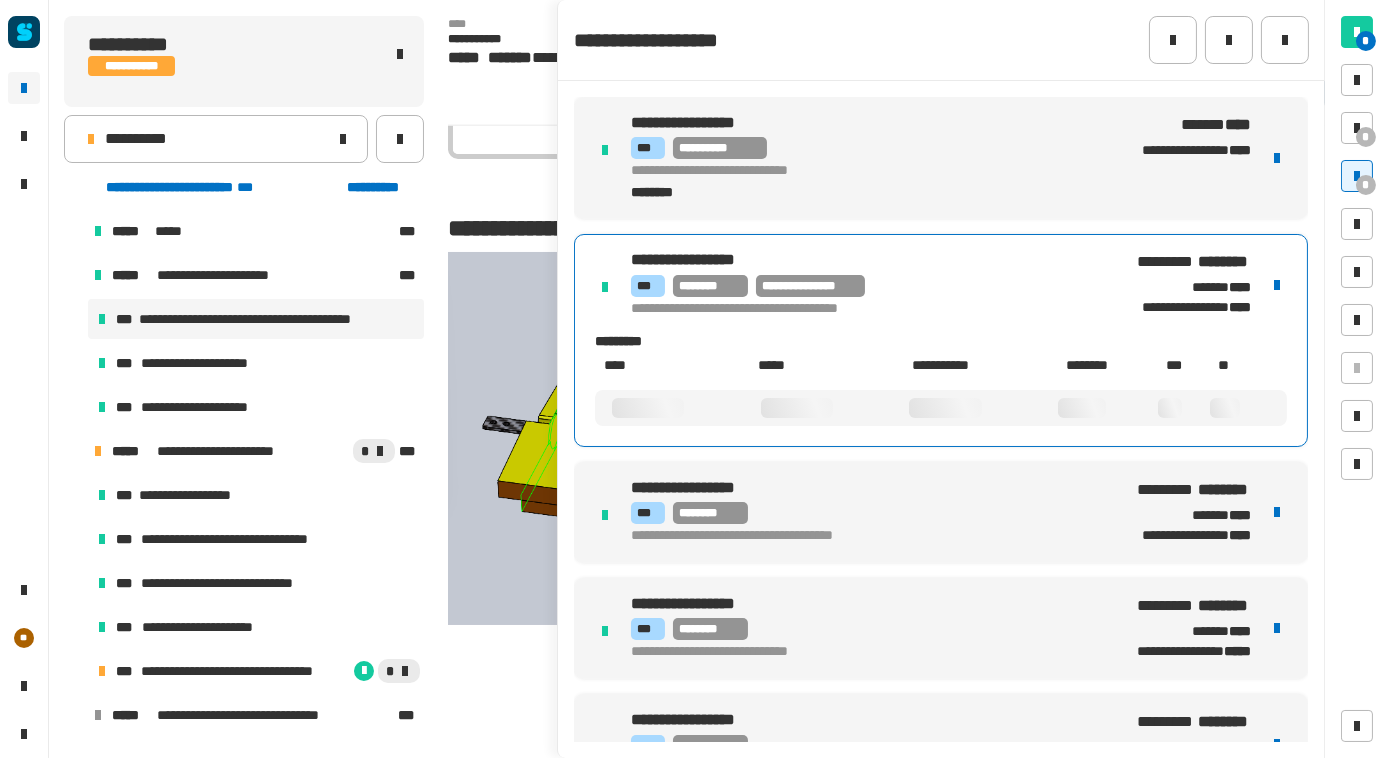 click on "**********" at bounding box center [856, 309] 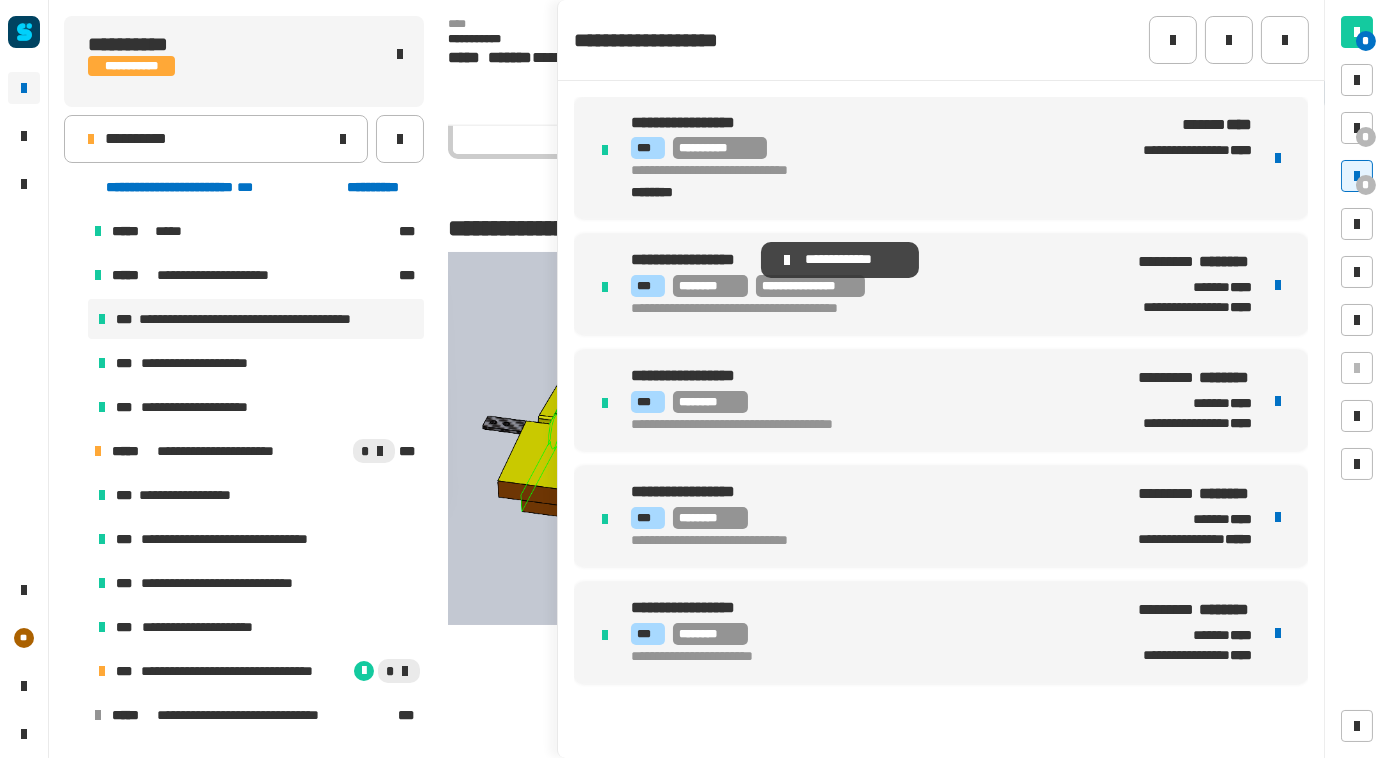 click on "**********" at bounding box center (670, 259) 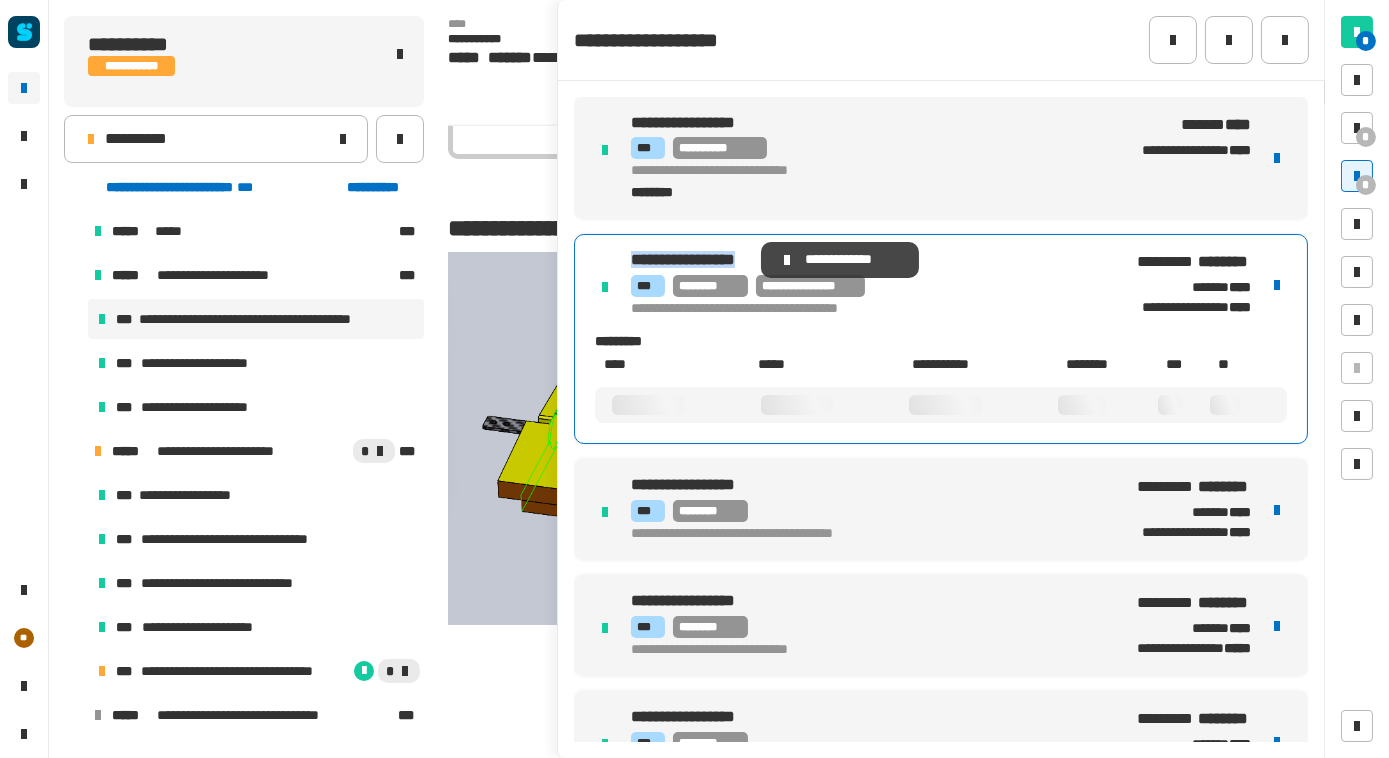 click on "**********" at bounding box center (670, 259) 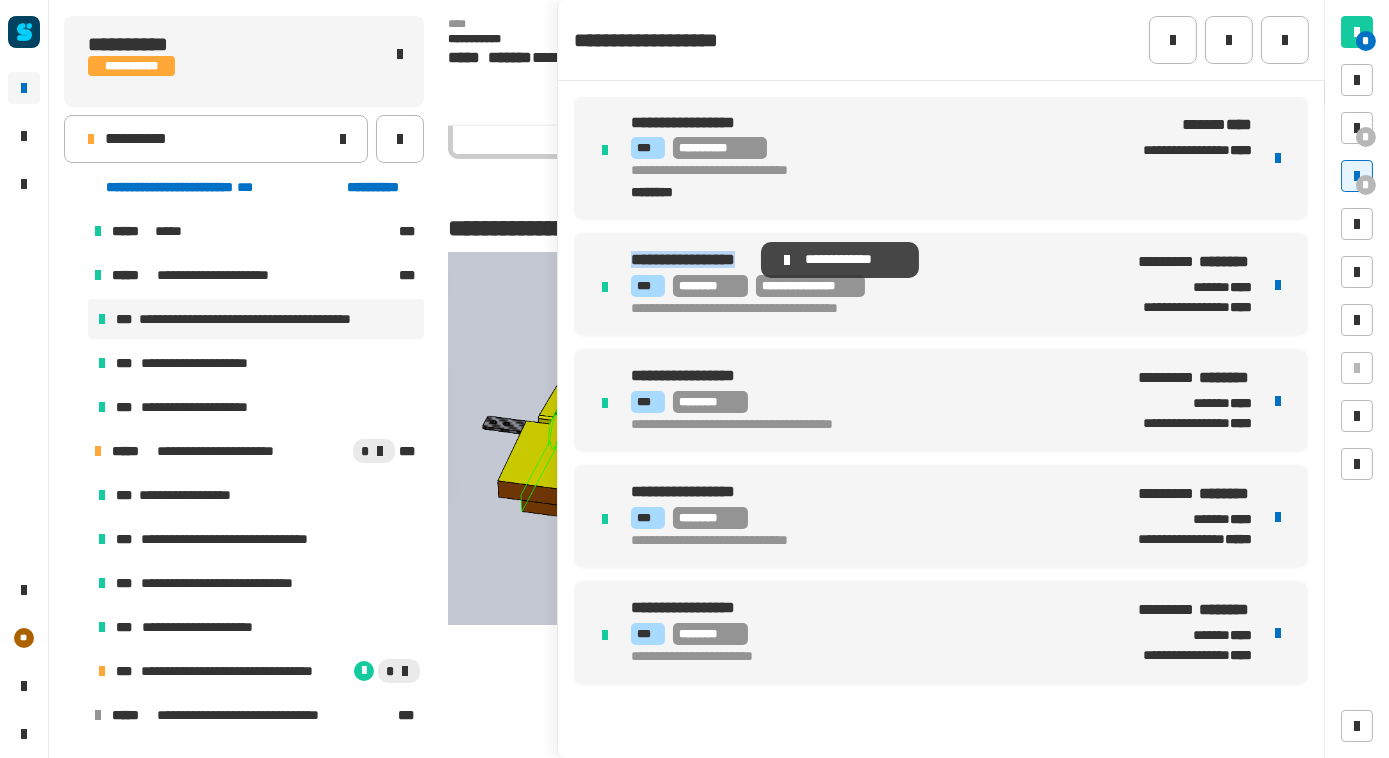 copy on "**********" 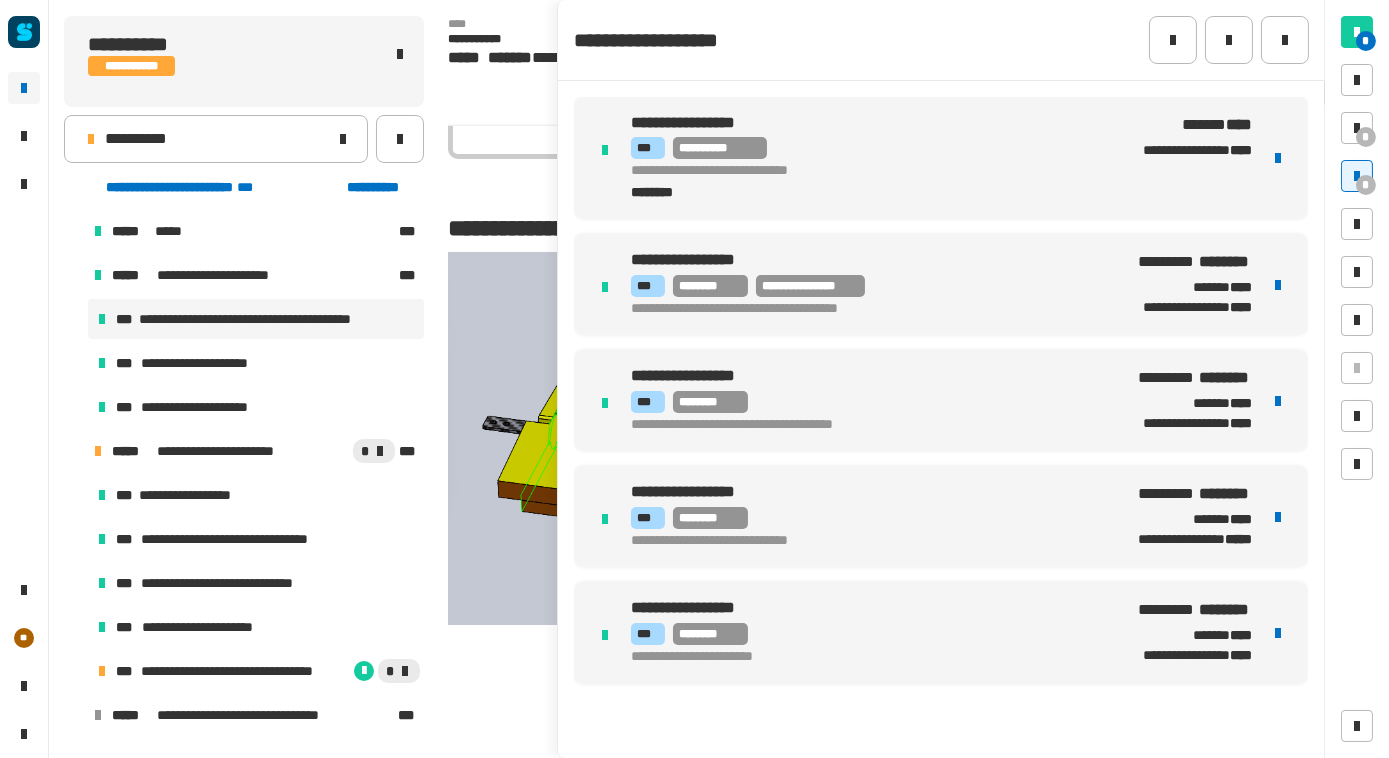 click at bounding box center [1278, 285] 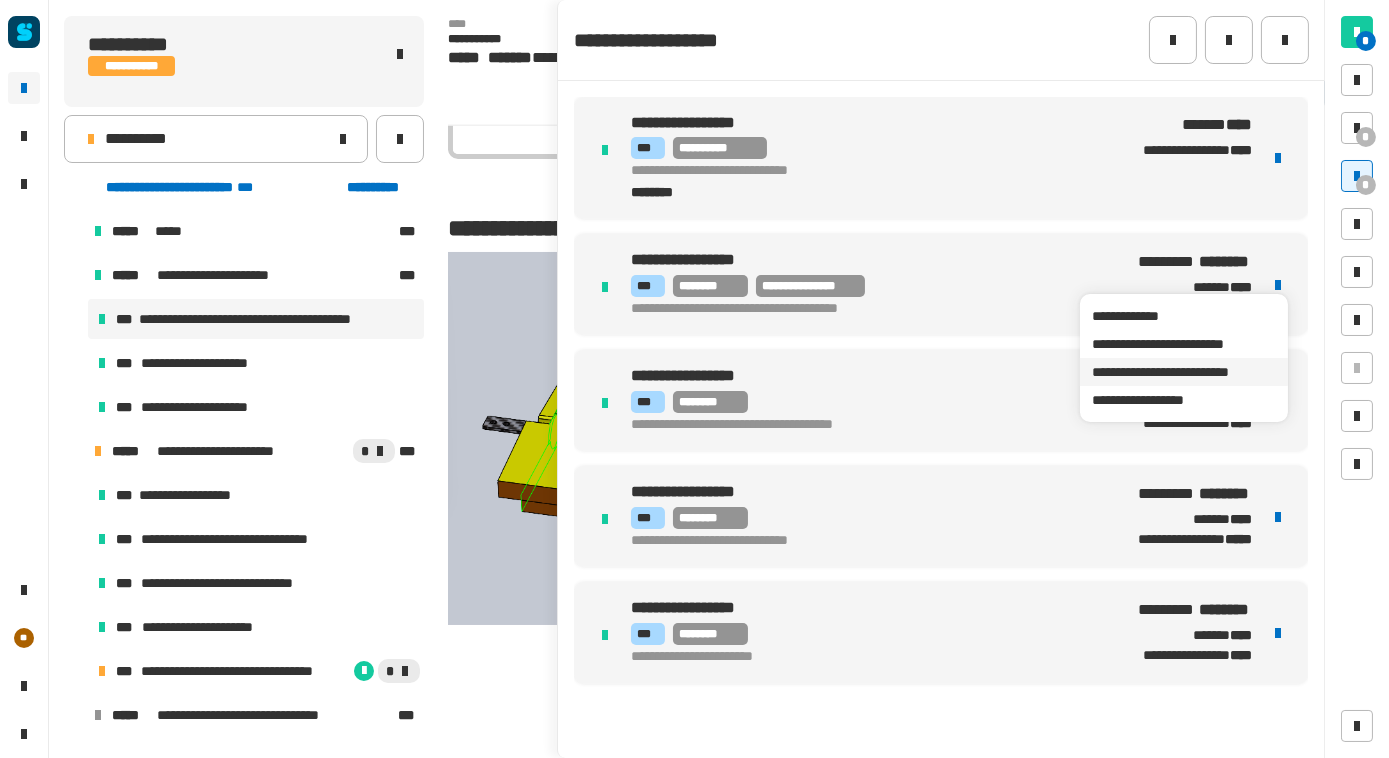 click on "**********" at bounding box center [1183, 372] 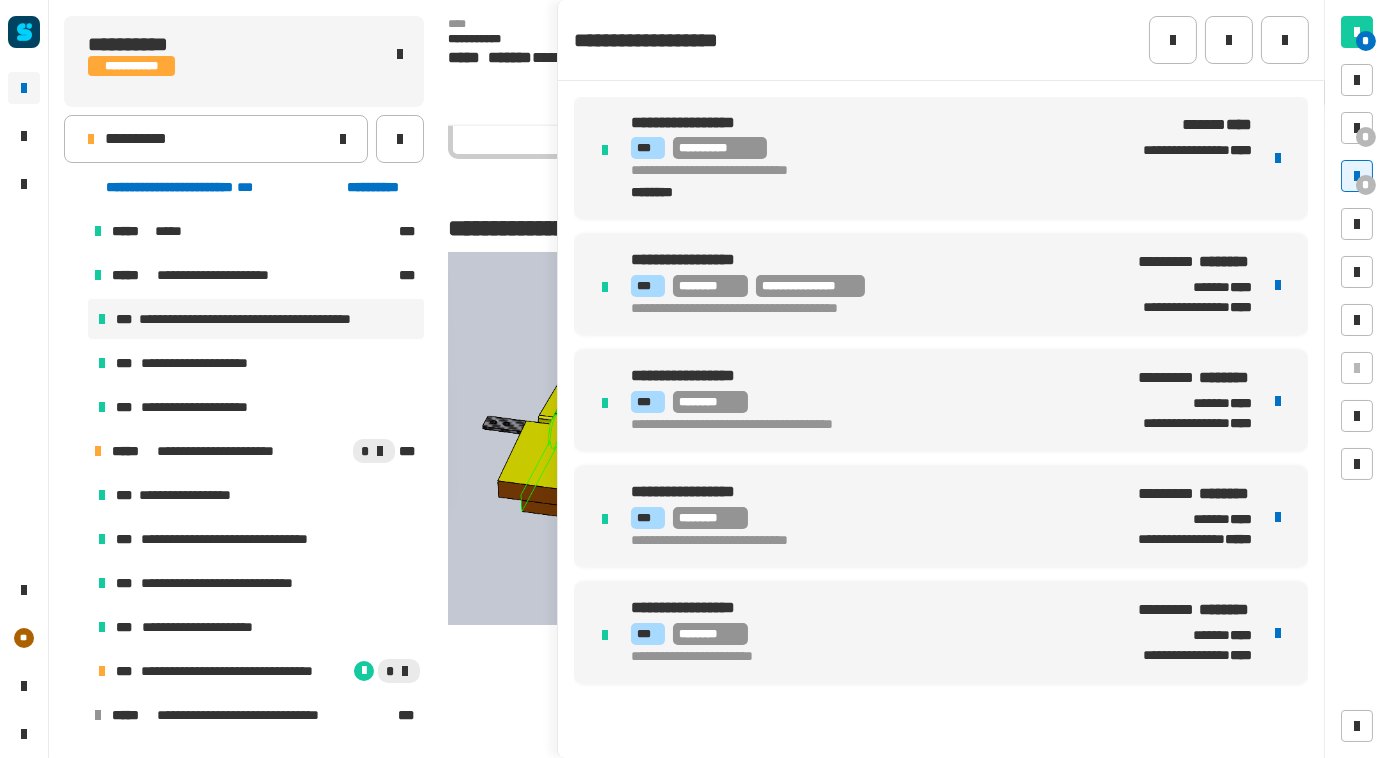 click at bounding box center [874, 438] 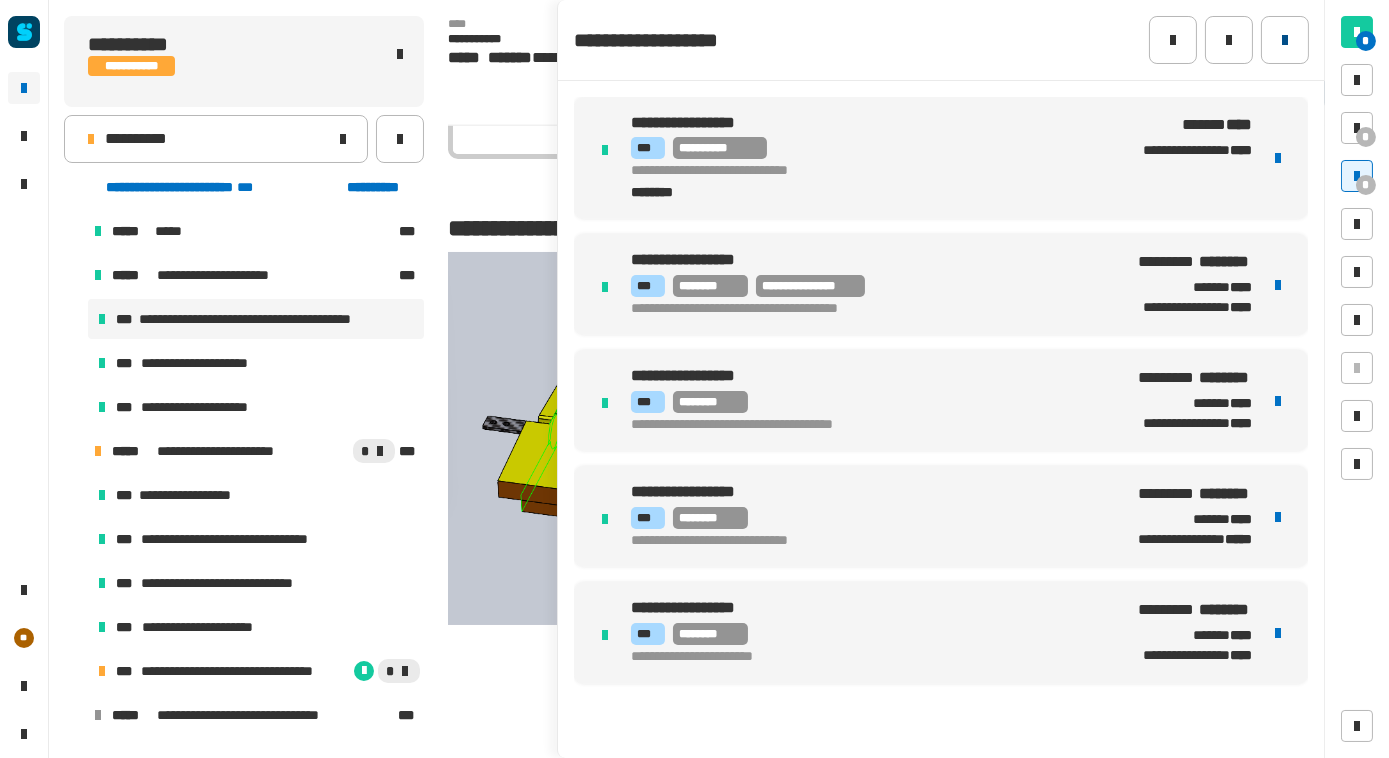 click 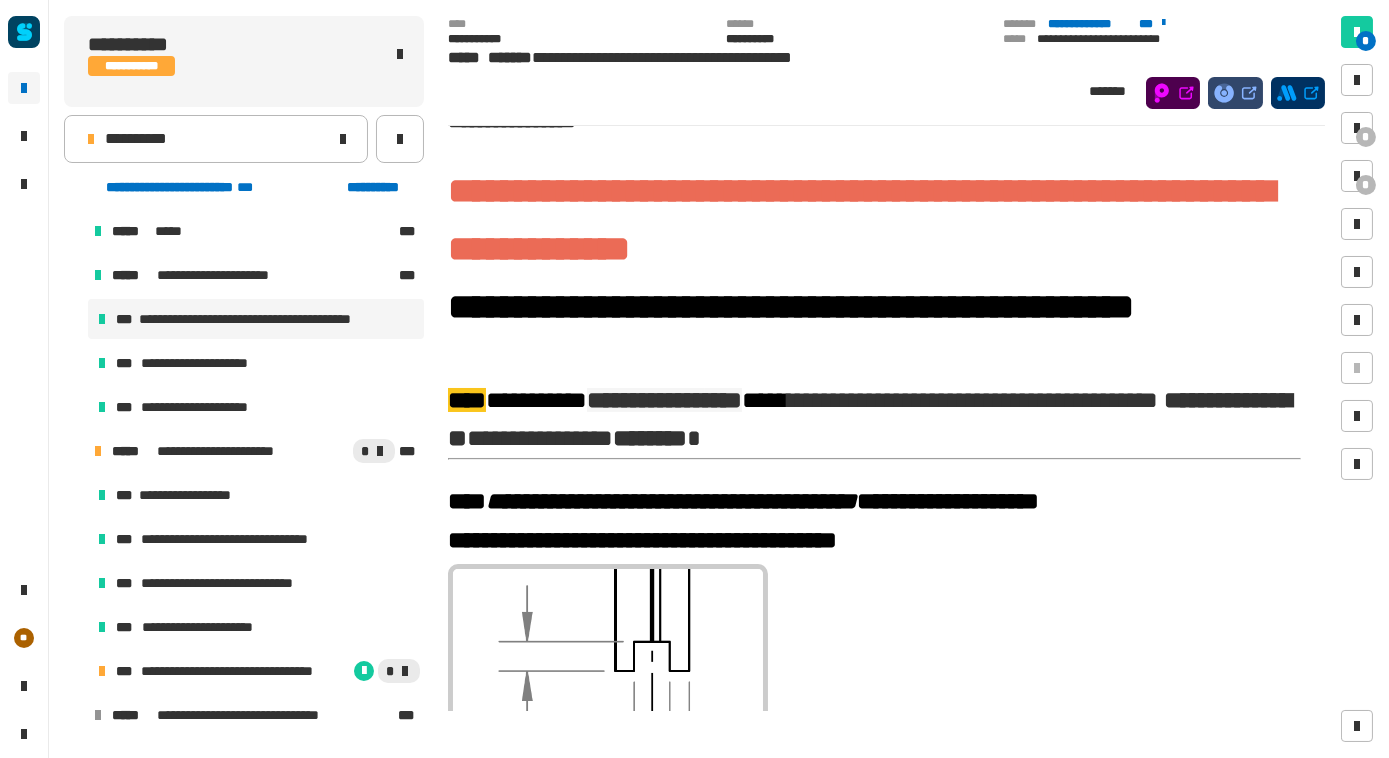 scroll, scrollTop: 32, scrollLeft: 0, axis: vertical 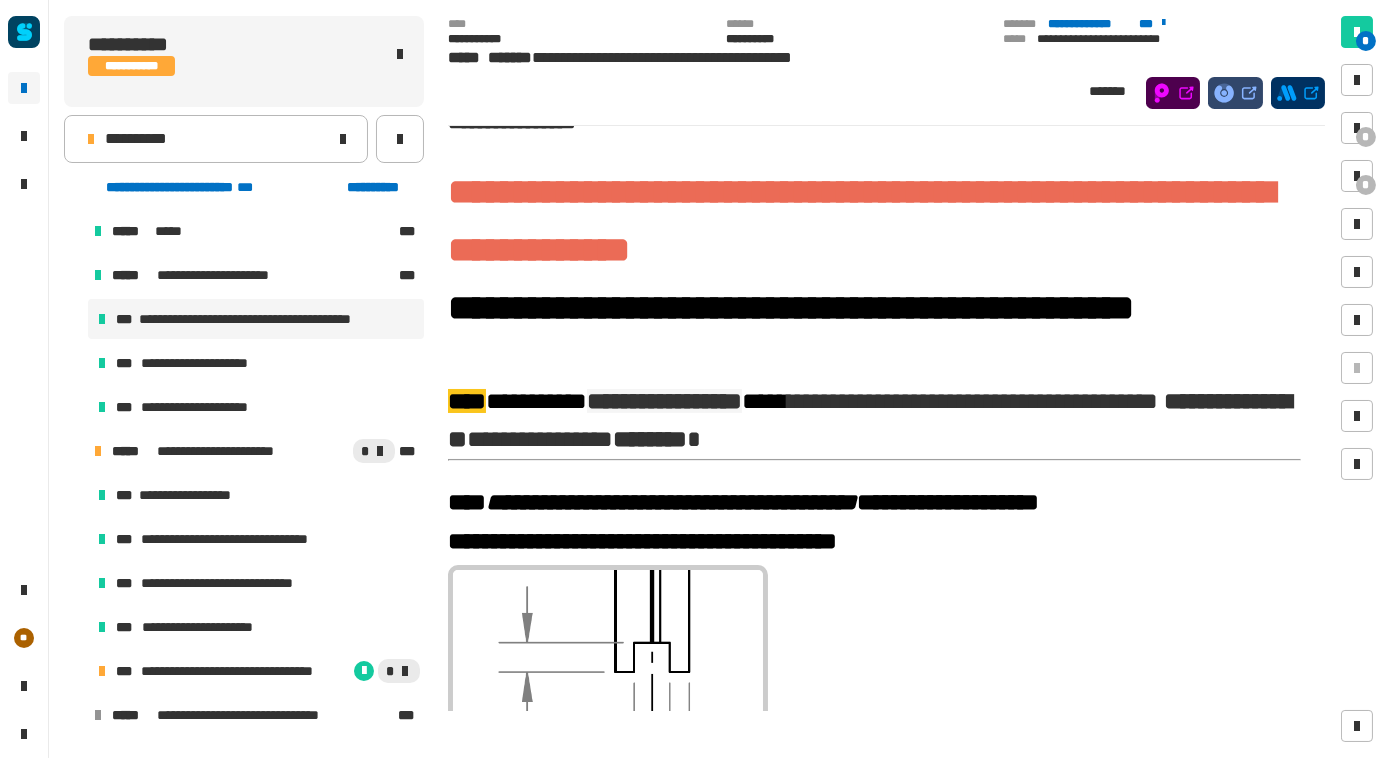 click on "********" 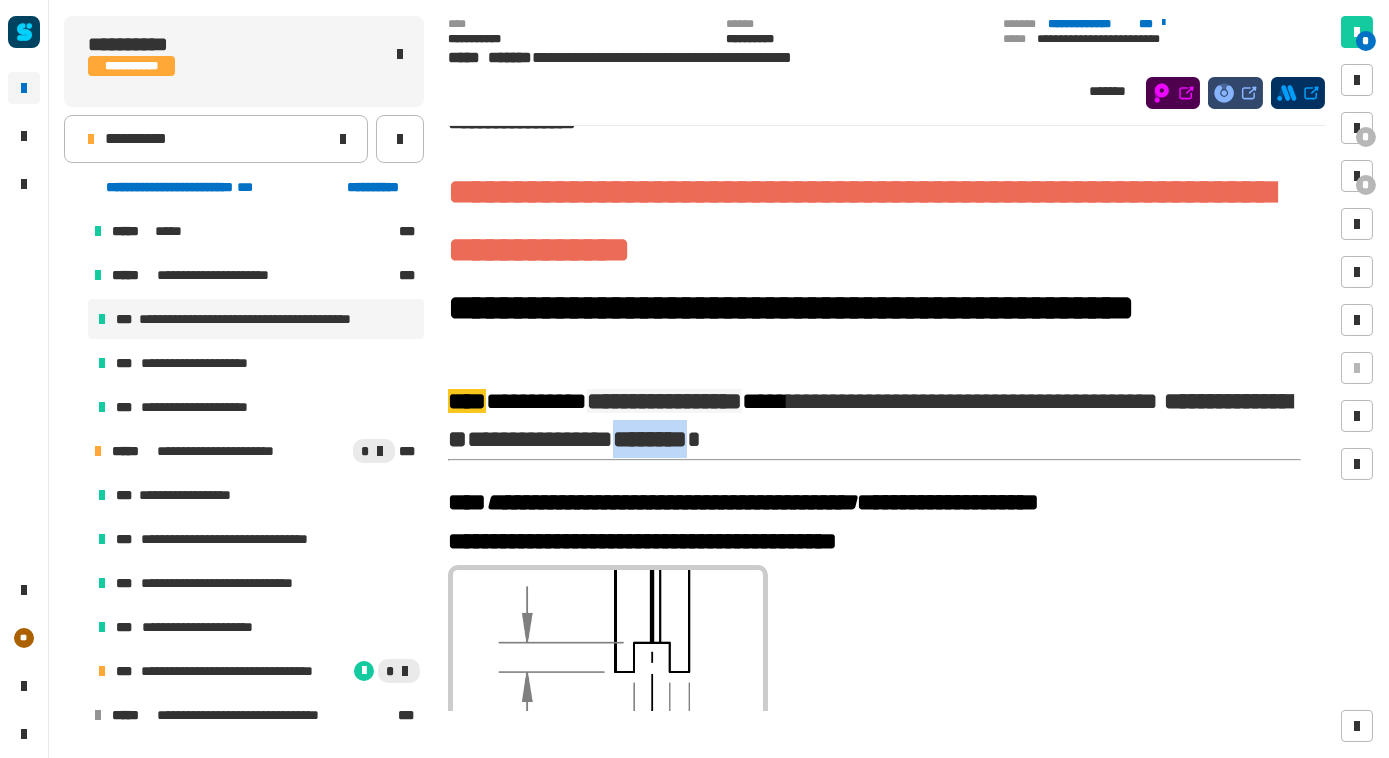 click on "********" 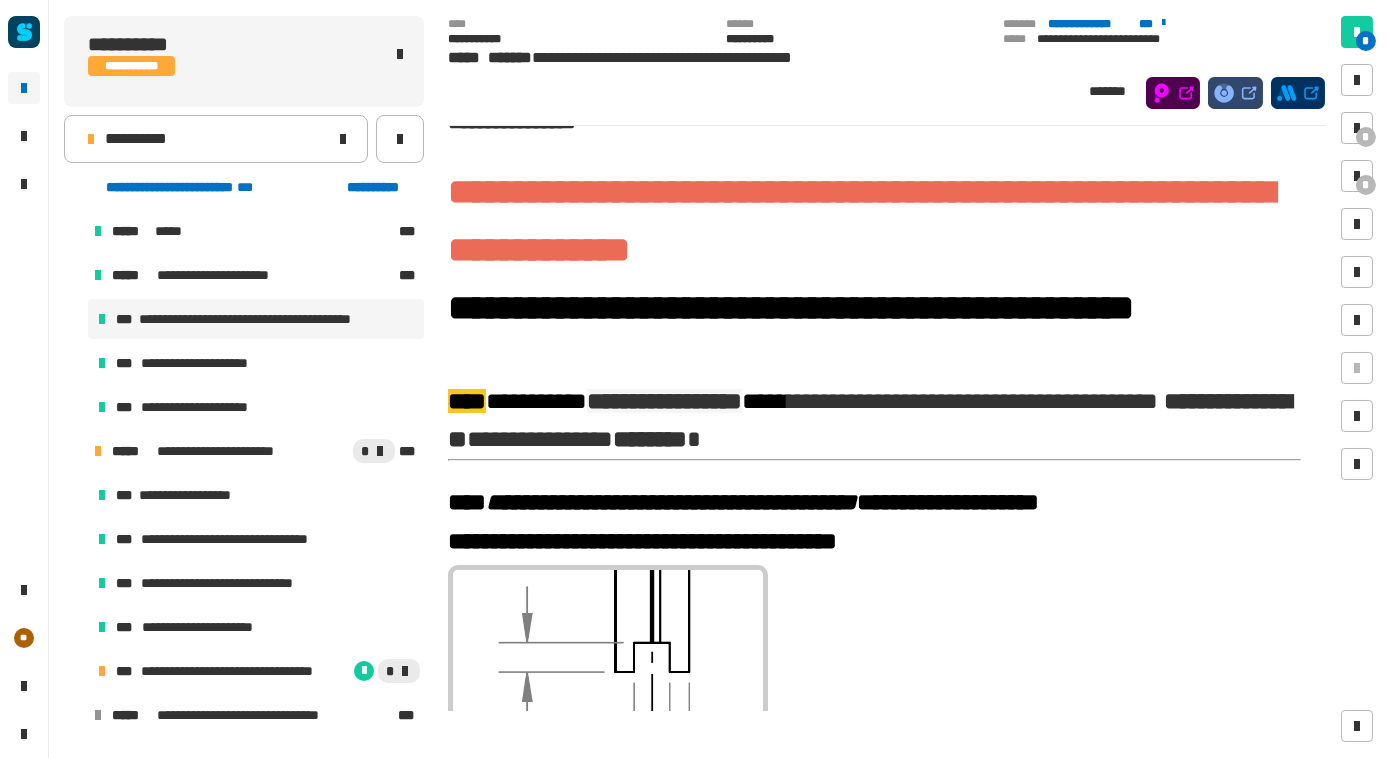 click on "********" 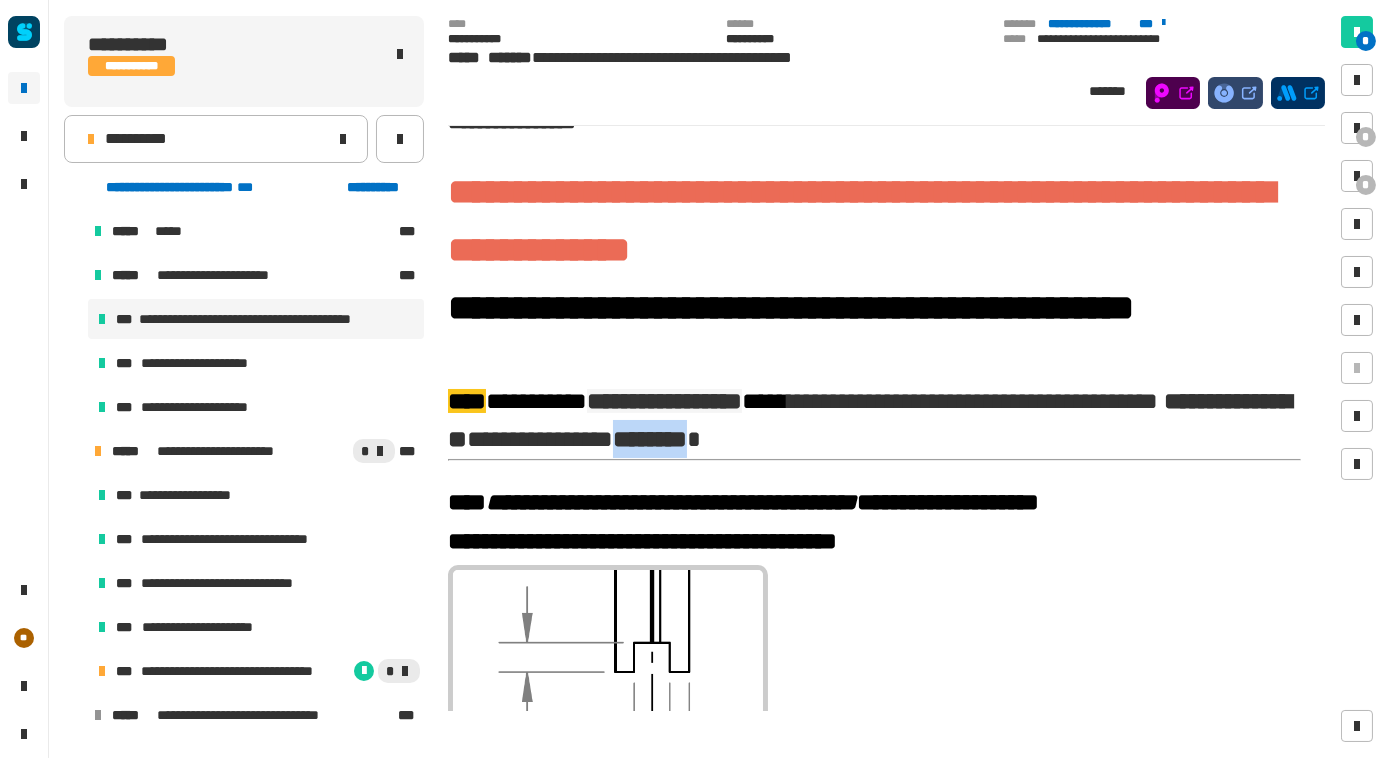 click on "********" 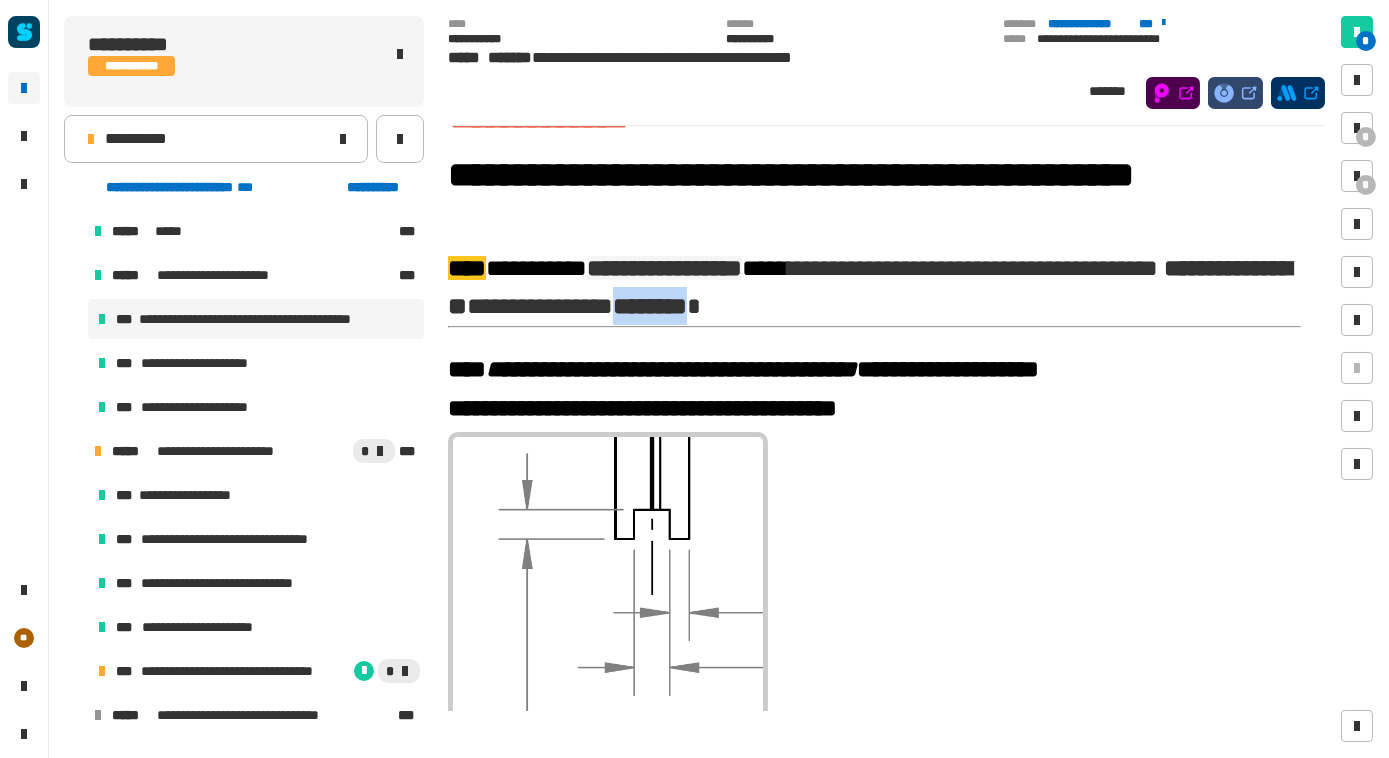 scroll, scrollTop: 159, scrollLeft: 0, axis: vertical 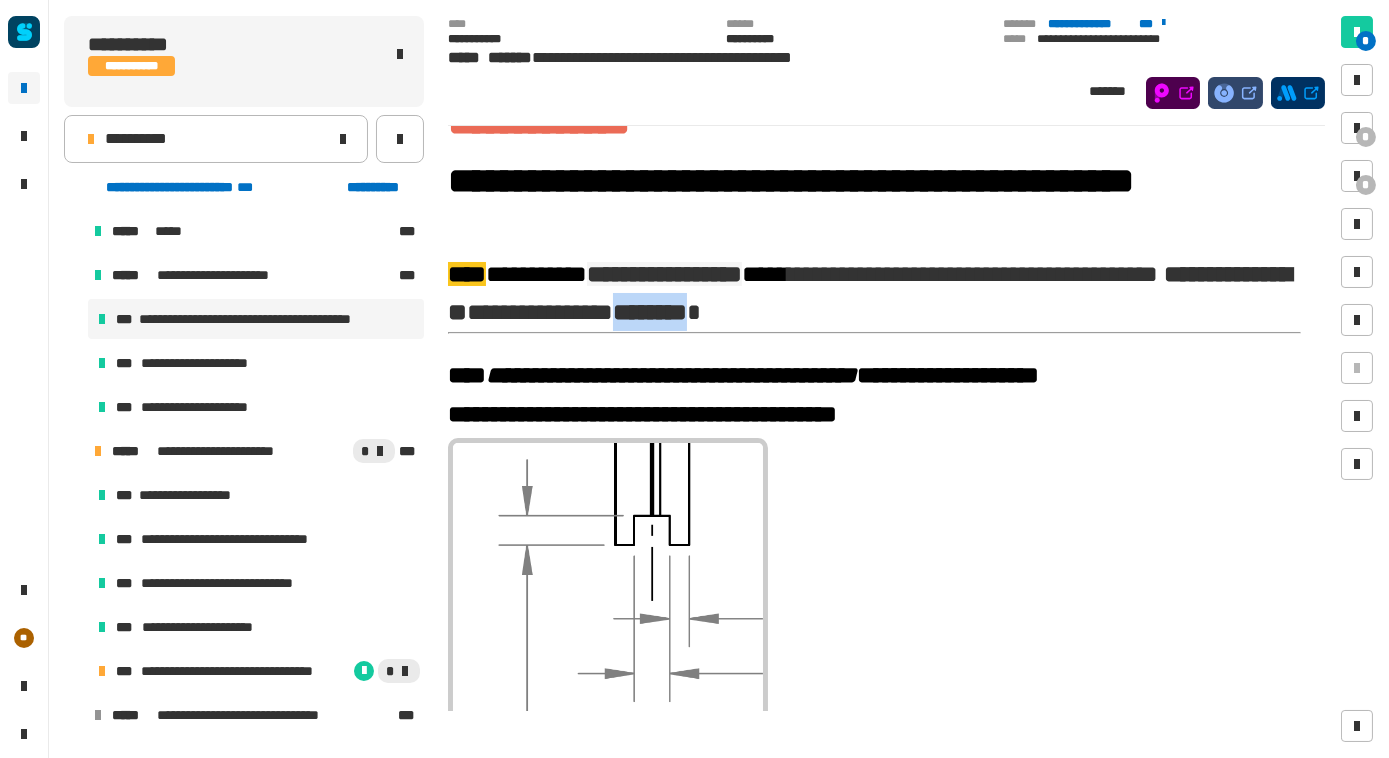 click at bounding box center (608, 624) 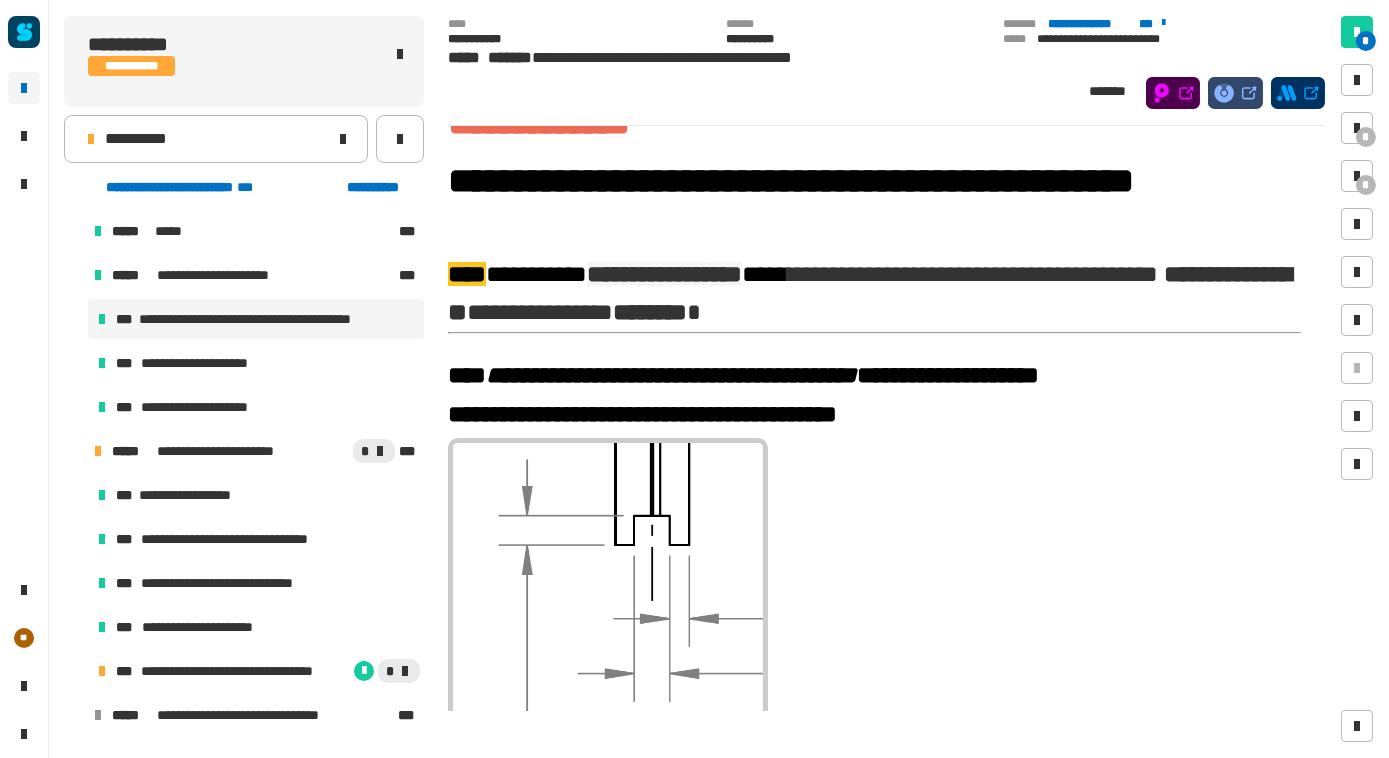 click 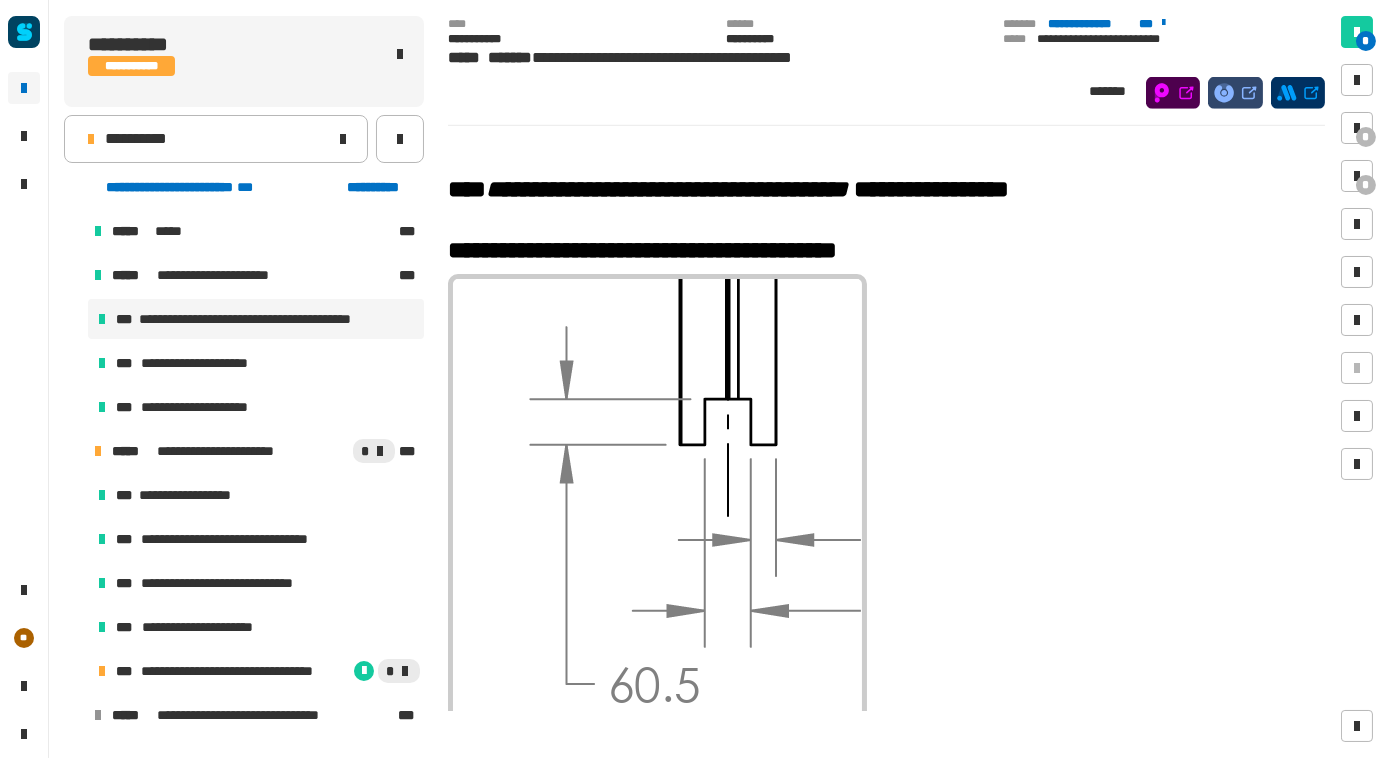 scroll, scrollTop: 3086, scrollLeft: 0, axis: vertical 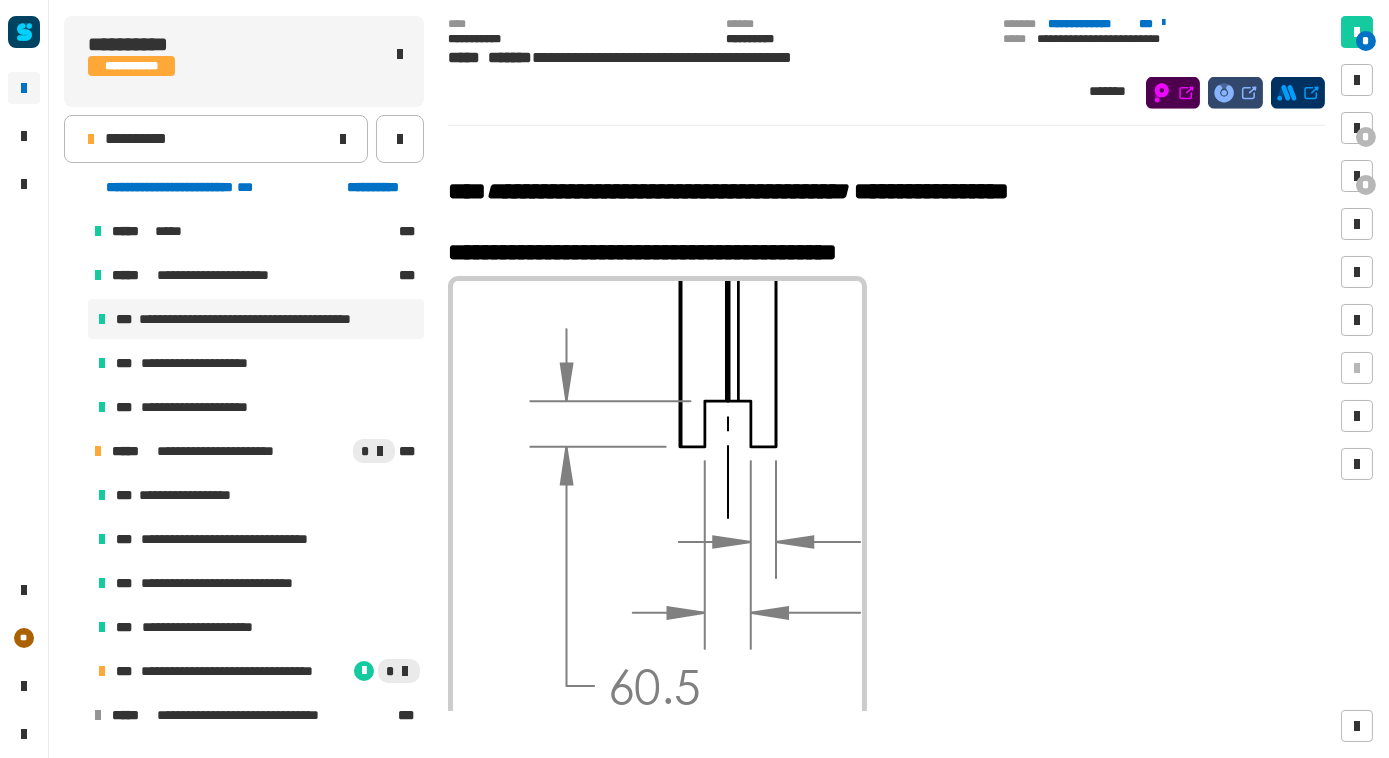 click at bounding box center (657, 530) 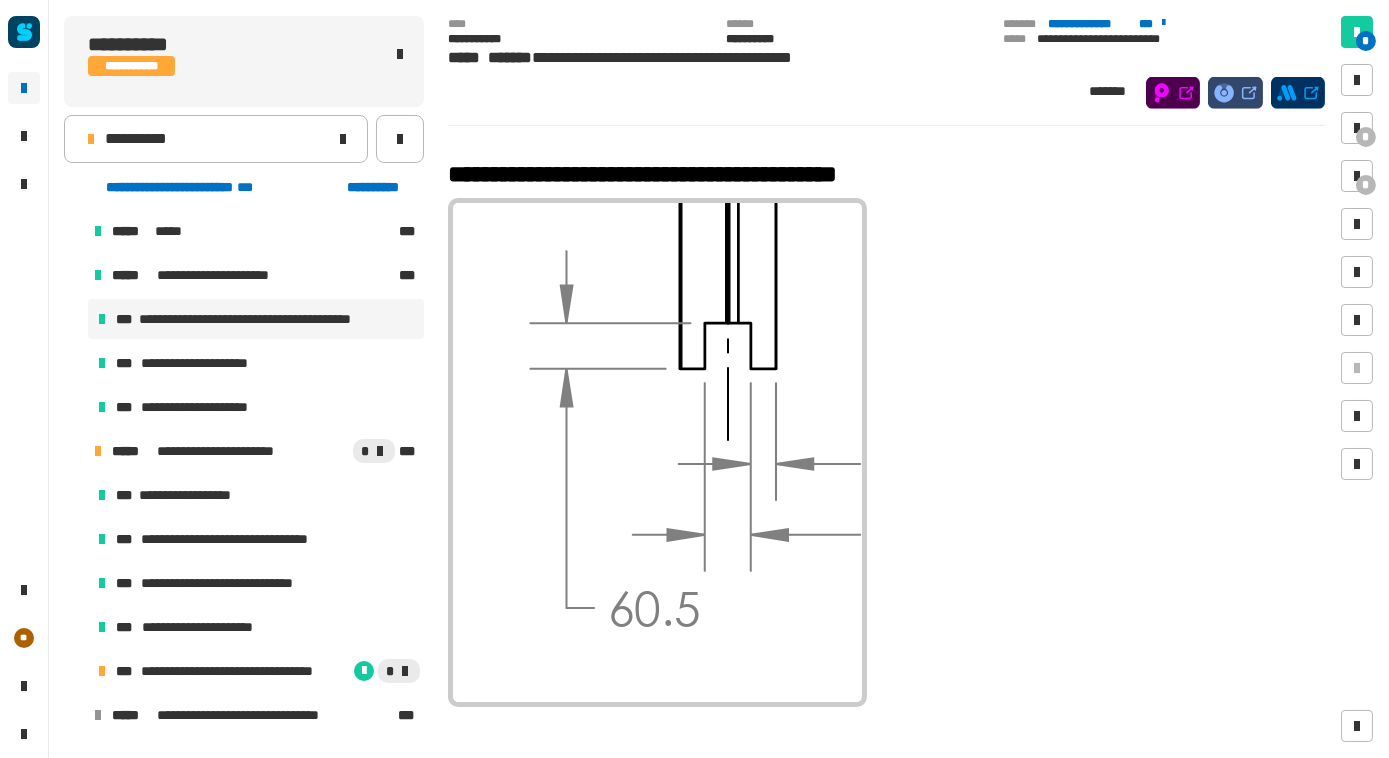 scroll, scrollTop: 3165, scrollLeft: 0, axis: vertical 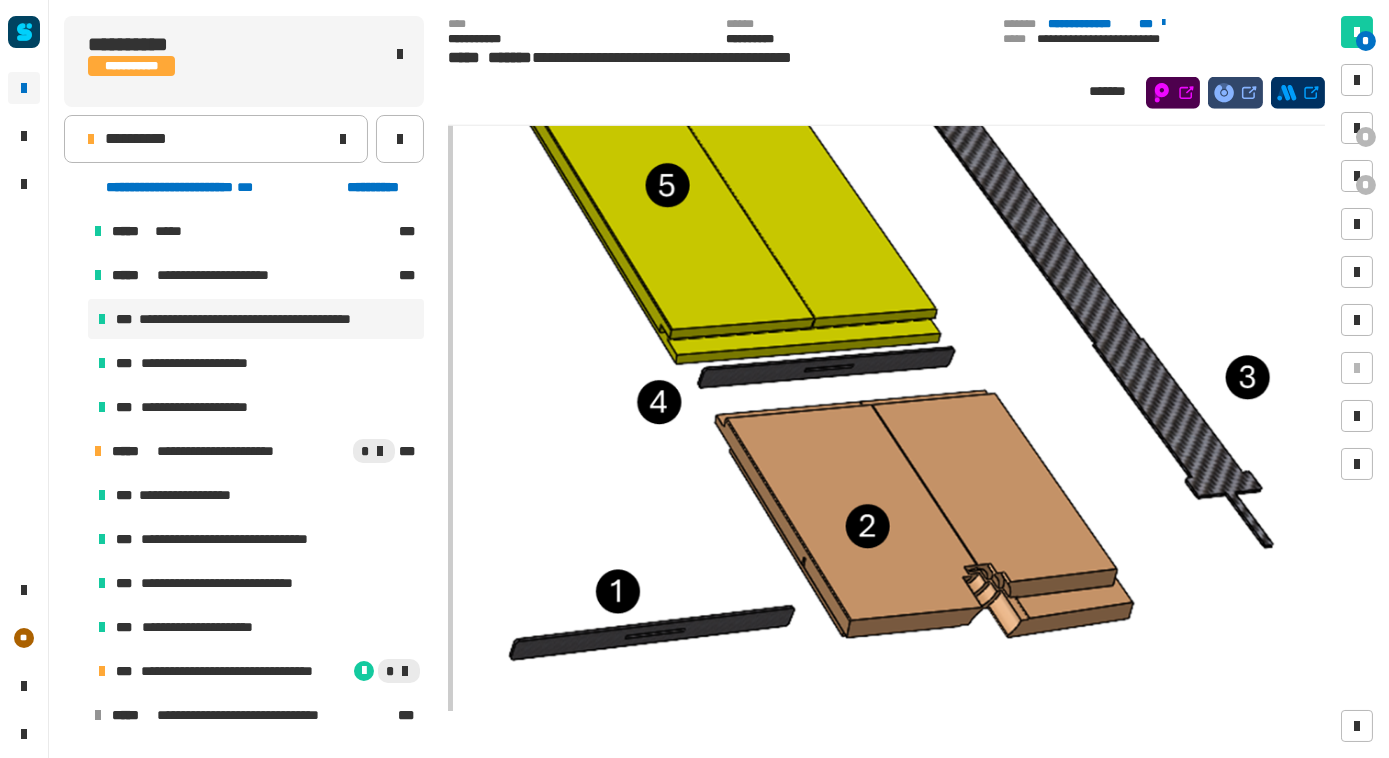click at bounding box center (879, 333) 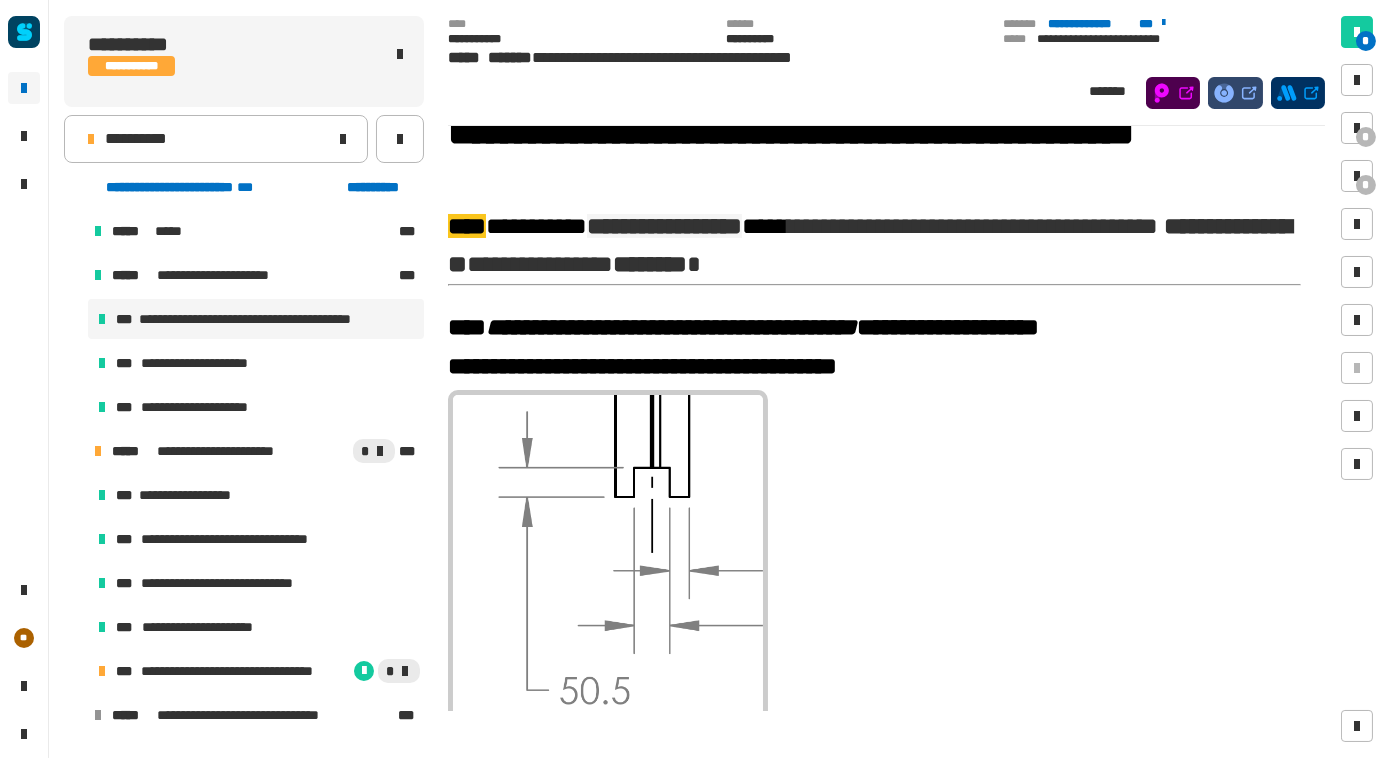 scroll, scrollTop: 169, scrollLeft: 0, axis: vertical 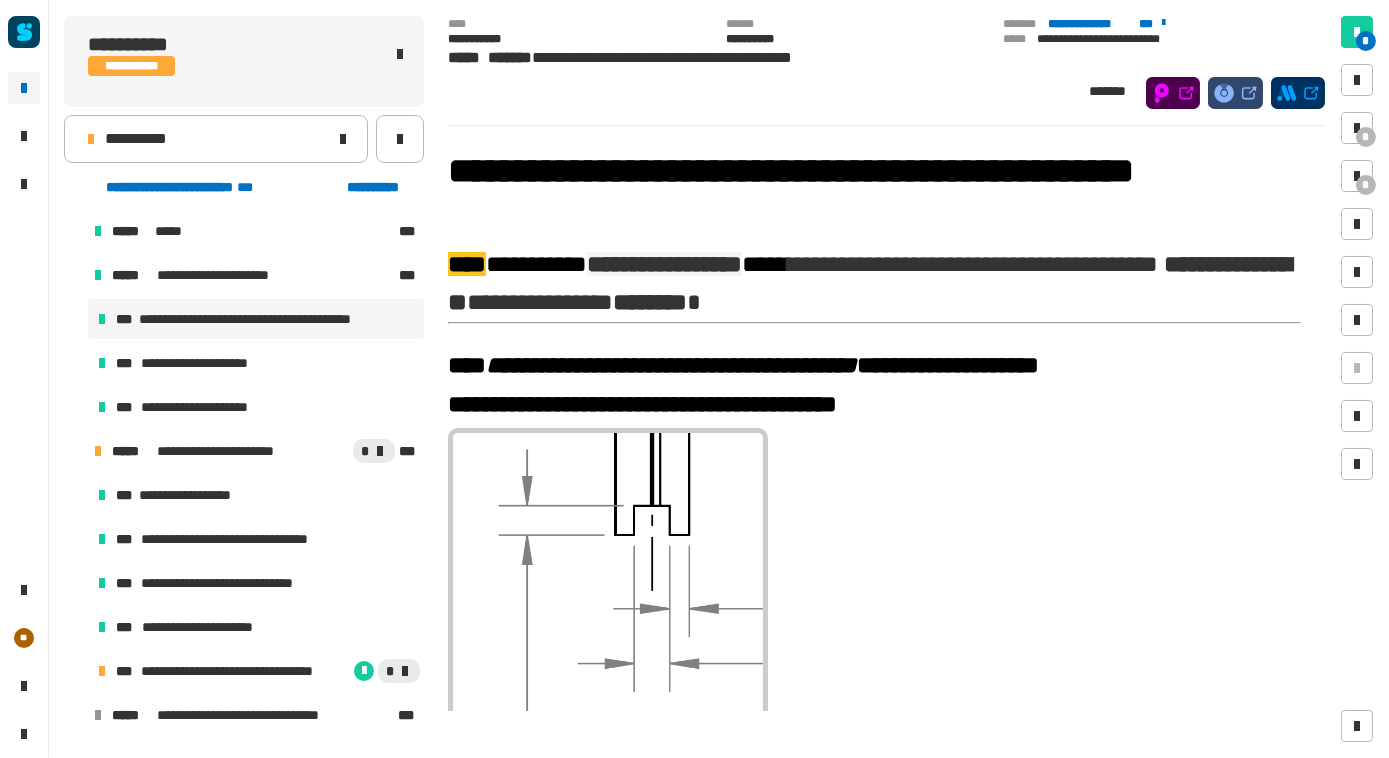 click at bounding box center (608, 614) 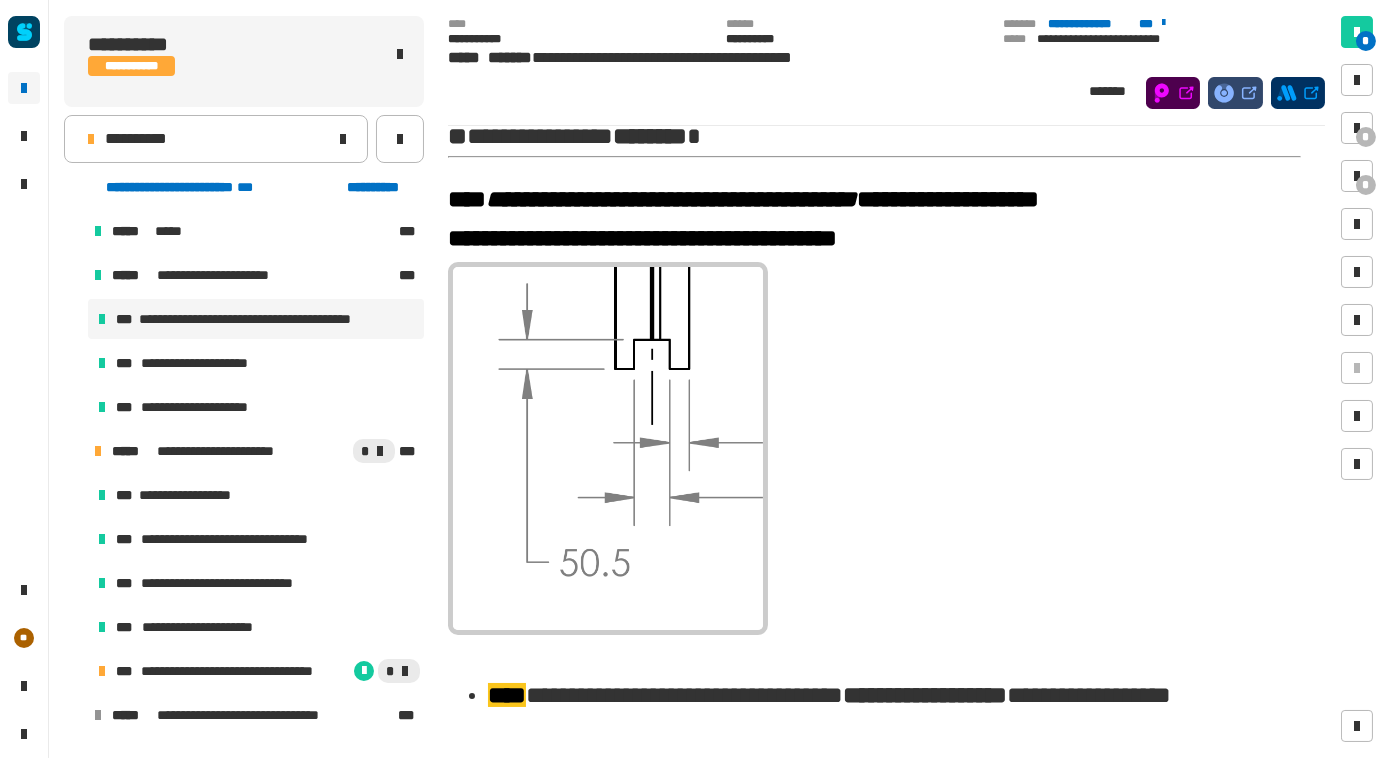scroll, scrollTop: 382, scrollLeft: 0, axis: vertical 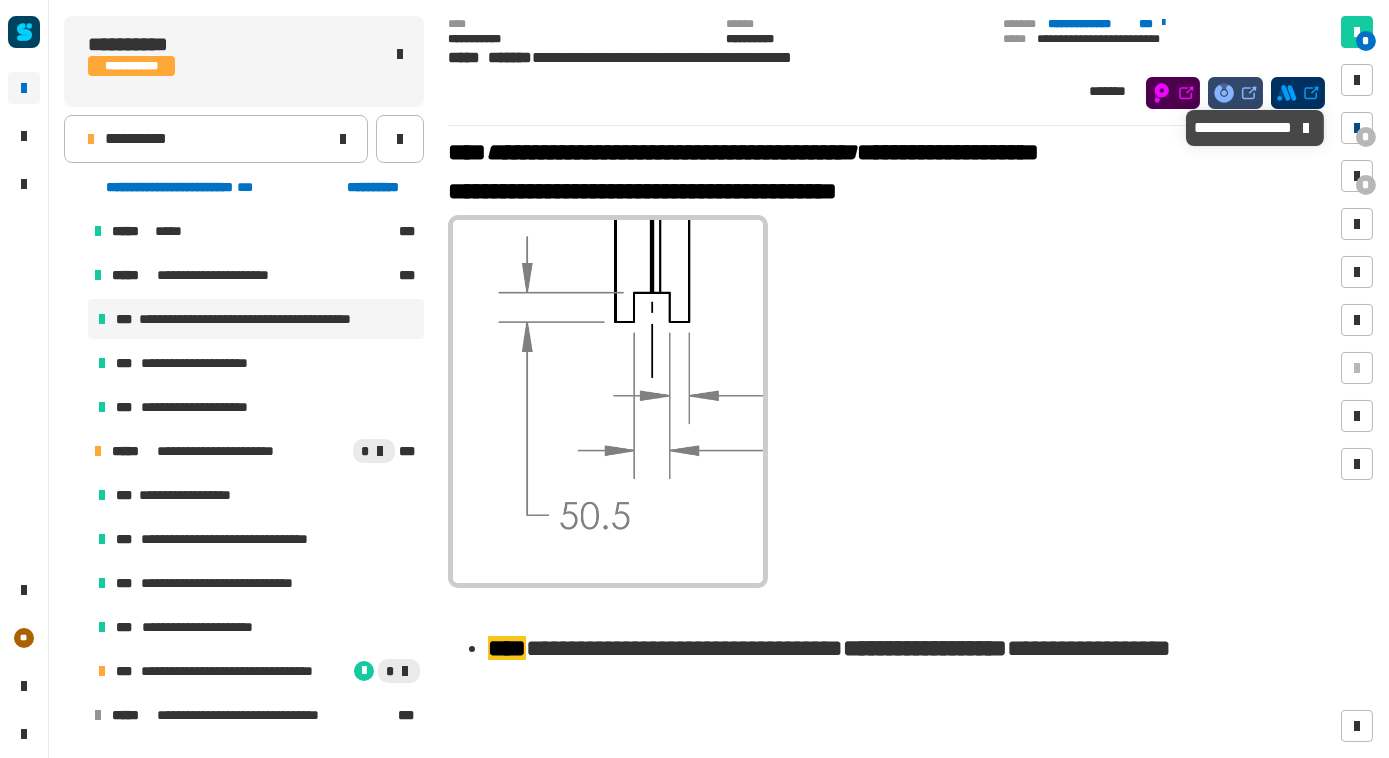 click on "*" at bounding box center (1366, 137) 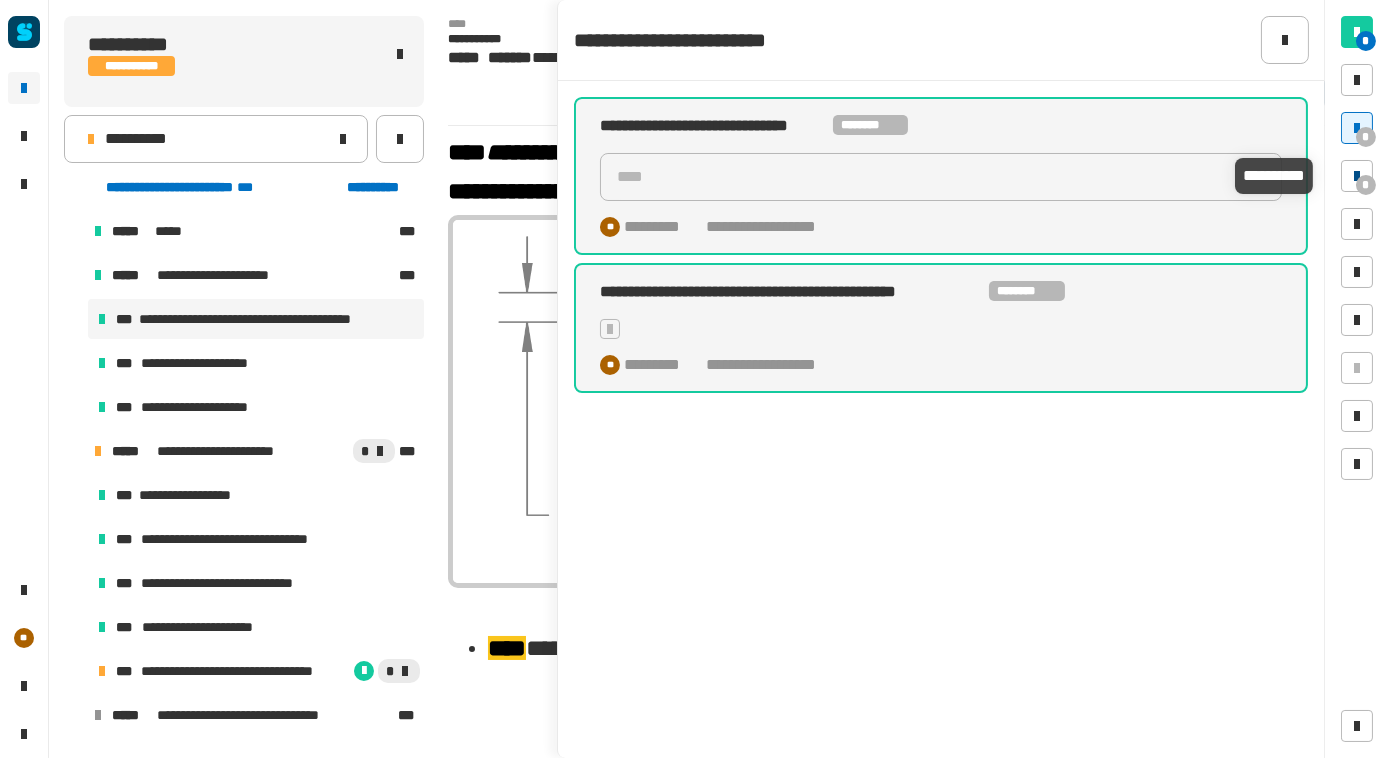 click on "*" at bounding box center [1366, 185] 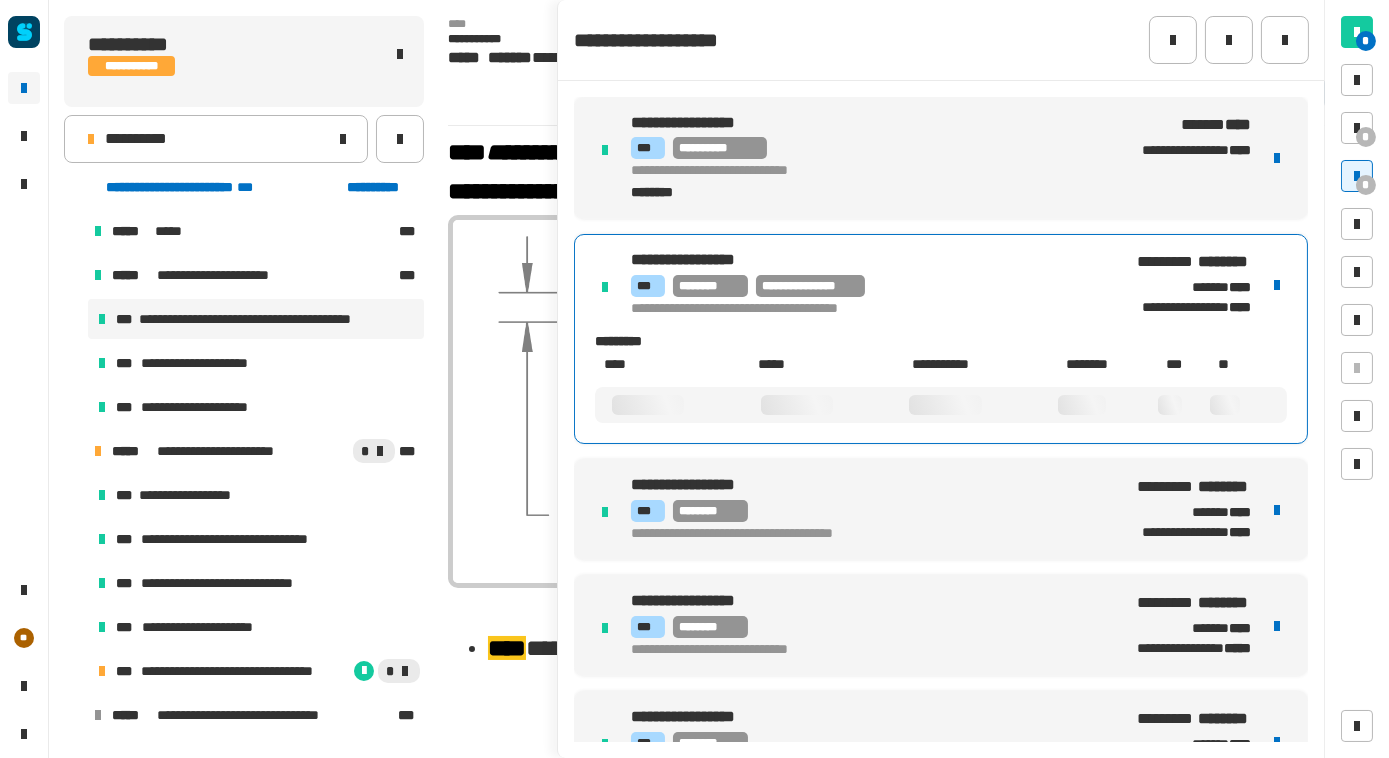 click on "**********" at bounding box center [811, 286] 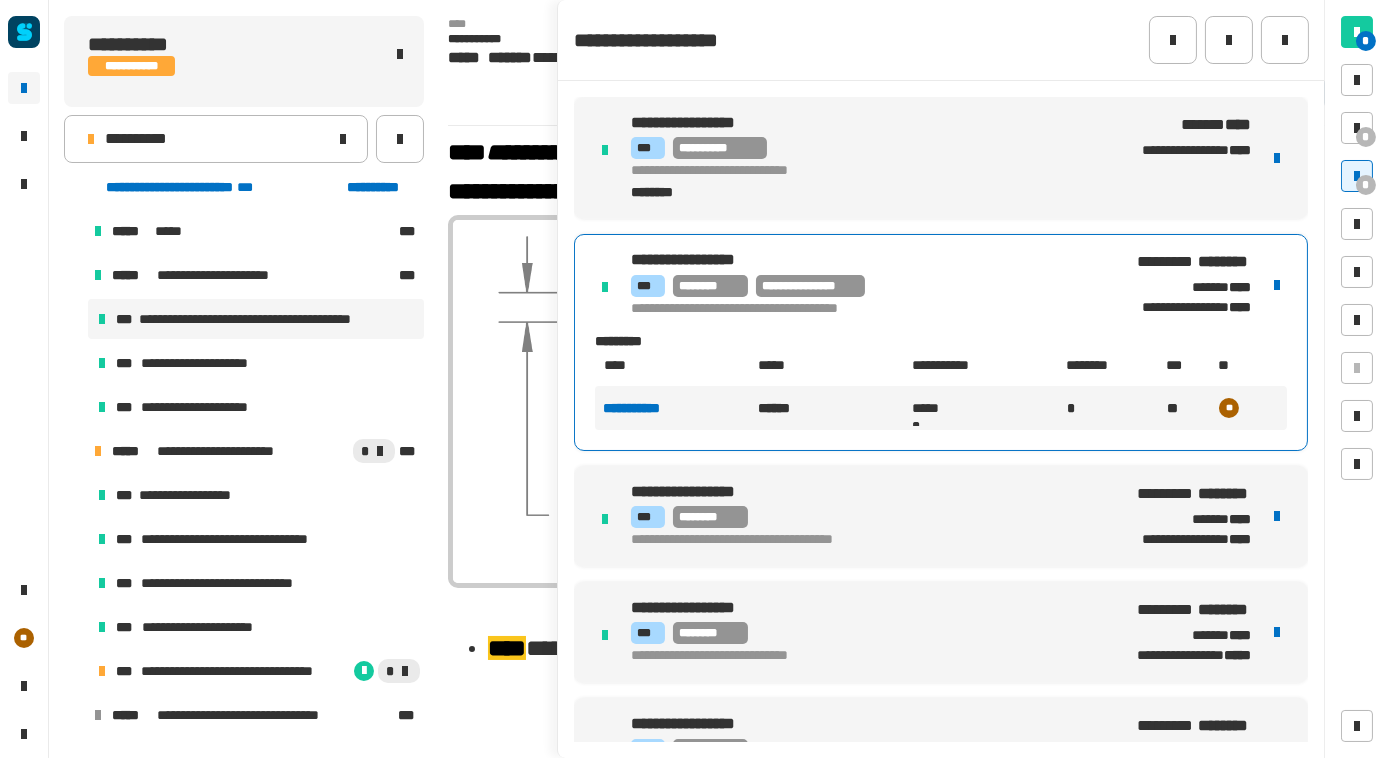 click on "**********" 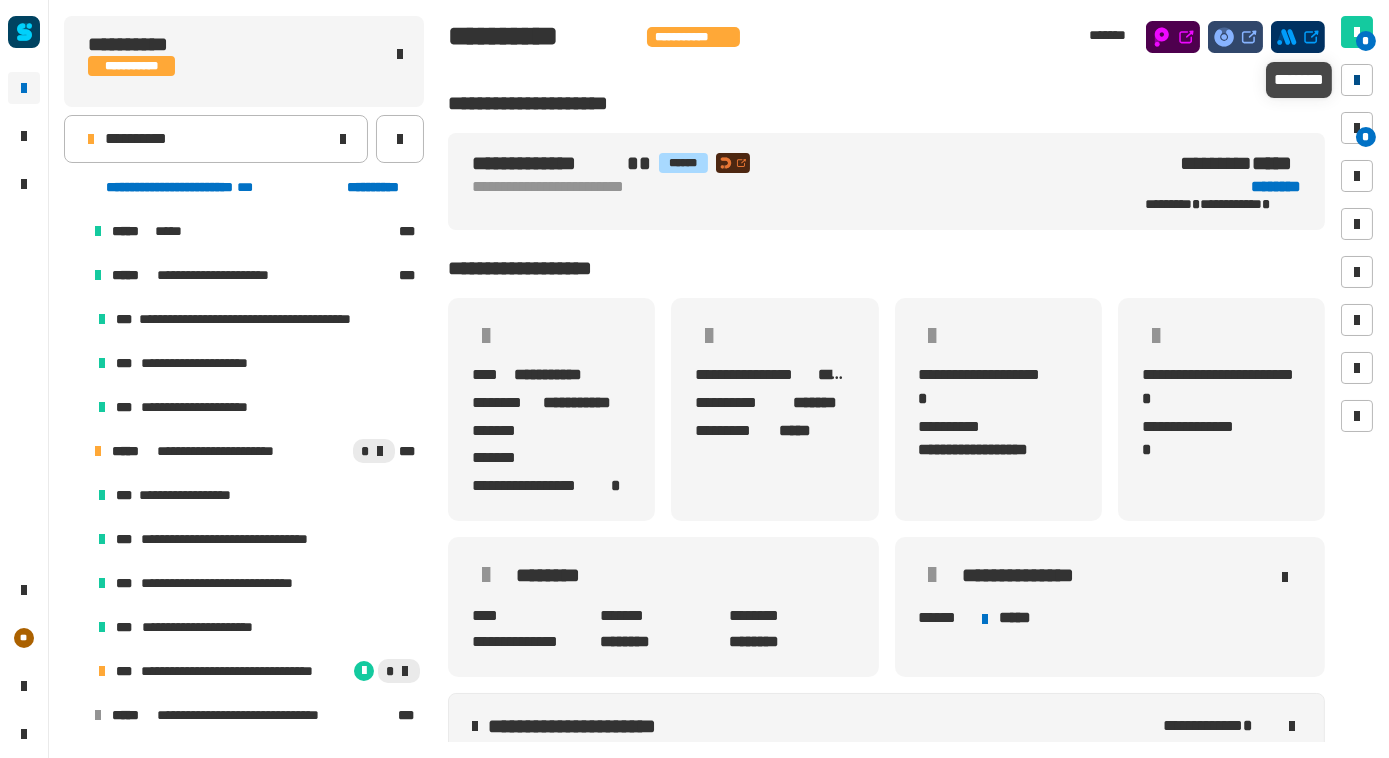 click at bounding box center (1357, 80) 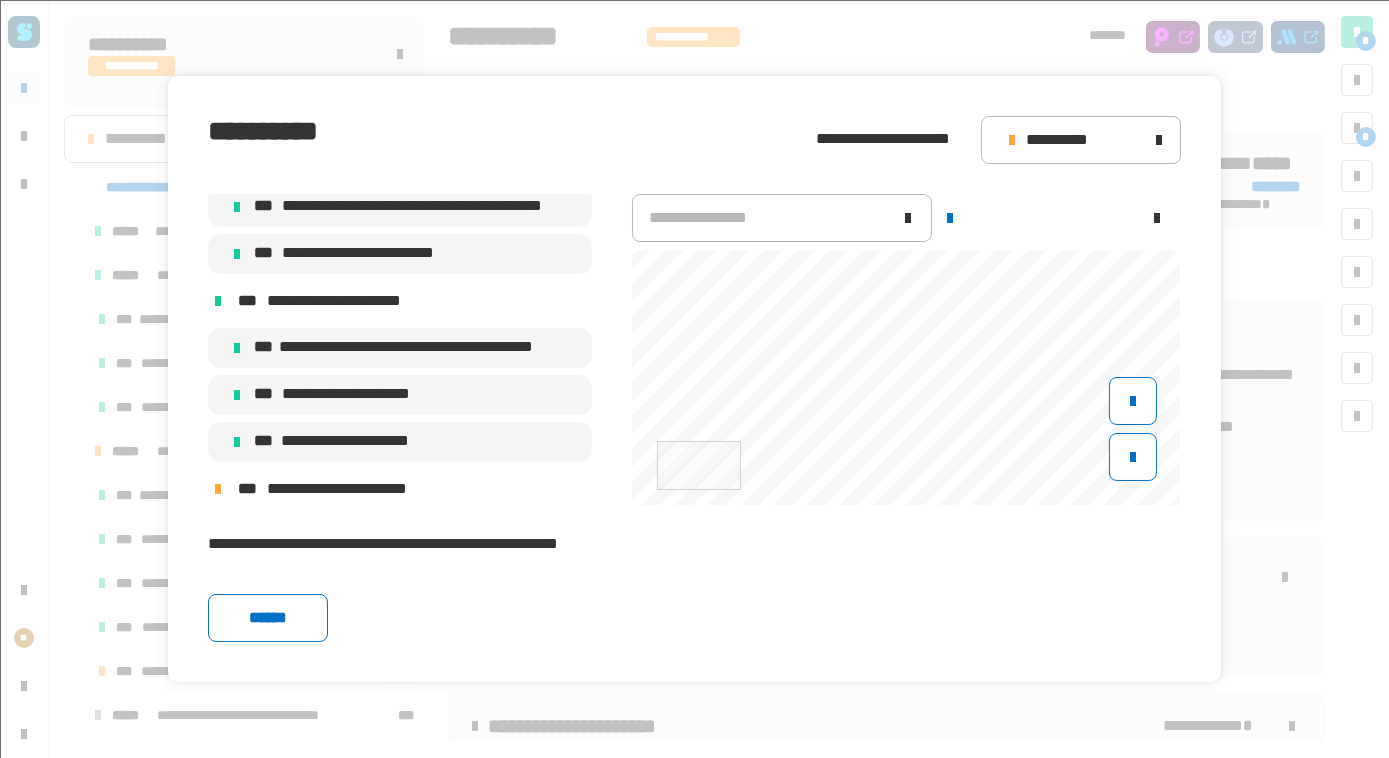 scroll, scrollTop: 101, scrollLeft: 0, axis: vertical 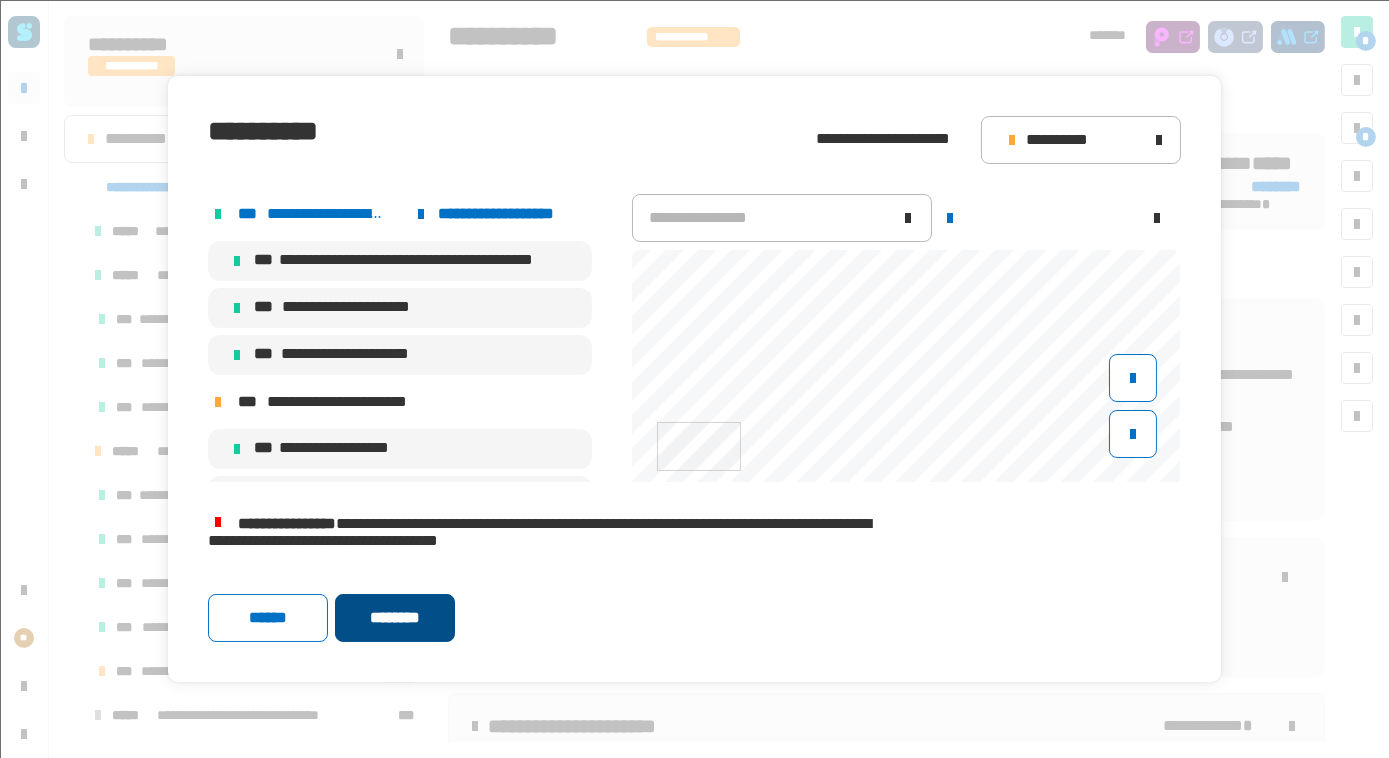 click on "********" 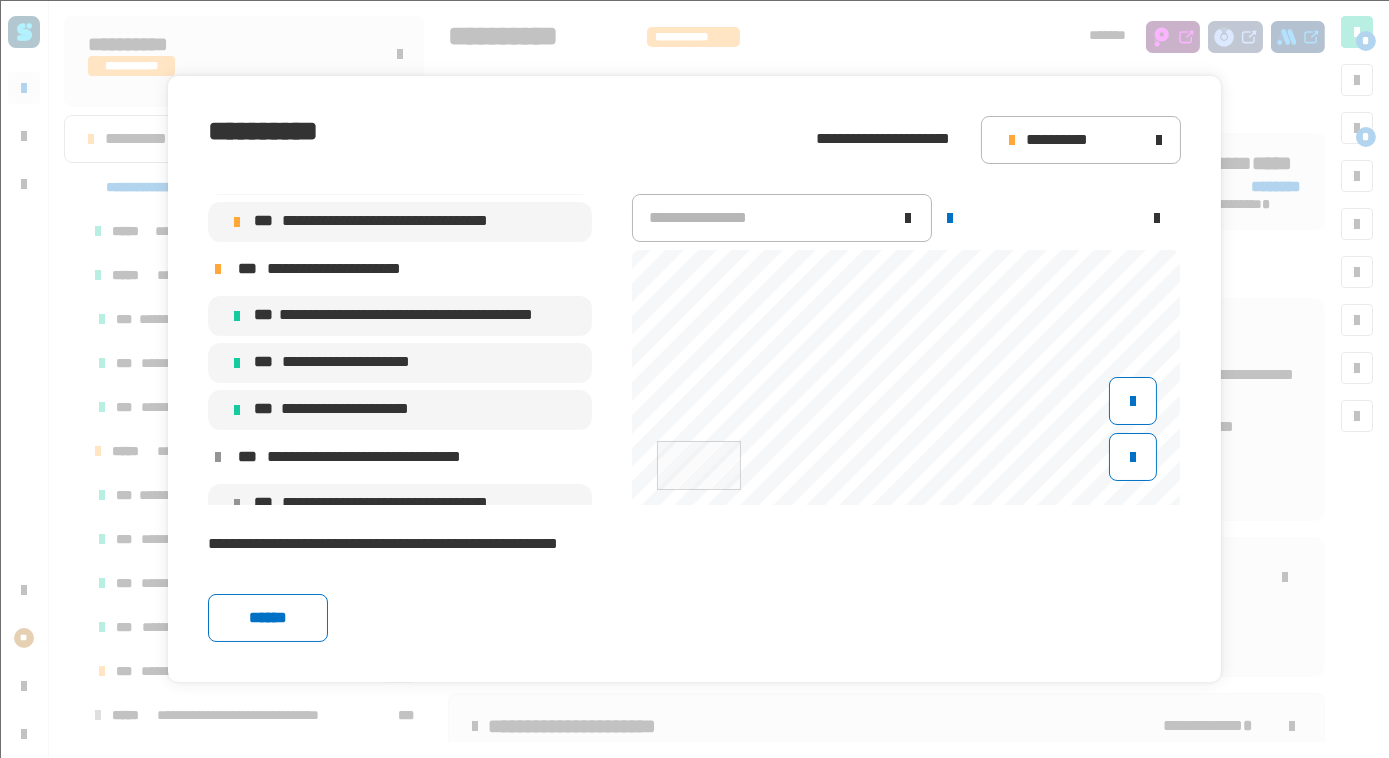 scroll, scrollTop: 416, scrollLeft: 0, axis: vertical 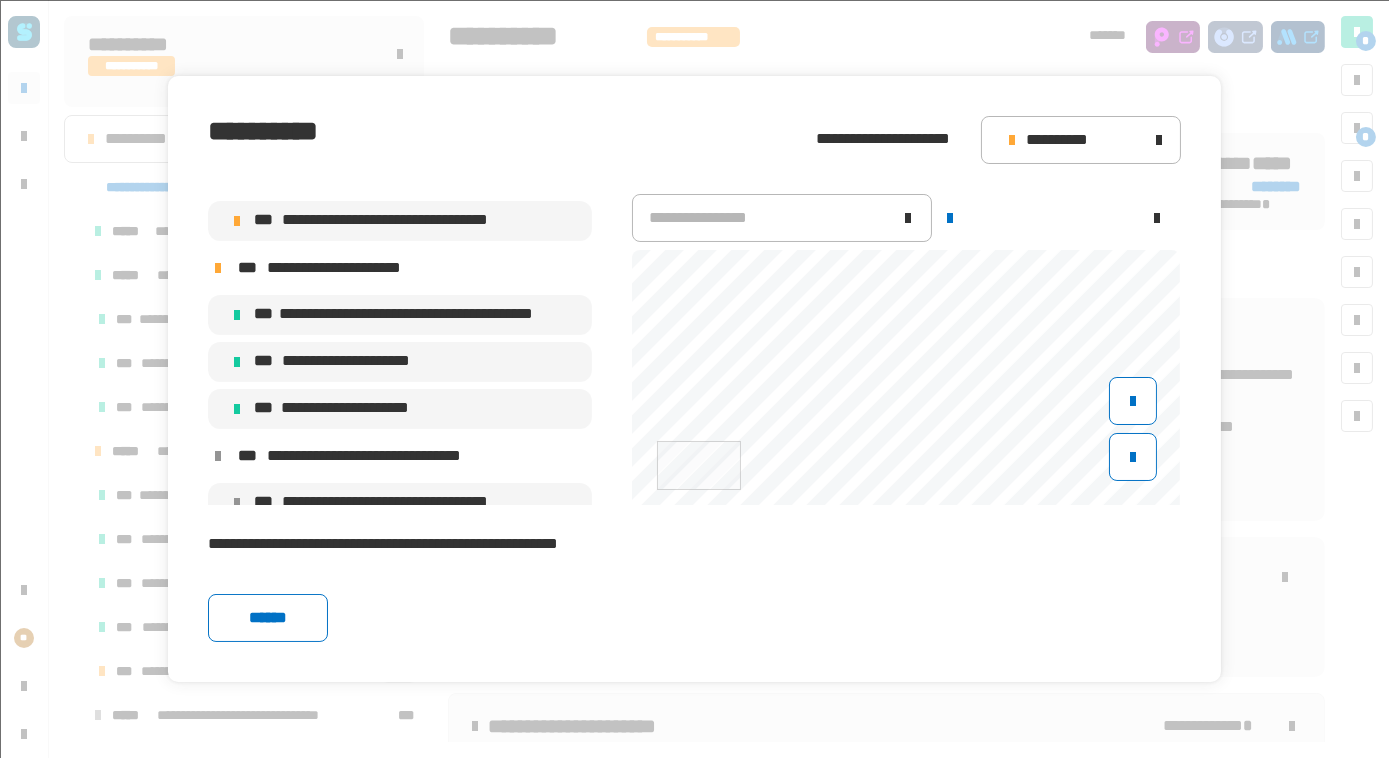 click on "**********" 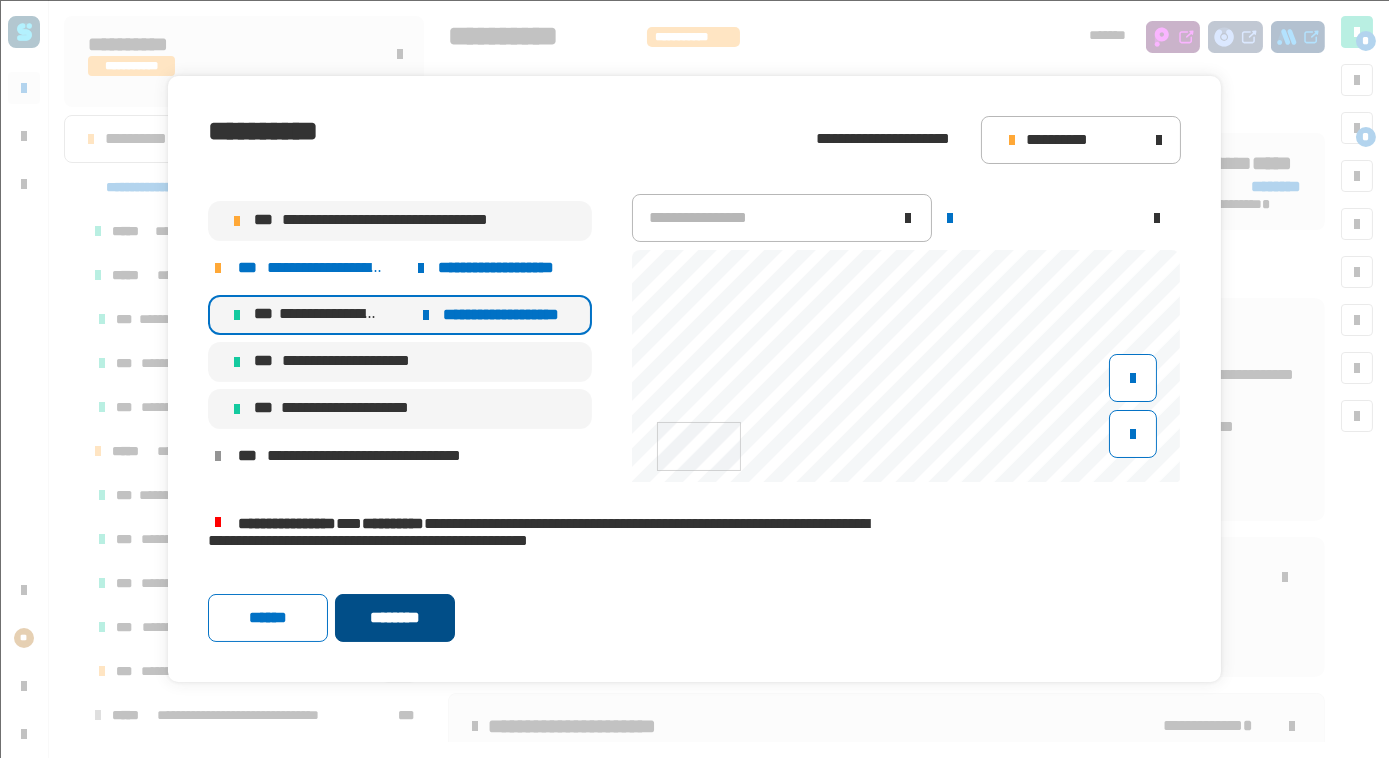 click on "********" 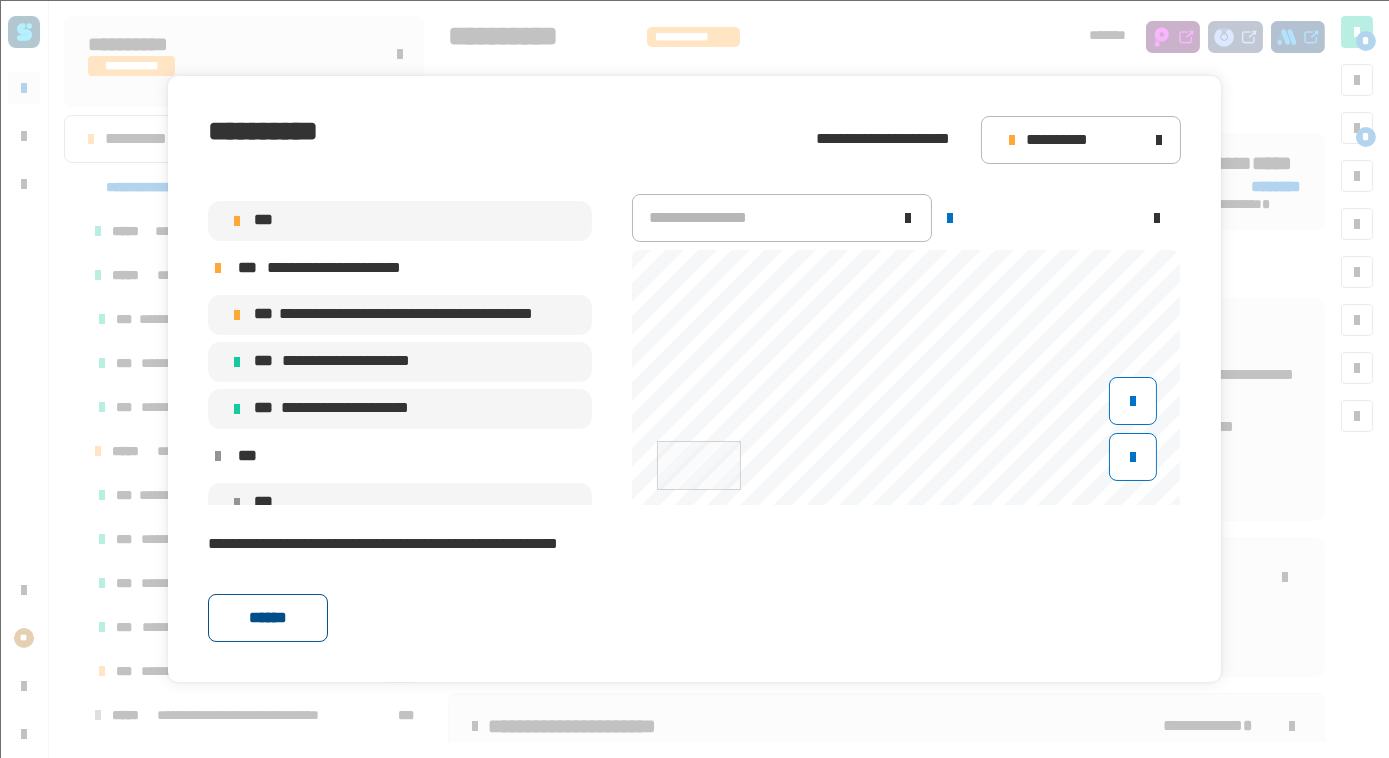 click on "******" 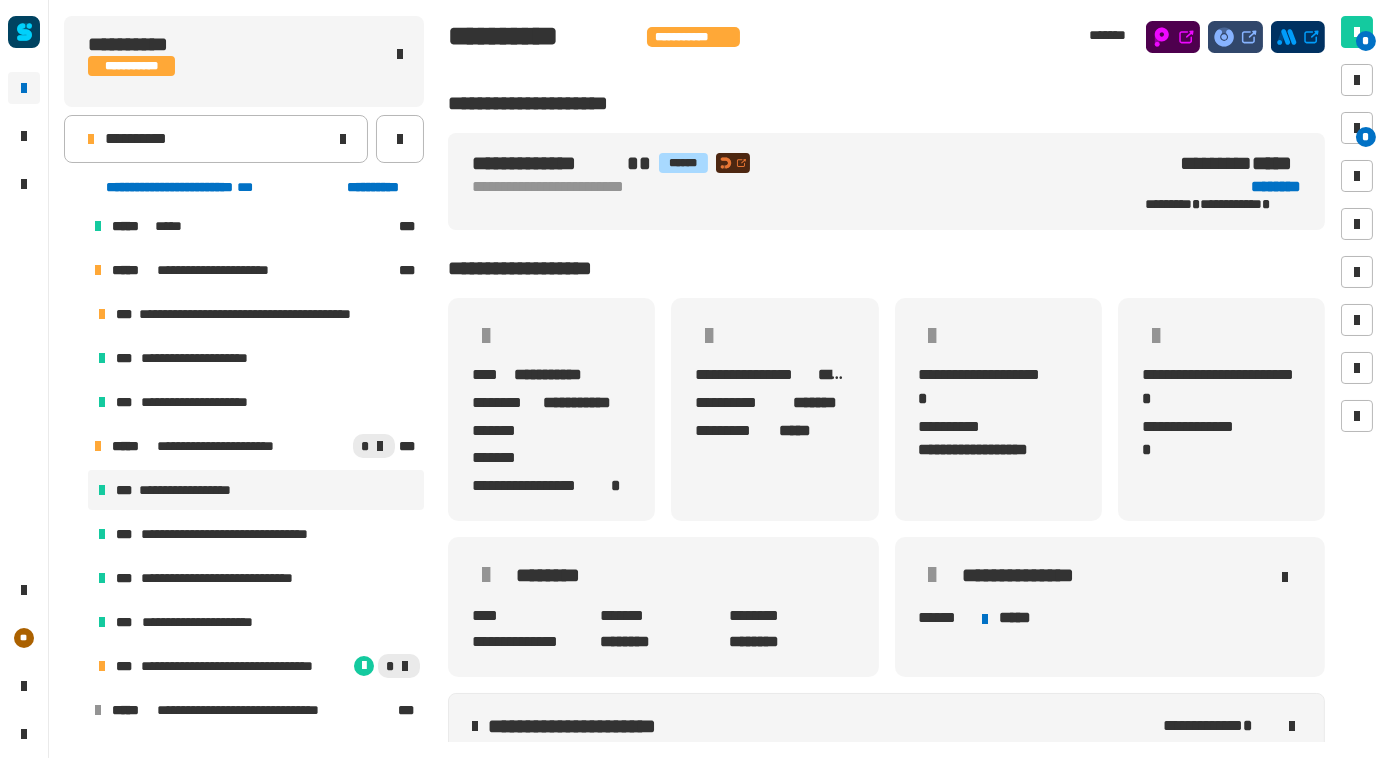 scroll, scrollTop: 0, scrollLeft: 0, axis: both 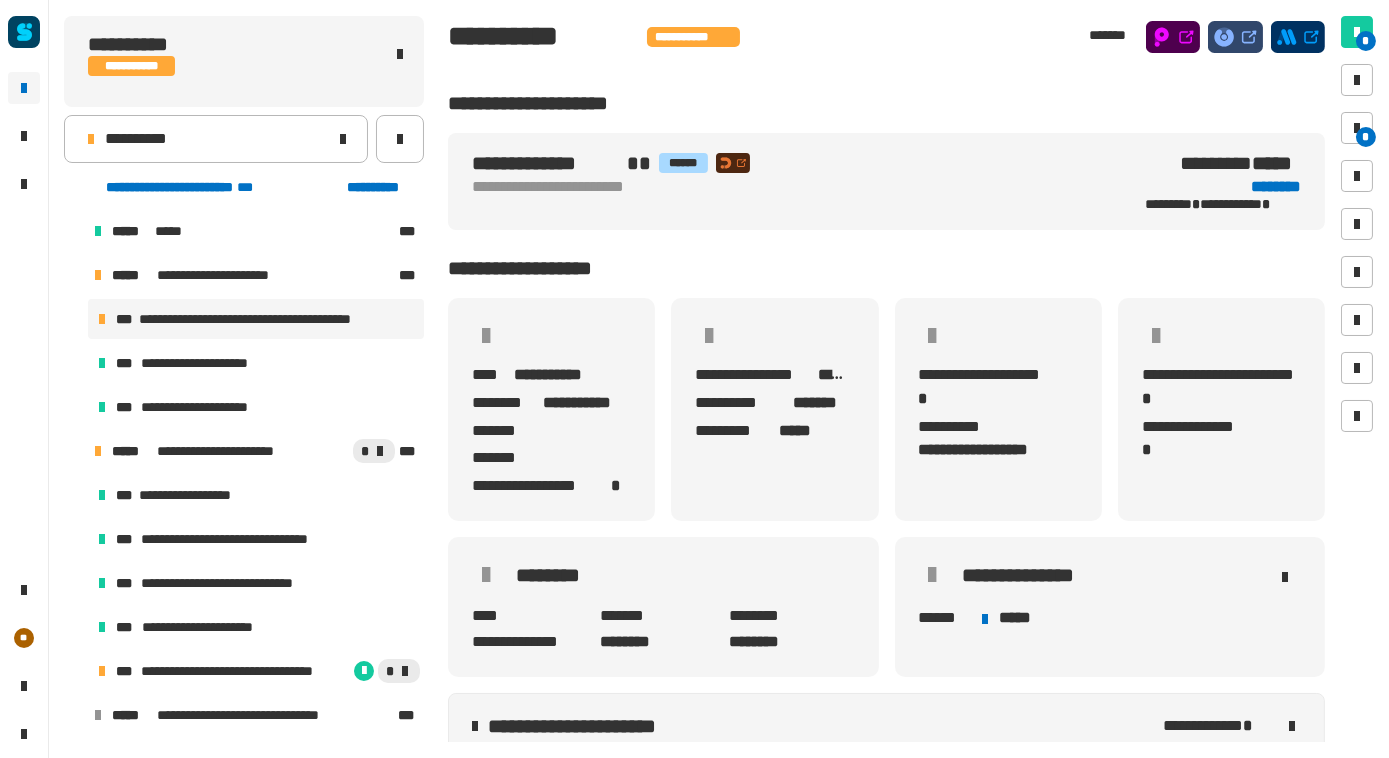 click on "**********" at bounding box center [272, 319] 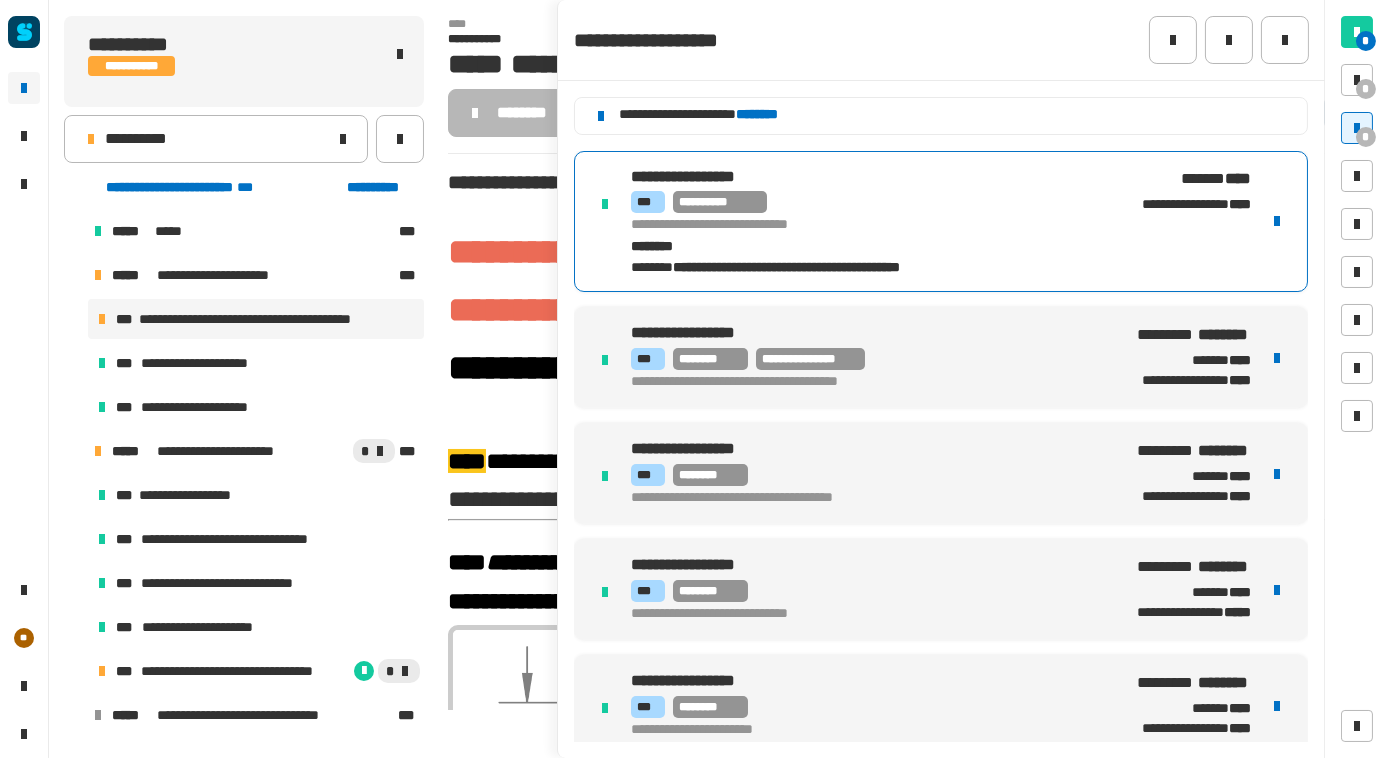 click on "********" at bounding box center (856, 247) 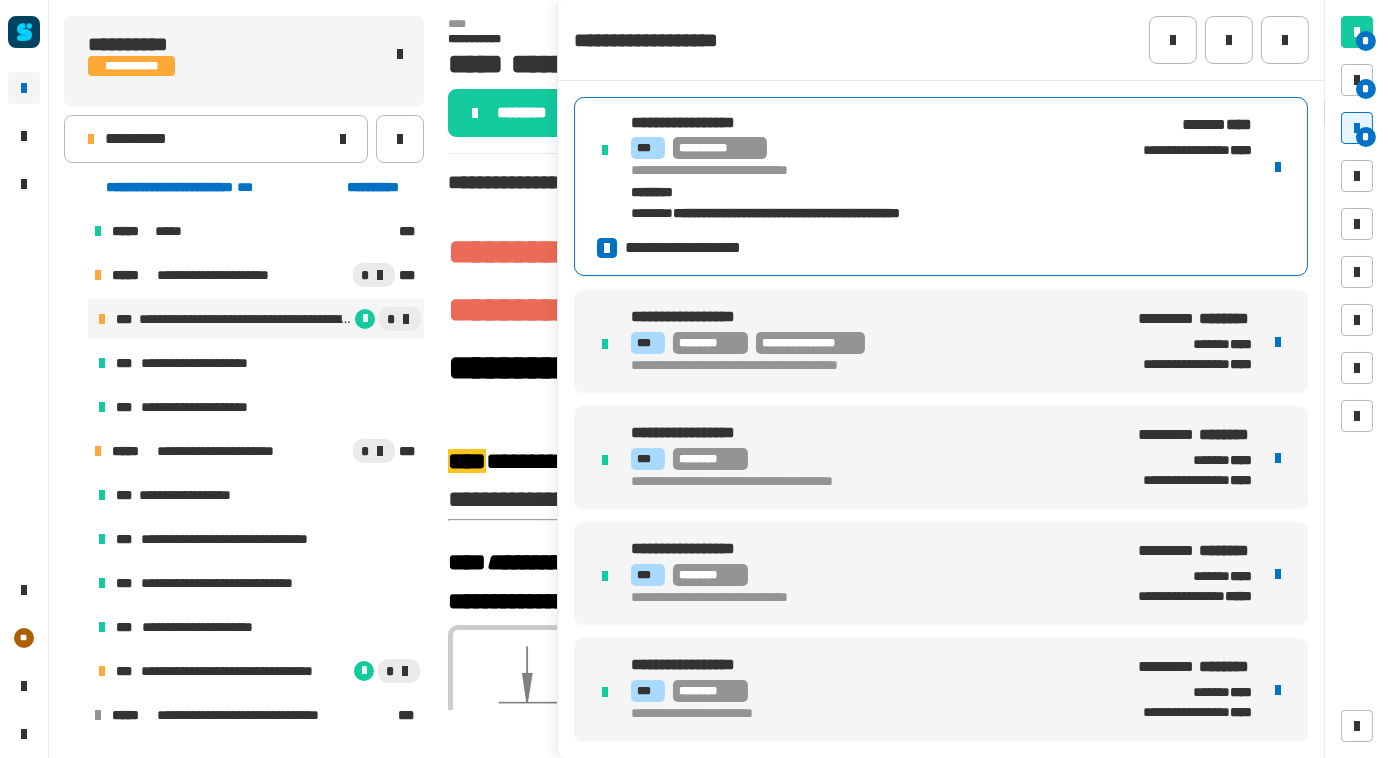 click on "**********" 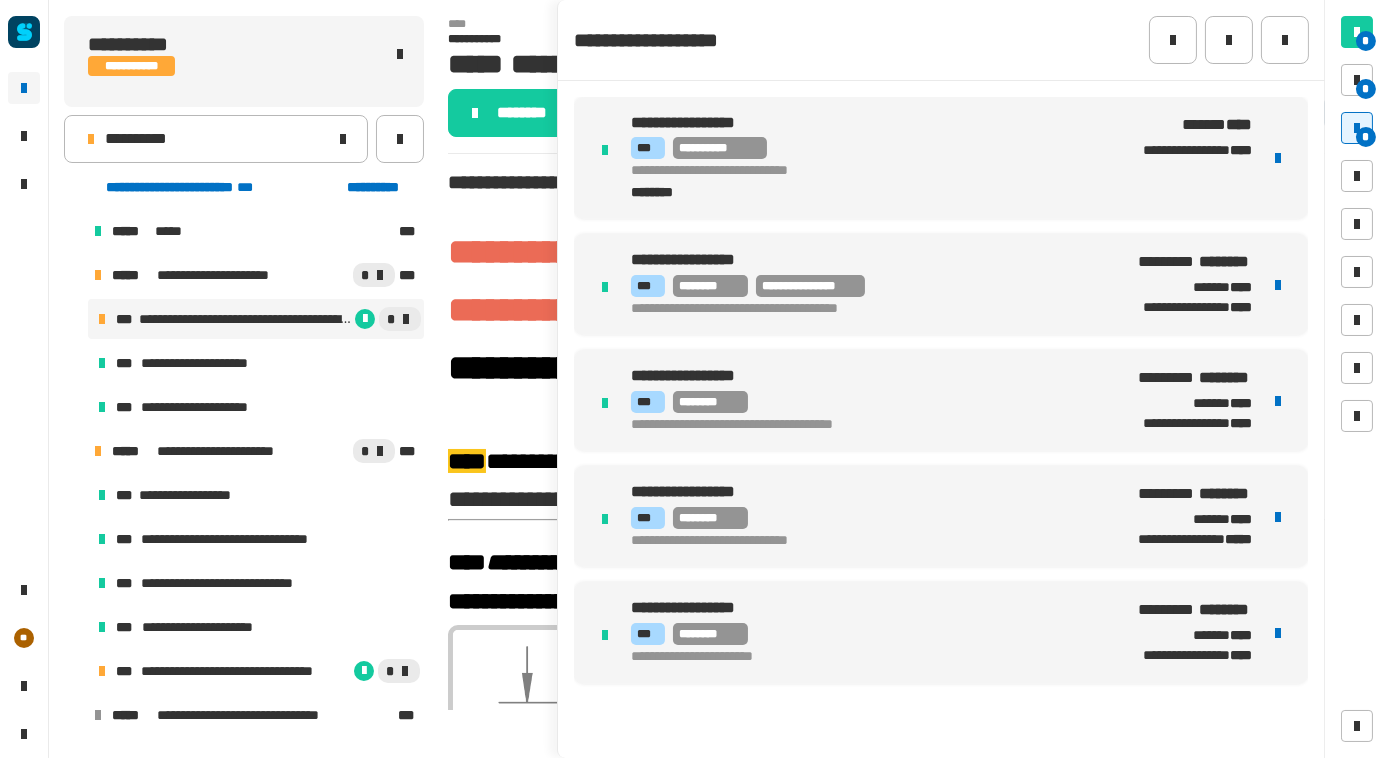 click on "**********" at bounding box center (868, 158) 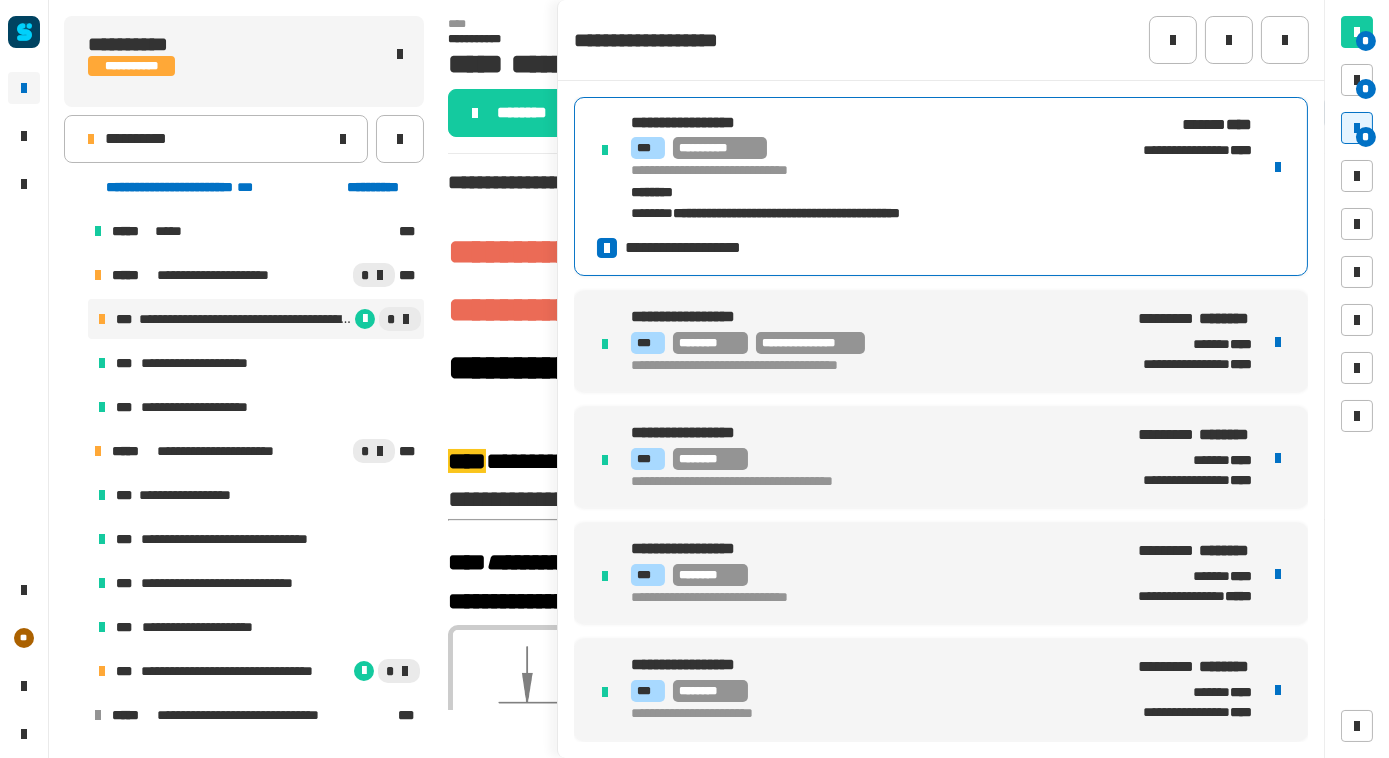 click 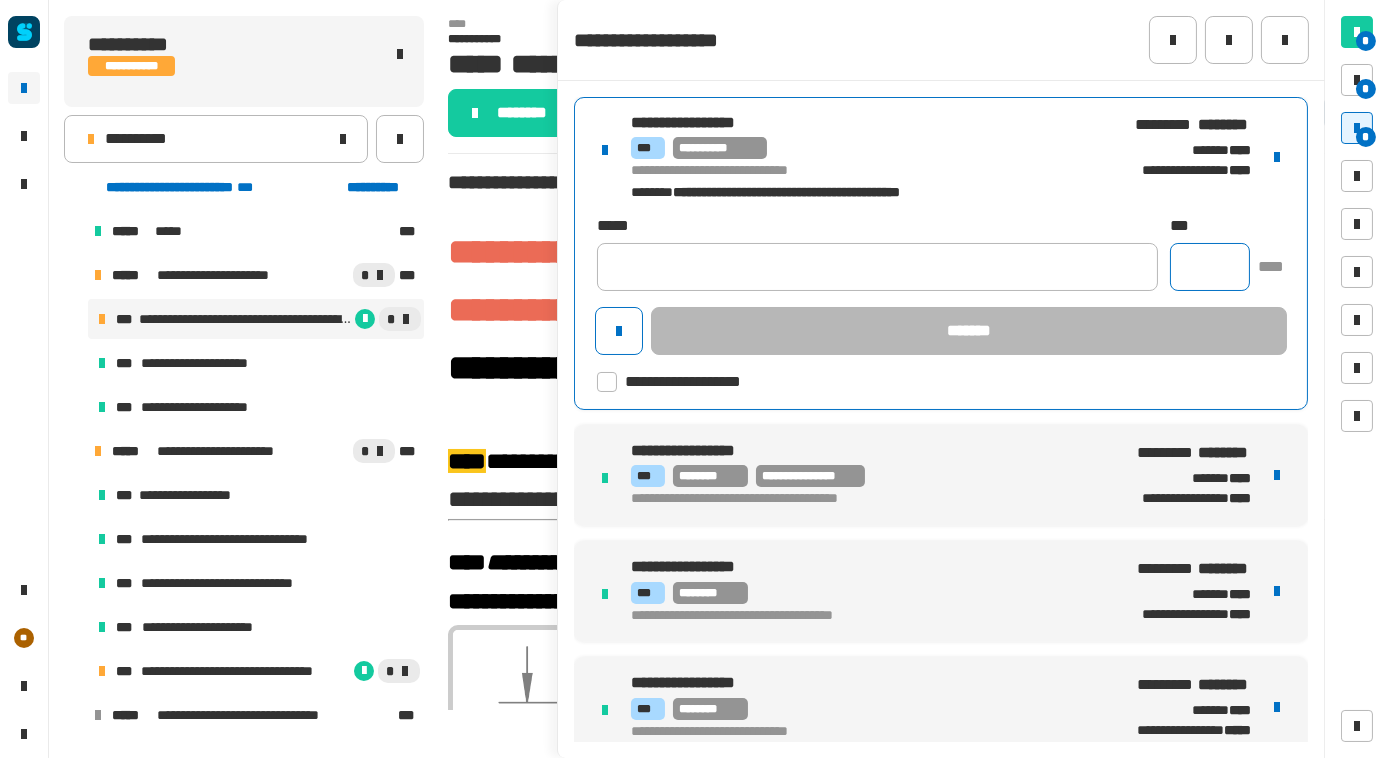 click 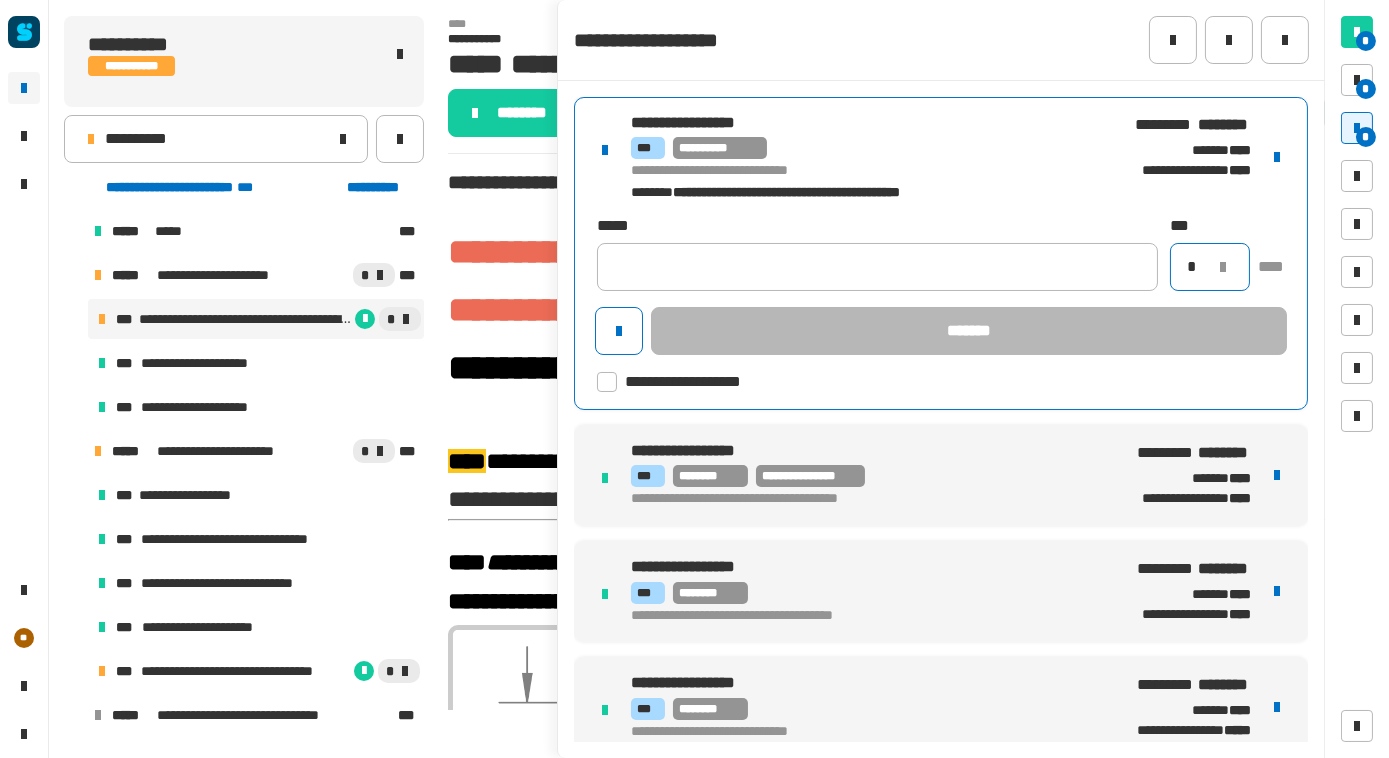 type on "*" 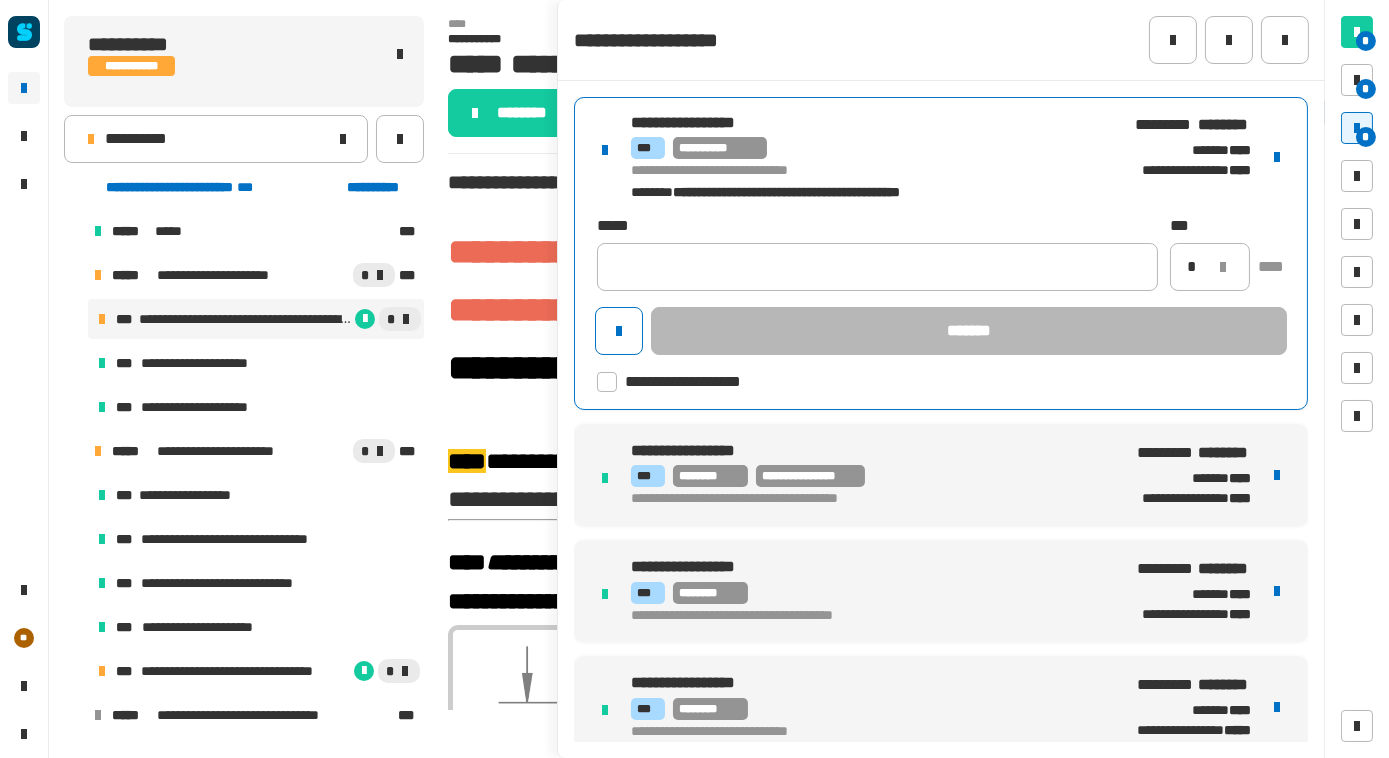 click at bounding box center [1277, 157] 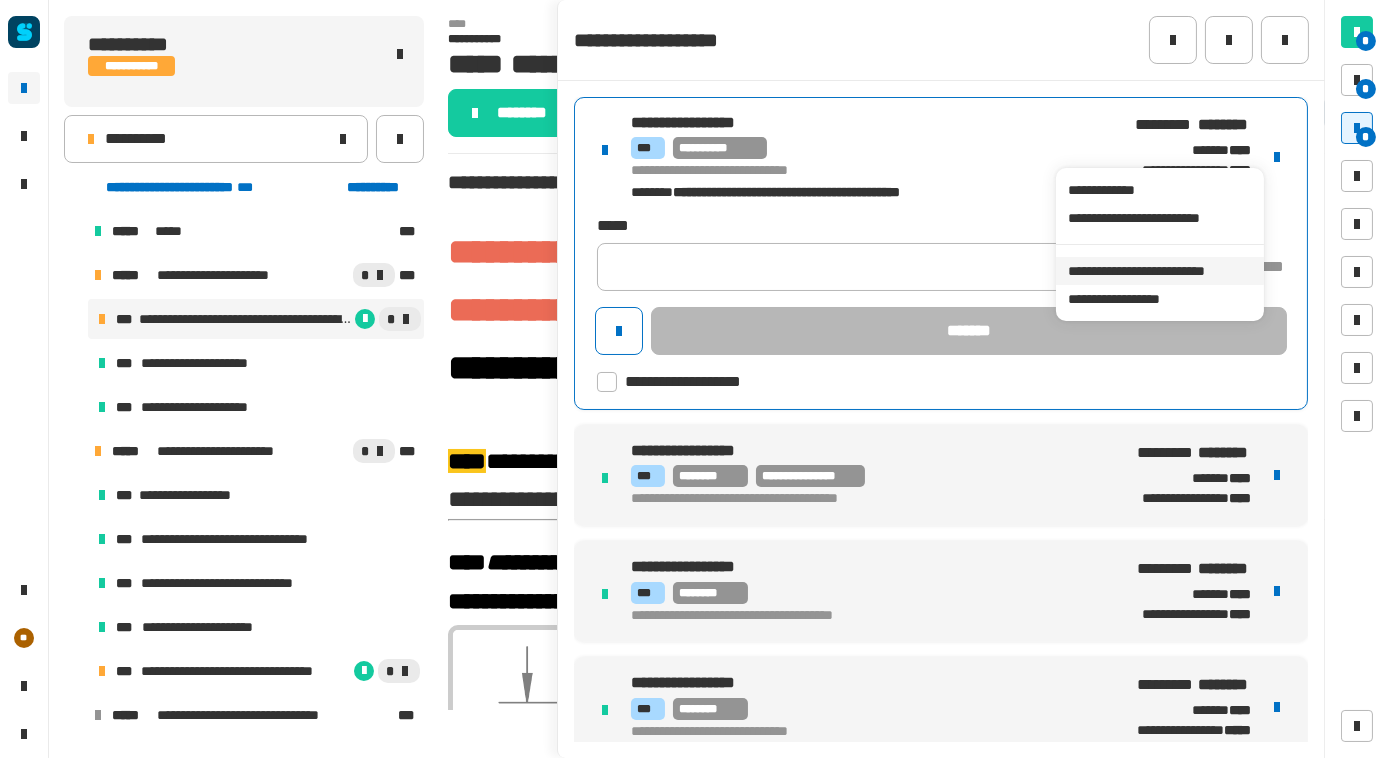 click on "**********" at bounding box center [1159, 271] 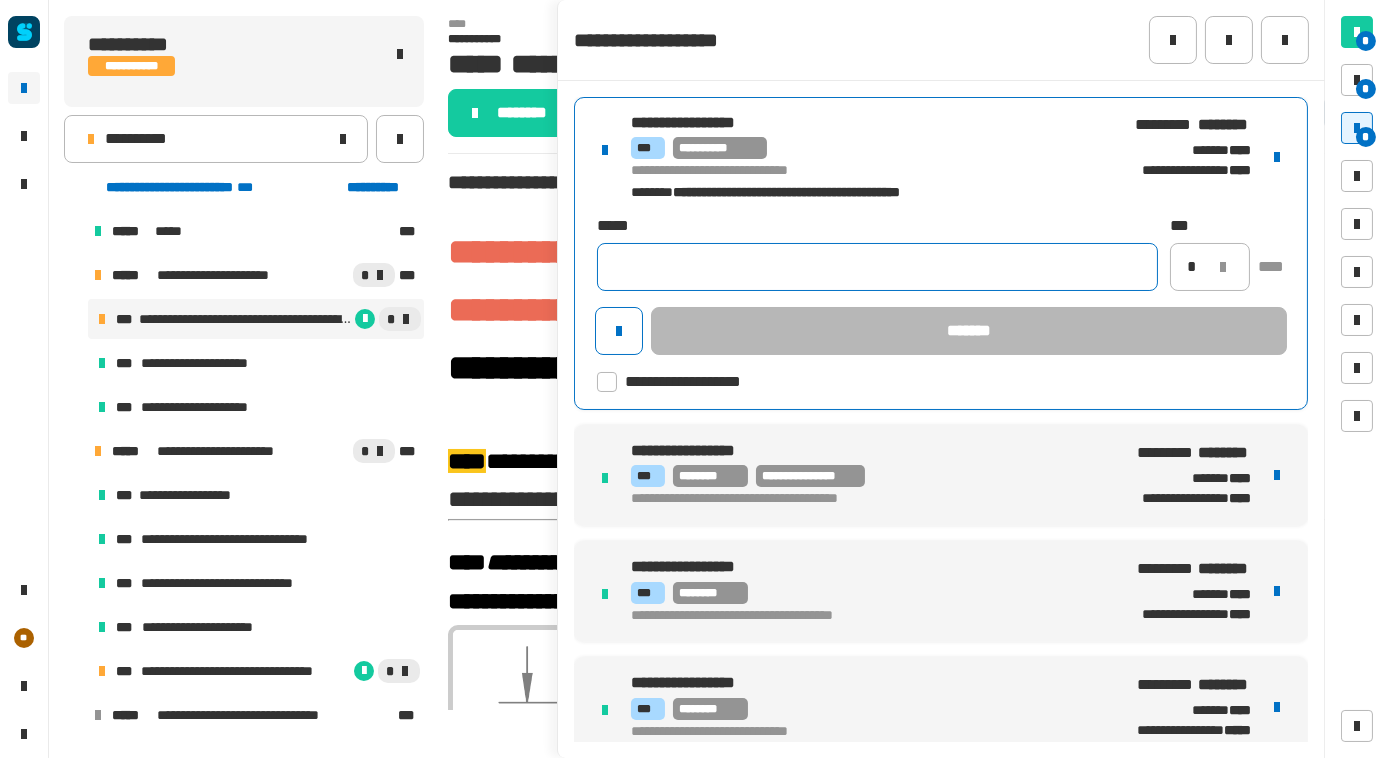 click 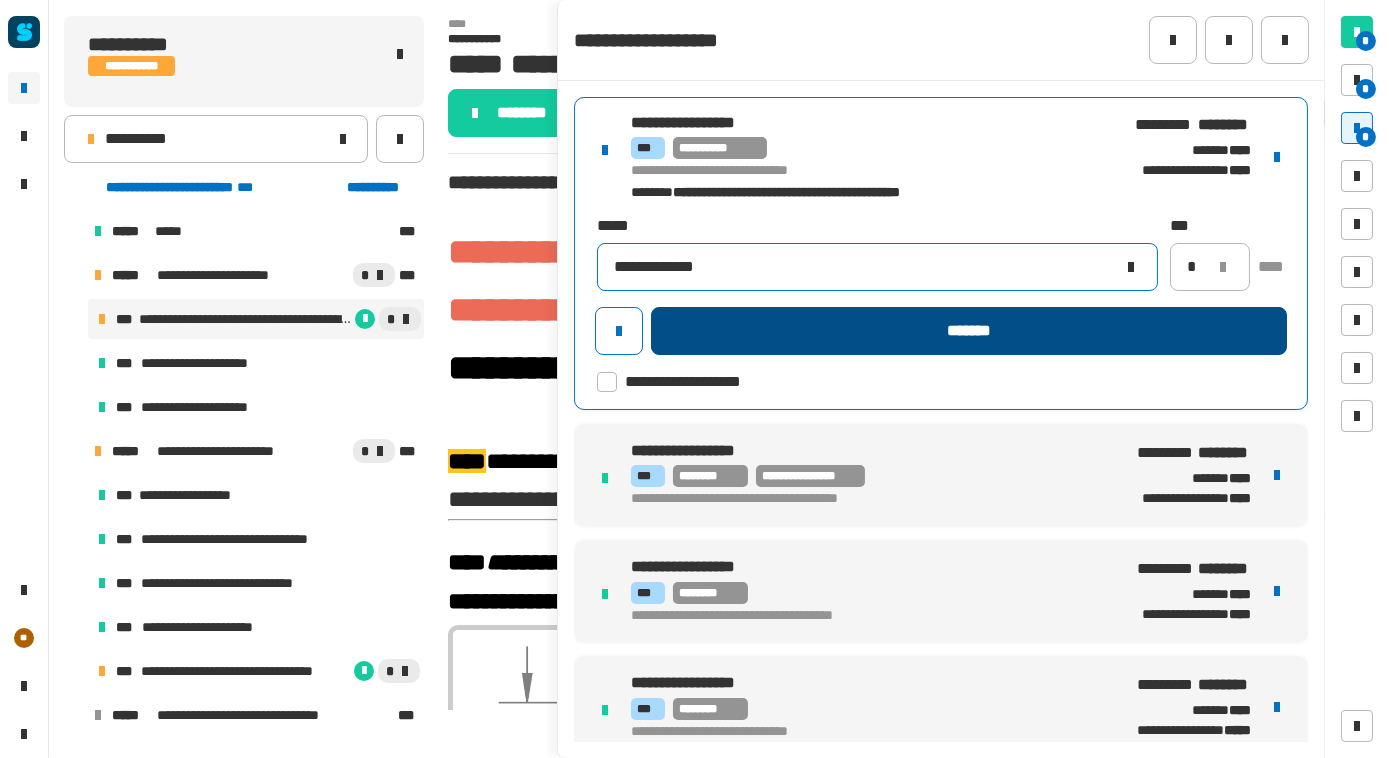 type on "**********" 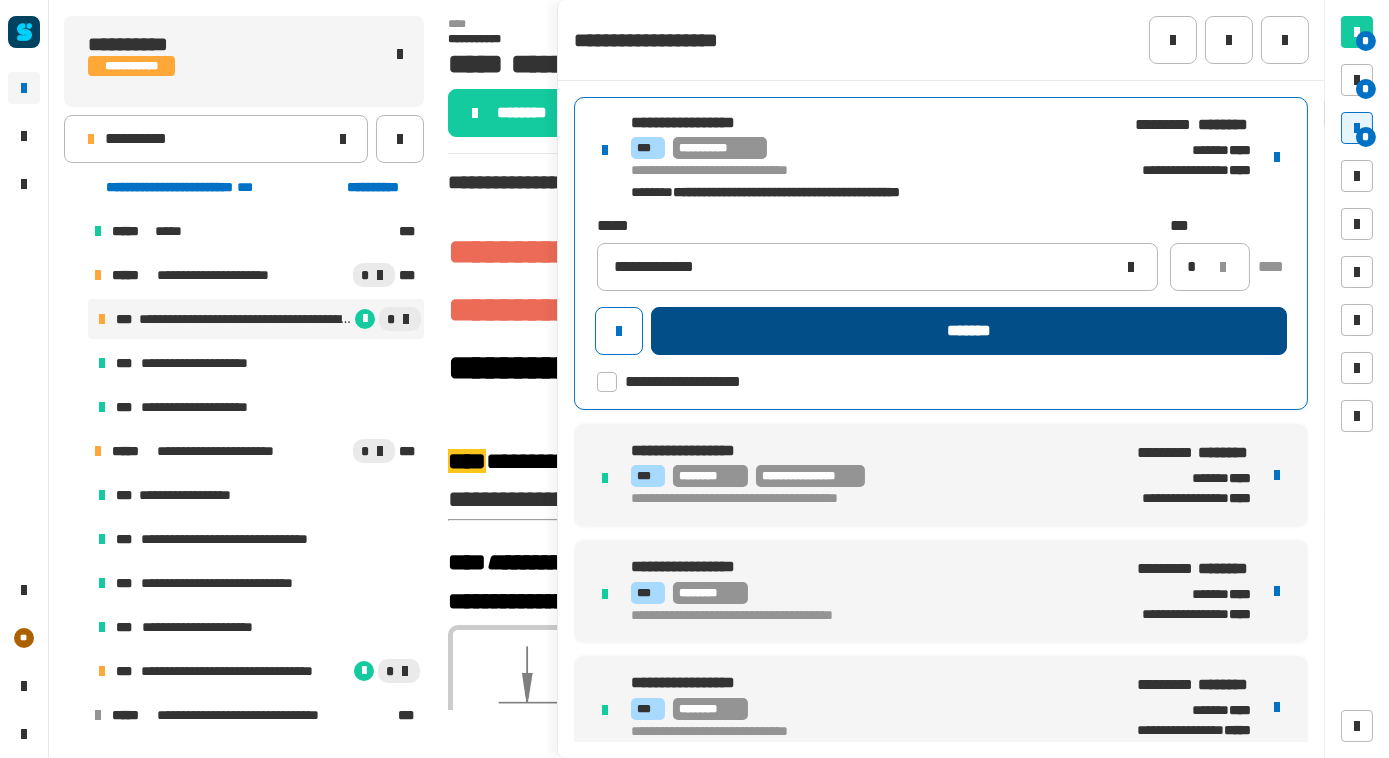click on "*******" 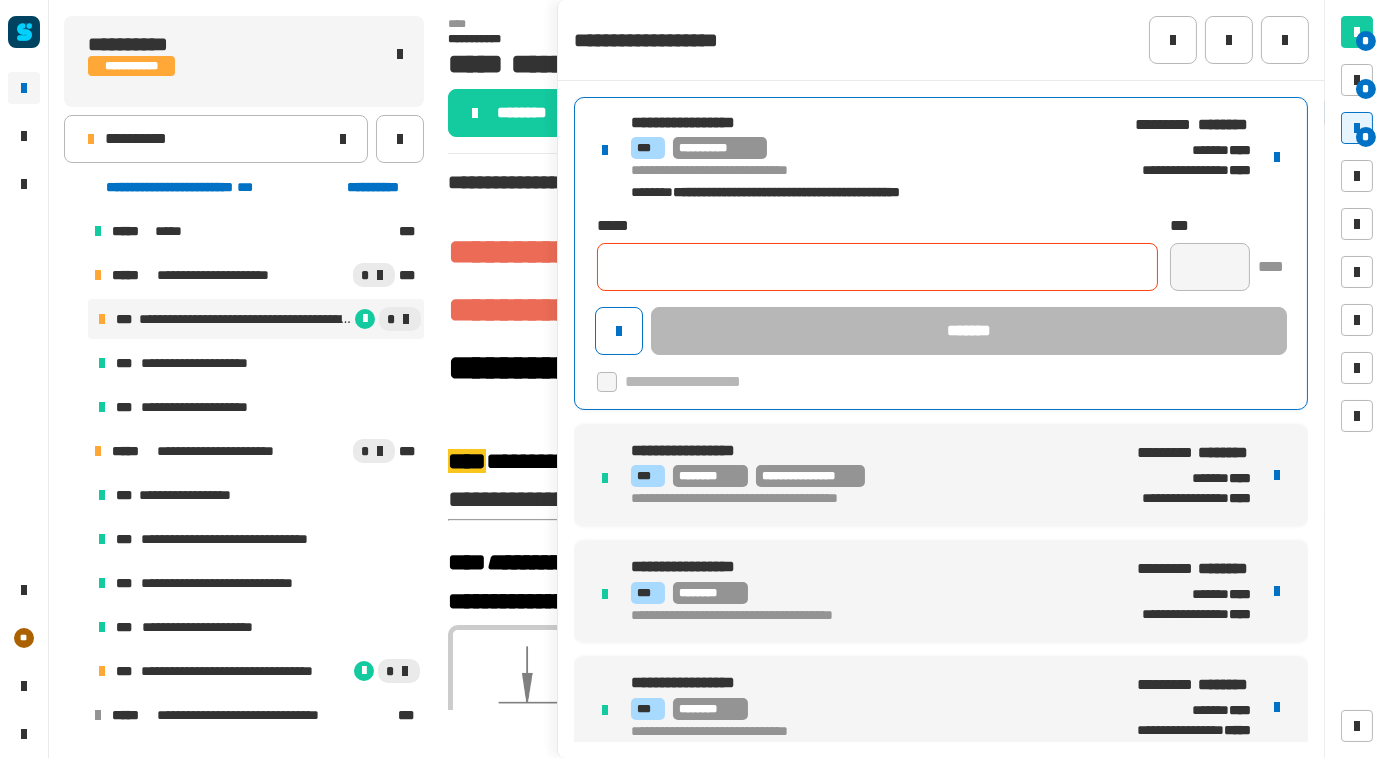 type 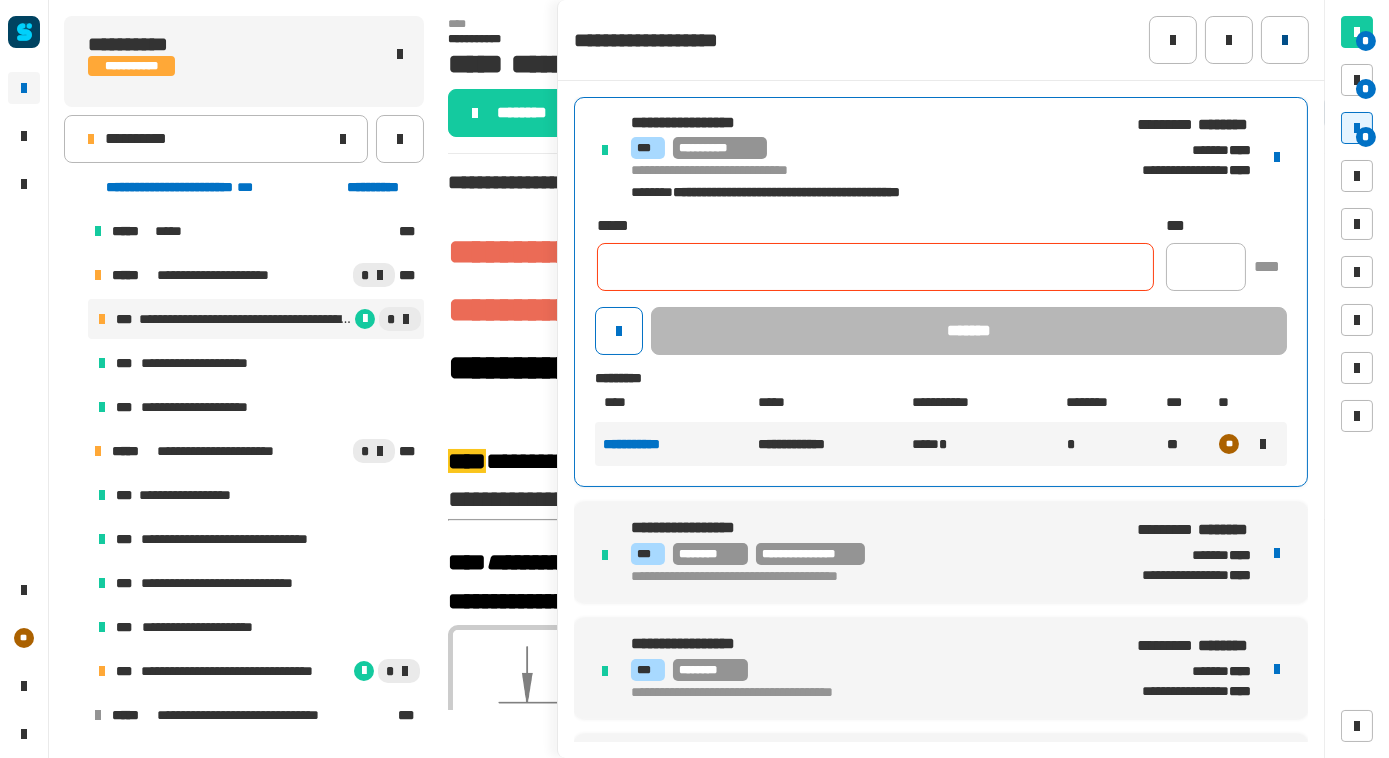 click 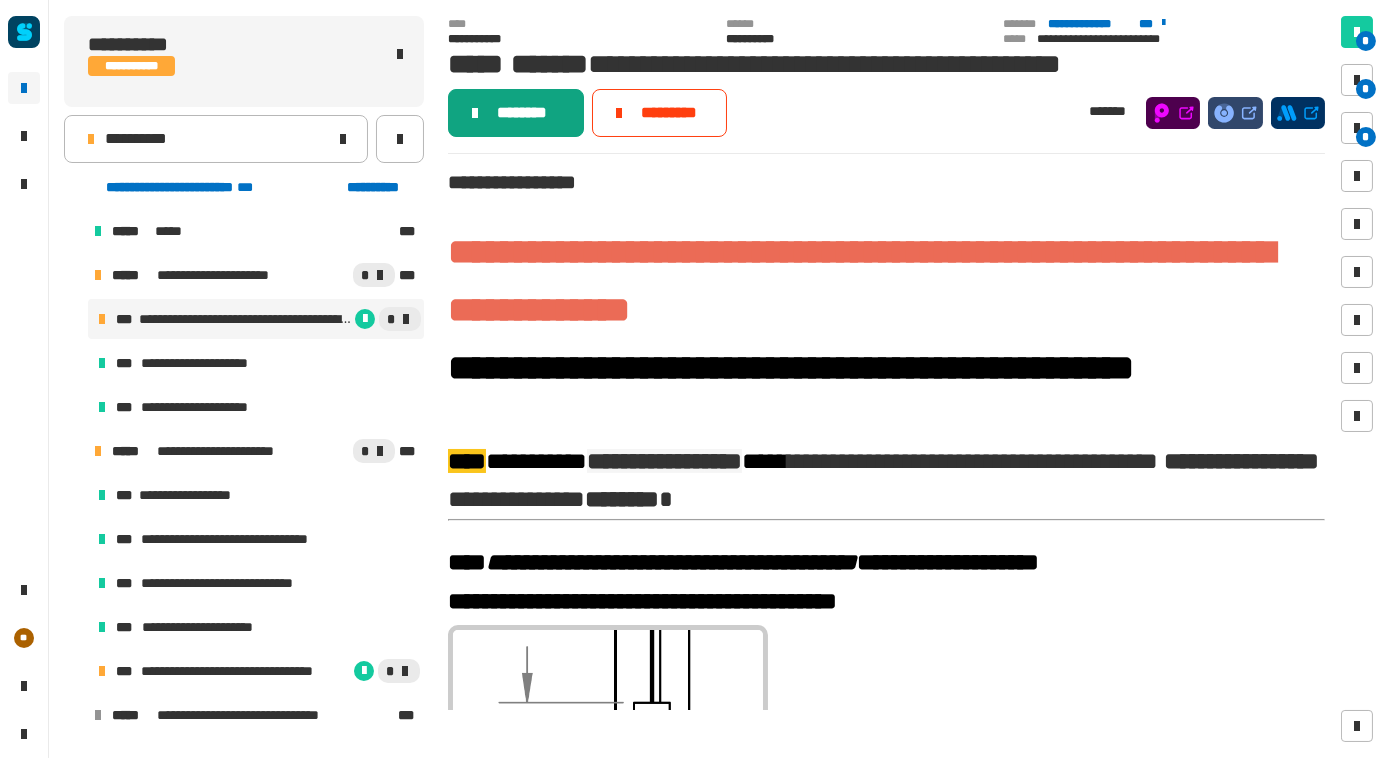 click on "********" 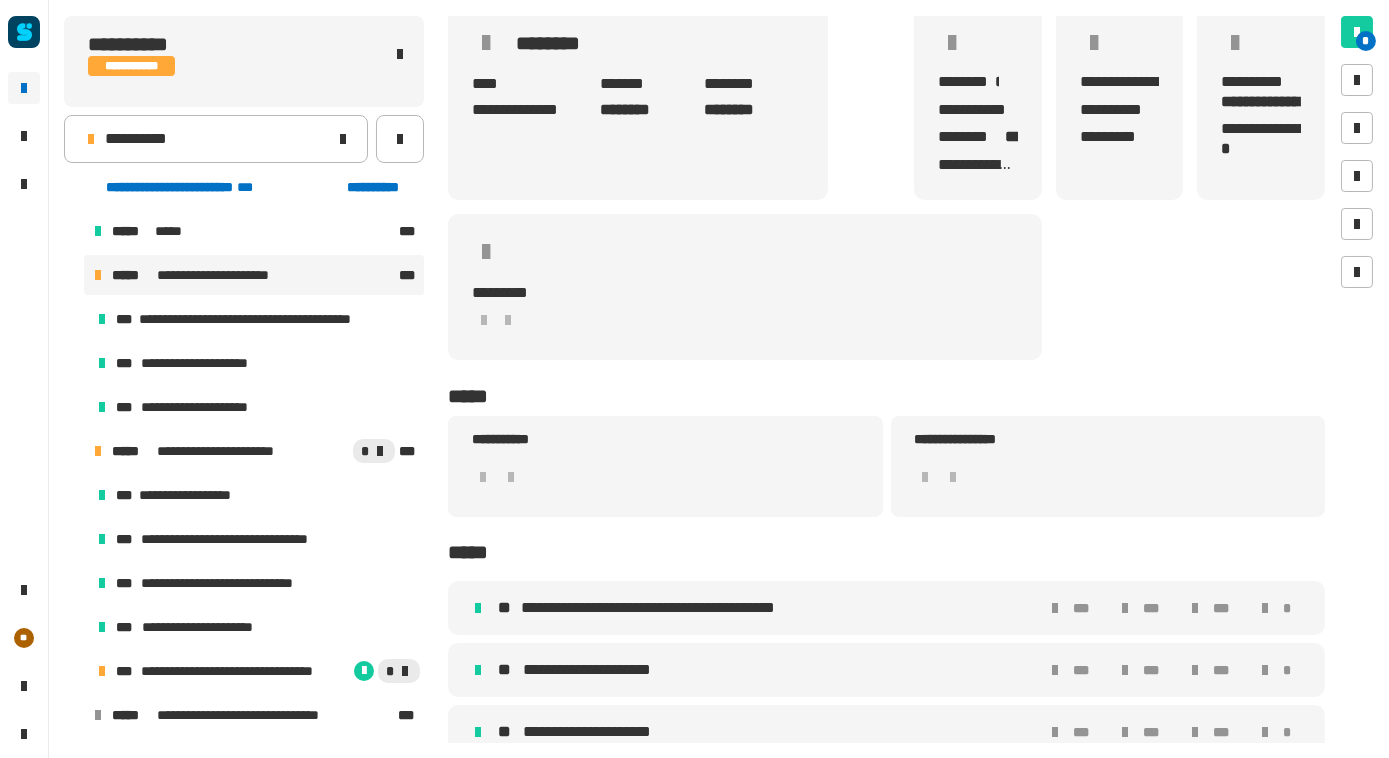 scroll, scrollTop: 165, scrollLeft: 0, axis: vertical 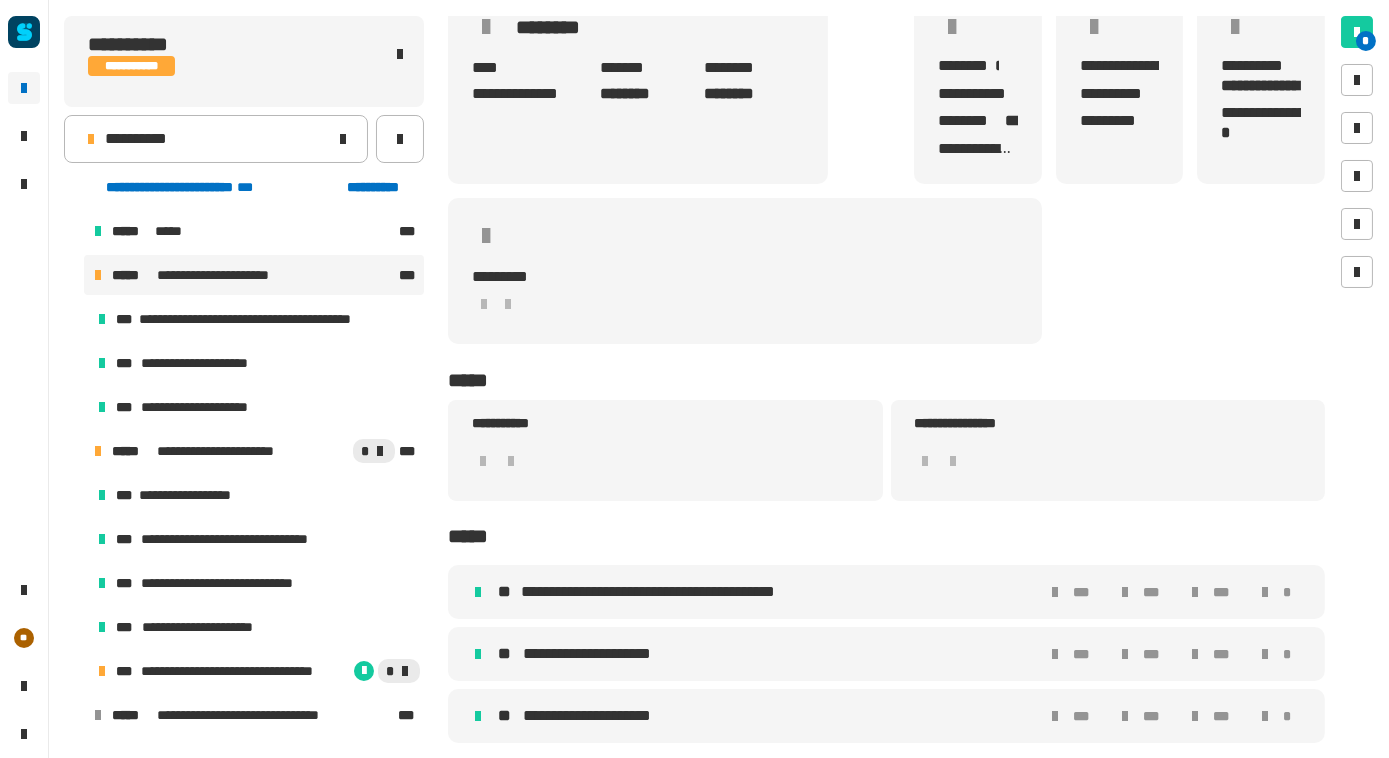 click on "**********" at bounding box center [673, 592] 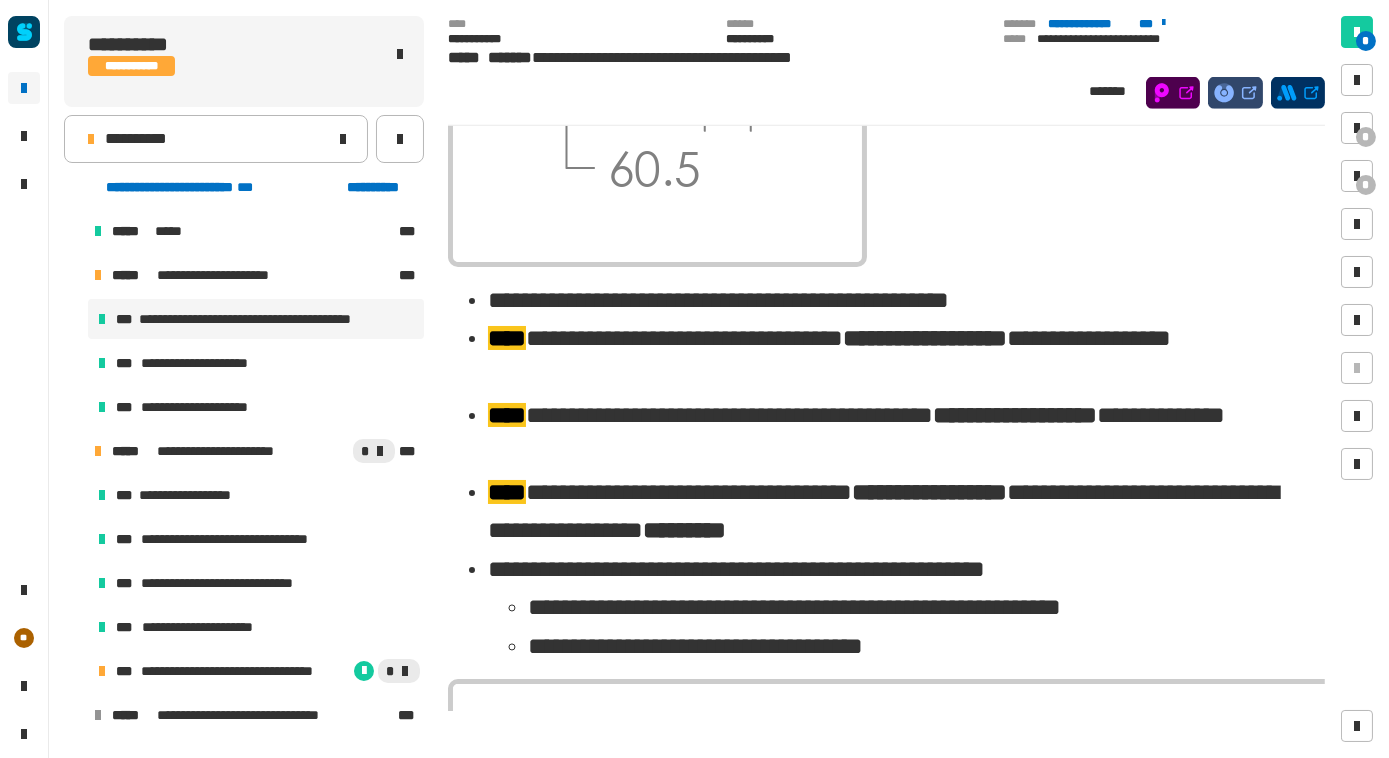 scroll, scrollTop: 3634, scrollLeft: 0, axis: vertical 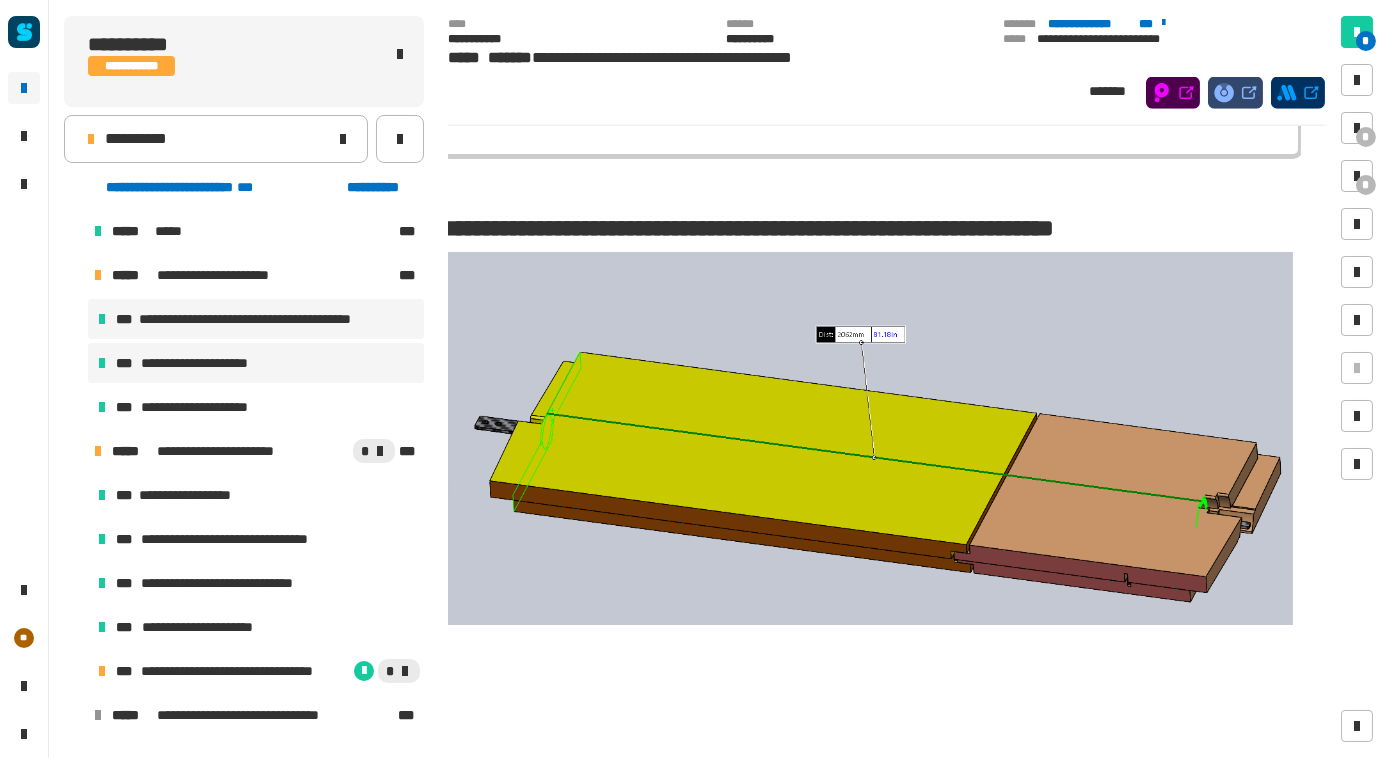click on "**********" at bounding box center [205, 363] 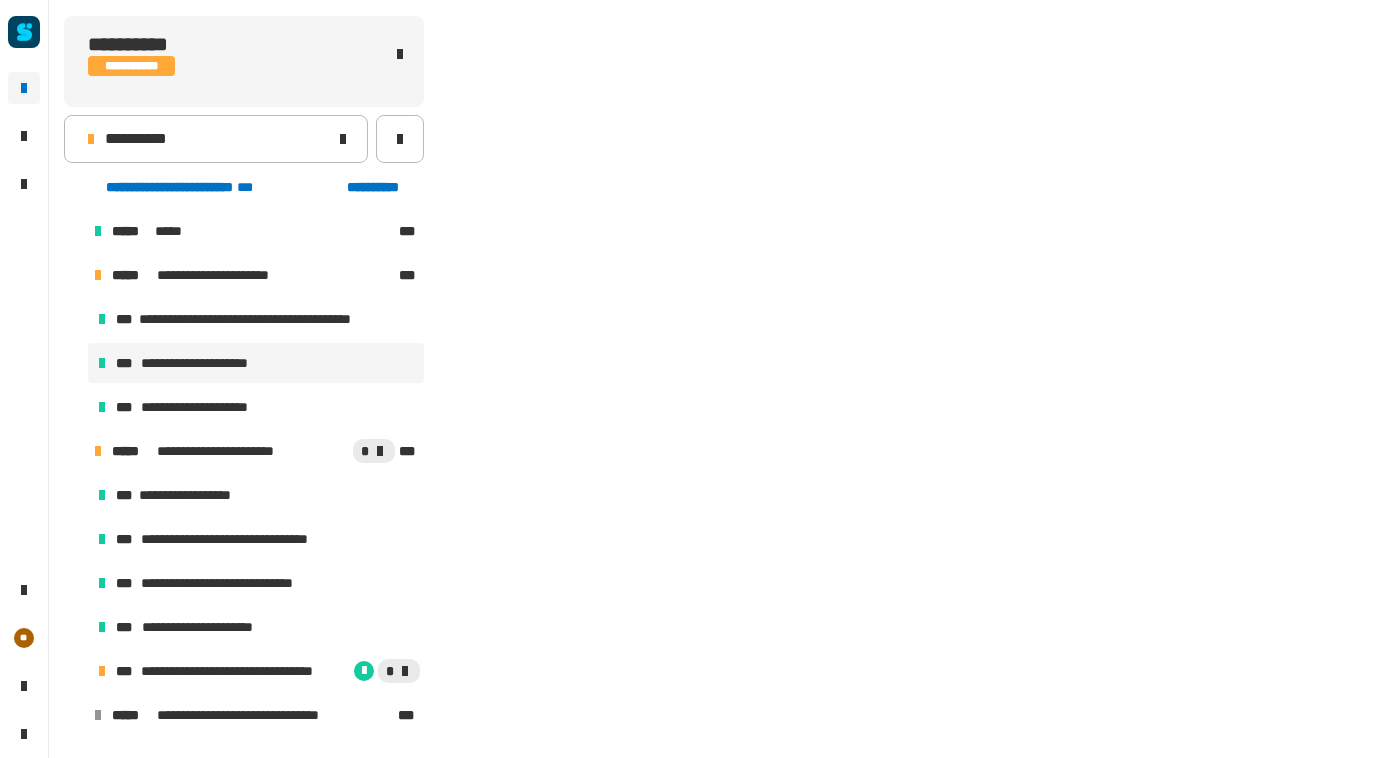 click on "**********" at bounding box center [205, 363] 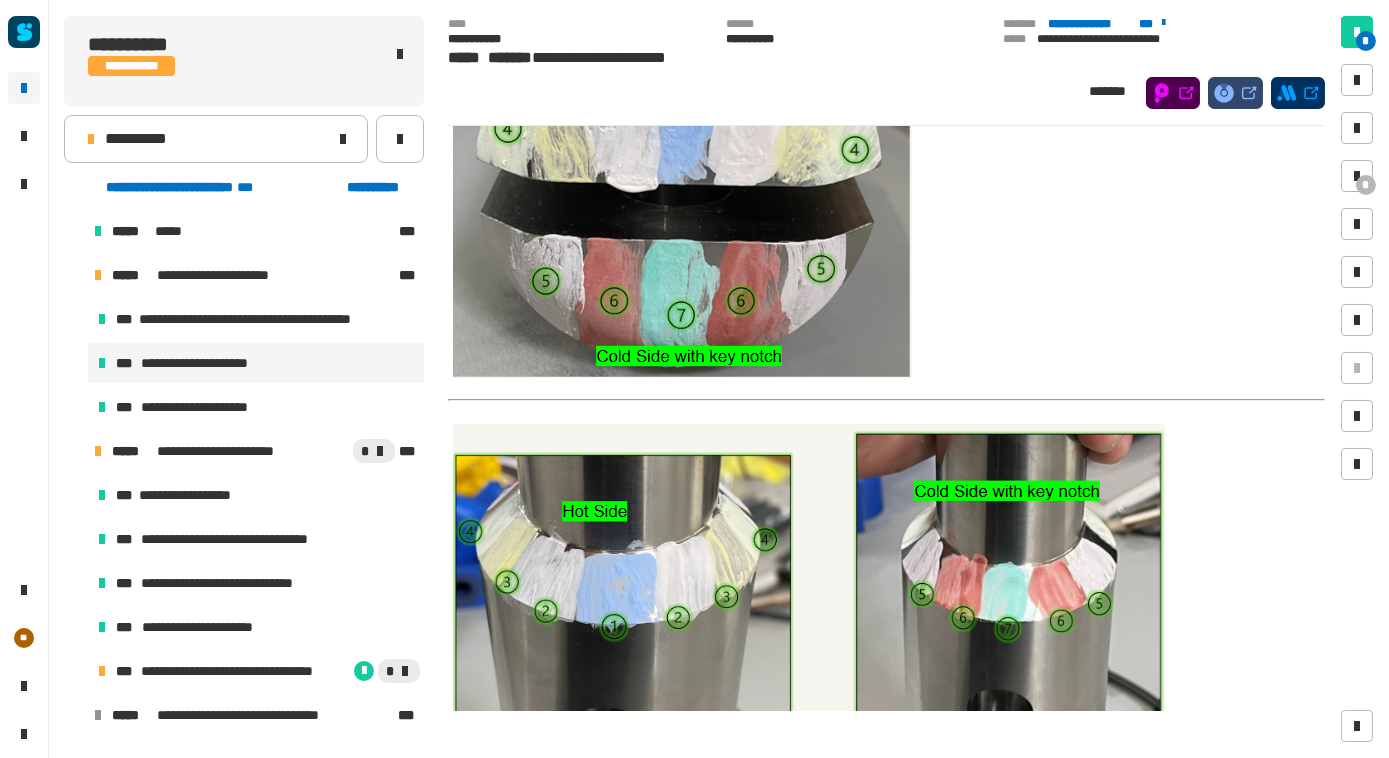 scroll, scrollTop: 389, scrollLeft: 0, axis: vertical 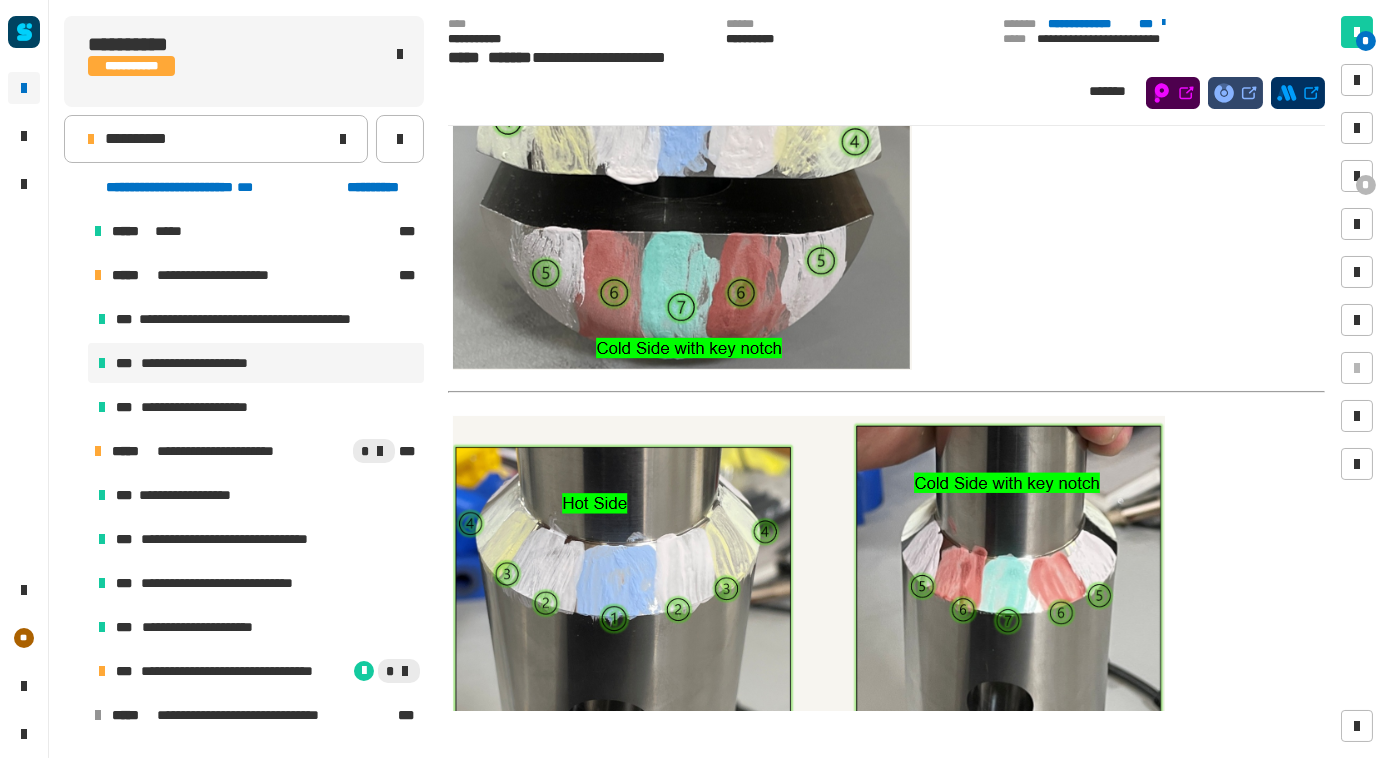 click 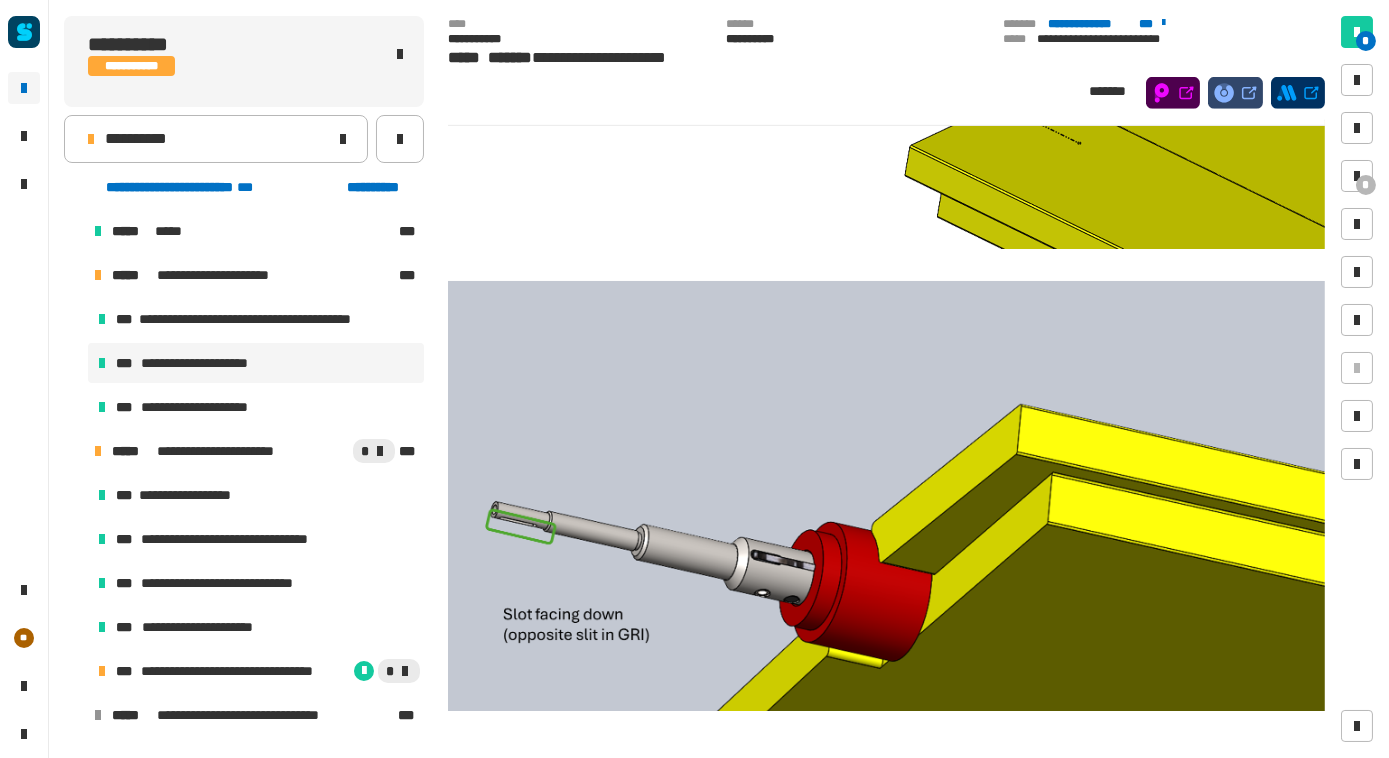 scroll, scrollTop: 2169, scrollLeft: 0, axis: vertical 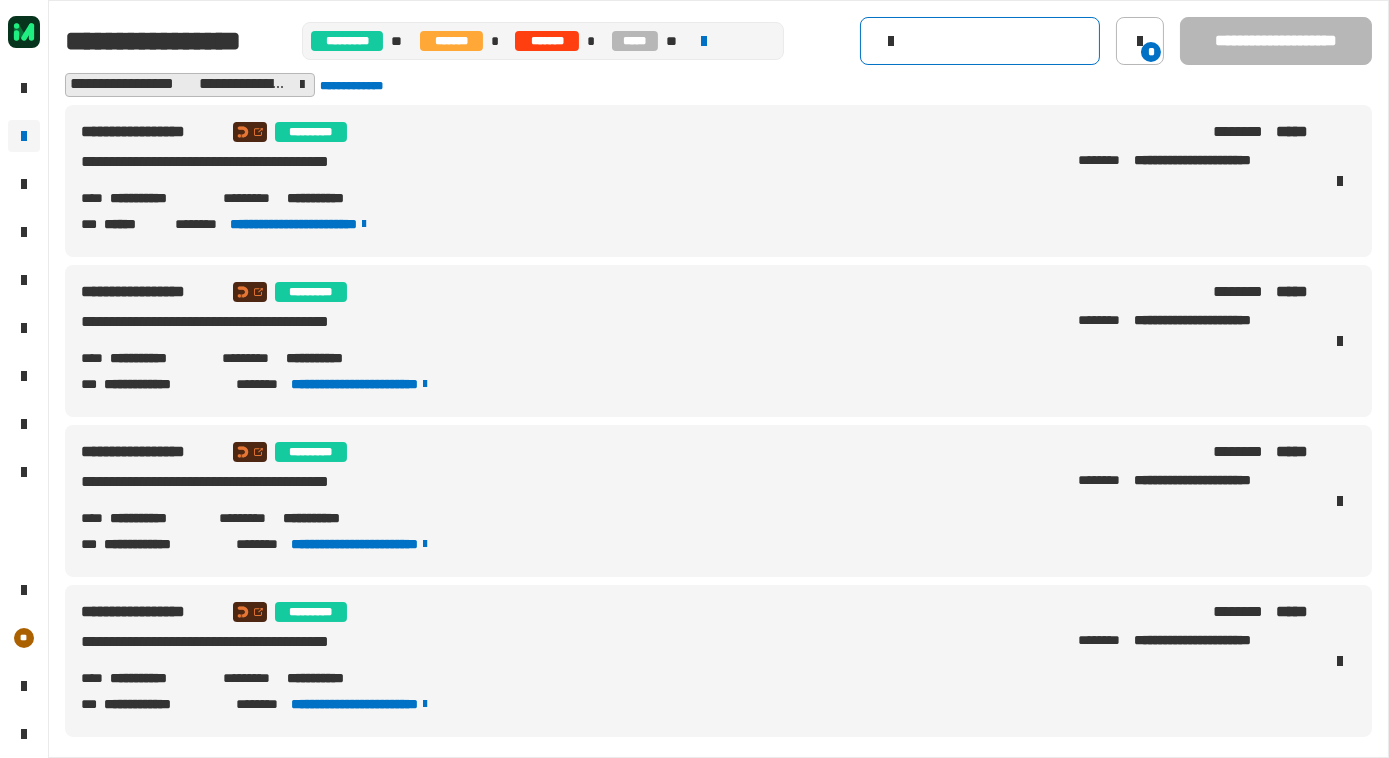 click 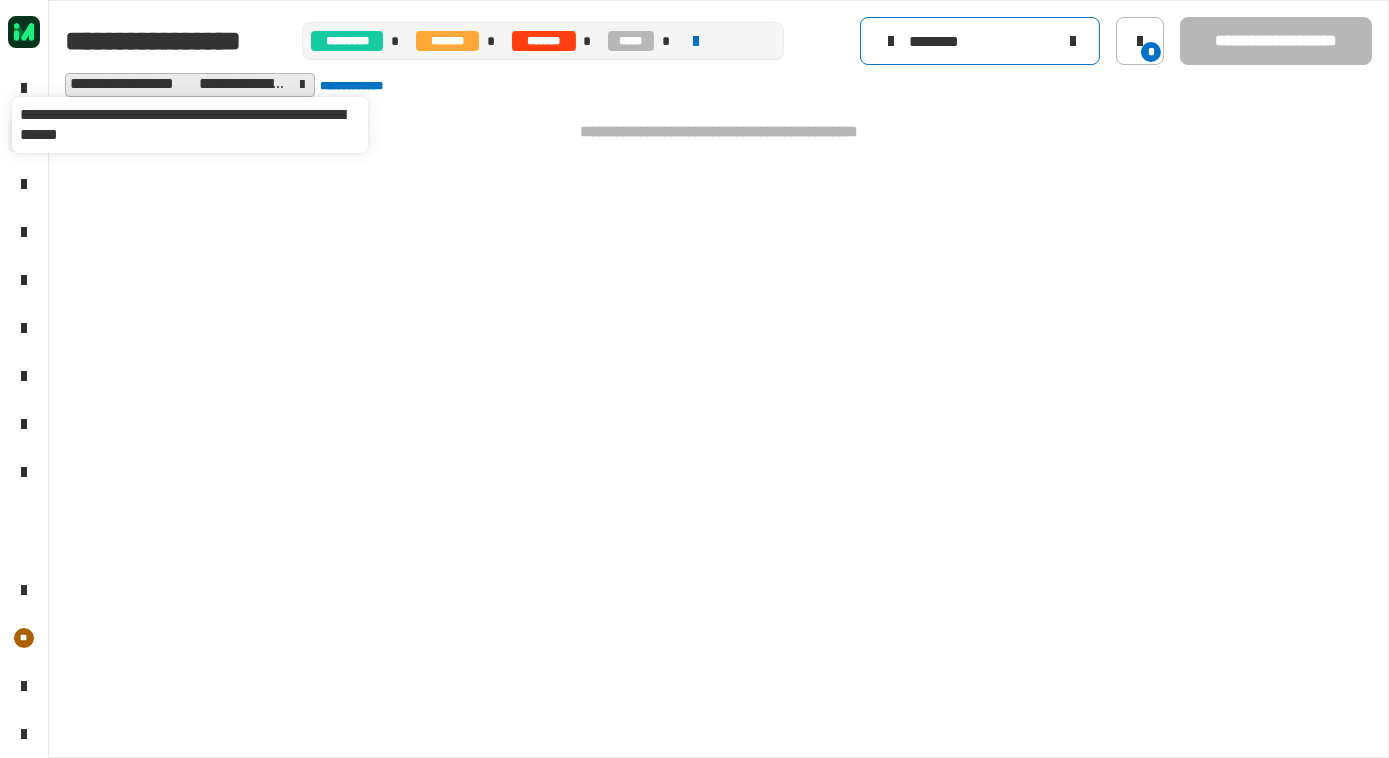 type on "********" 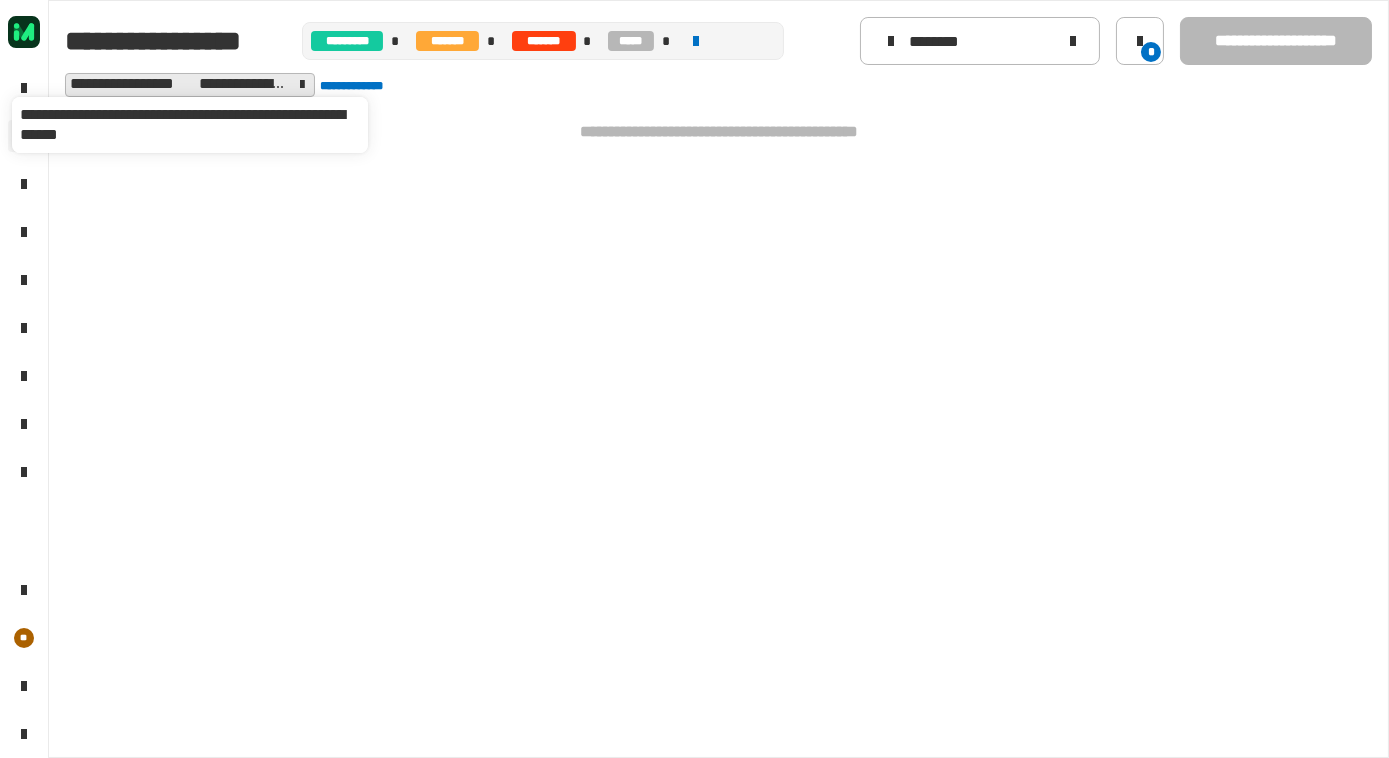 click on "**********" 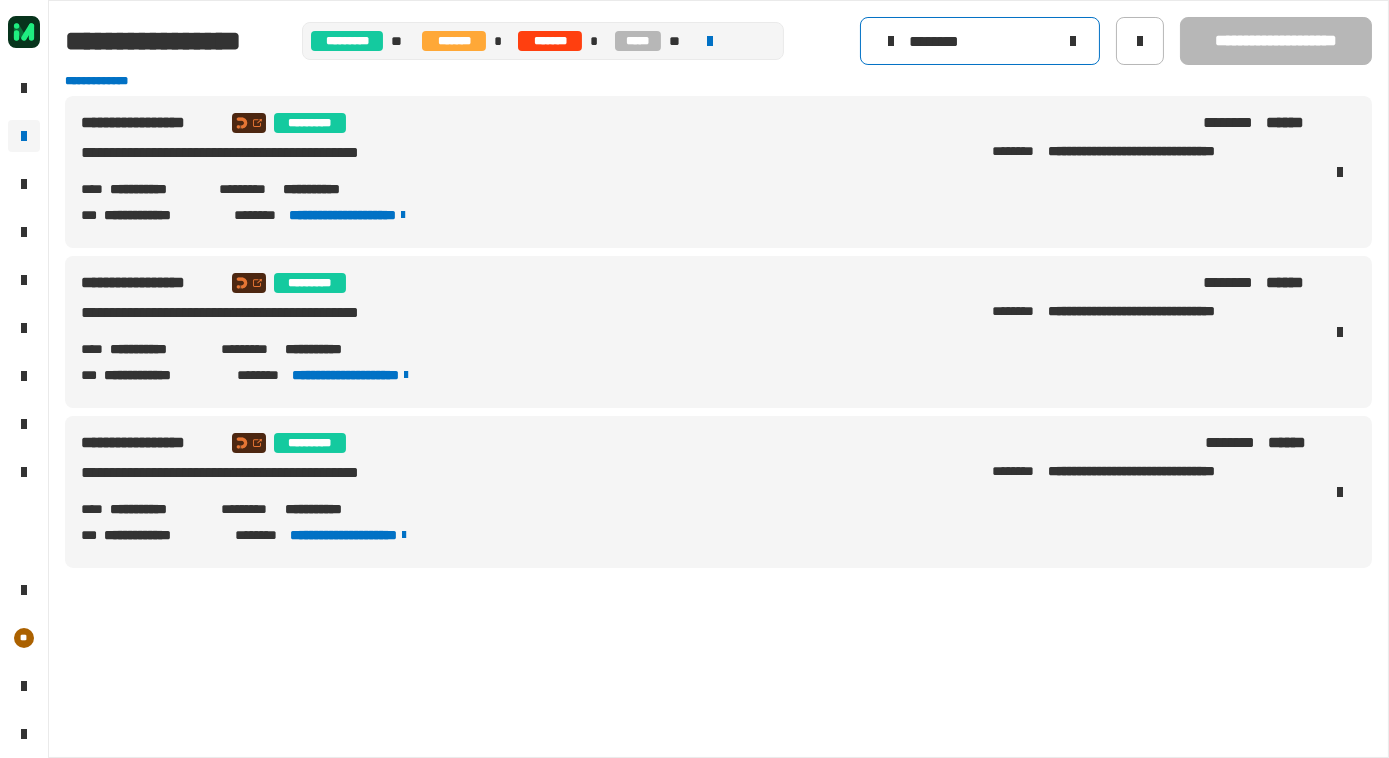 click on "********" 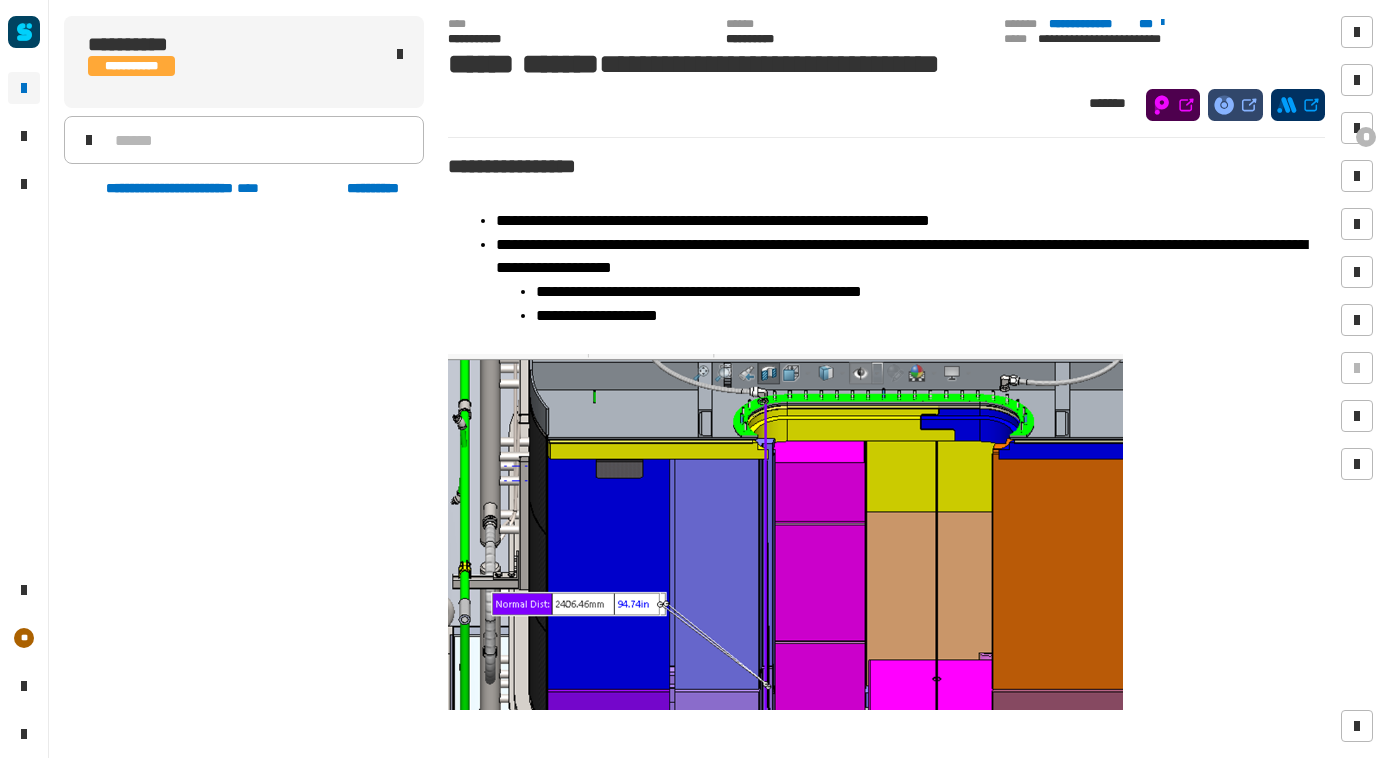 scroll, scrollTop: 0, scrollLeft: 0, axis: both 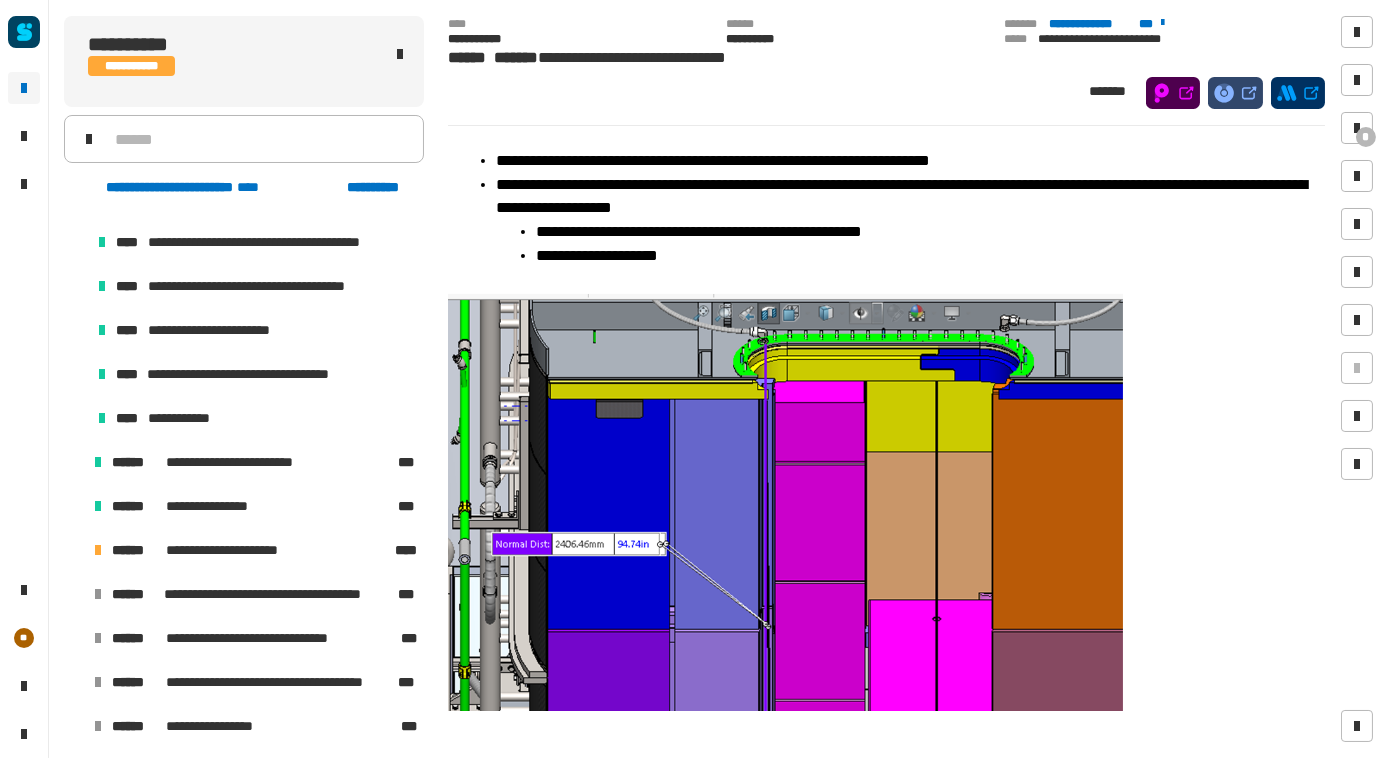click 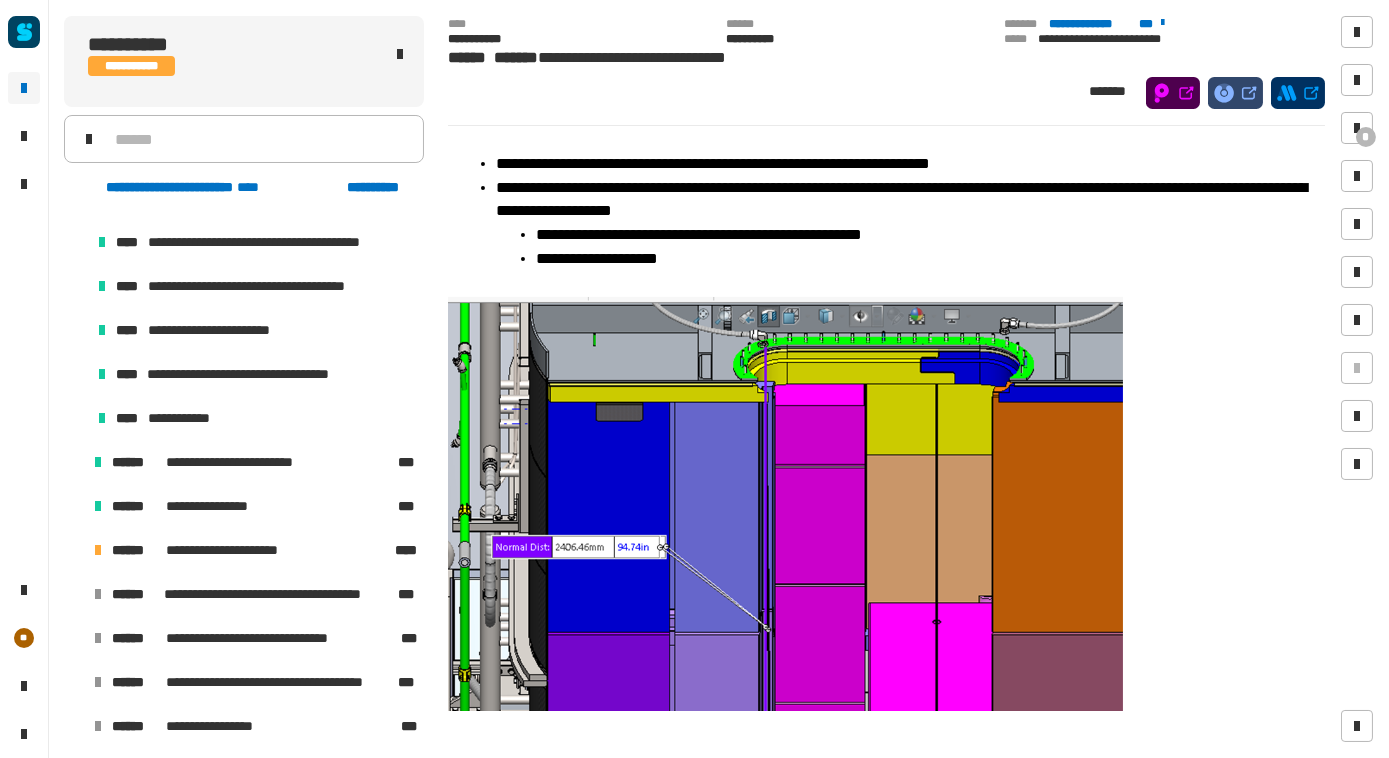 scroll, scrollTop: 45, scrollLeft: 0, axis: vertical 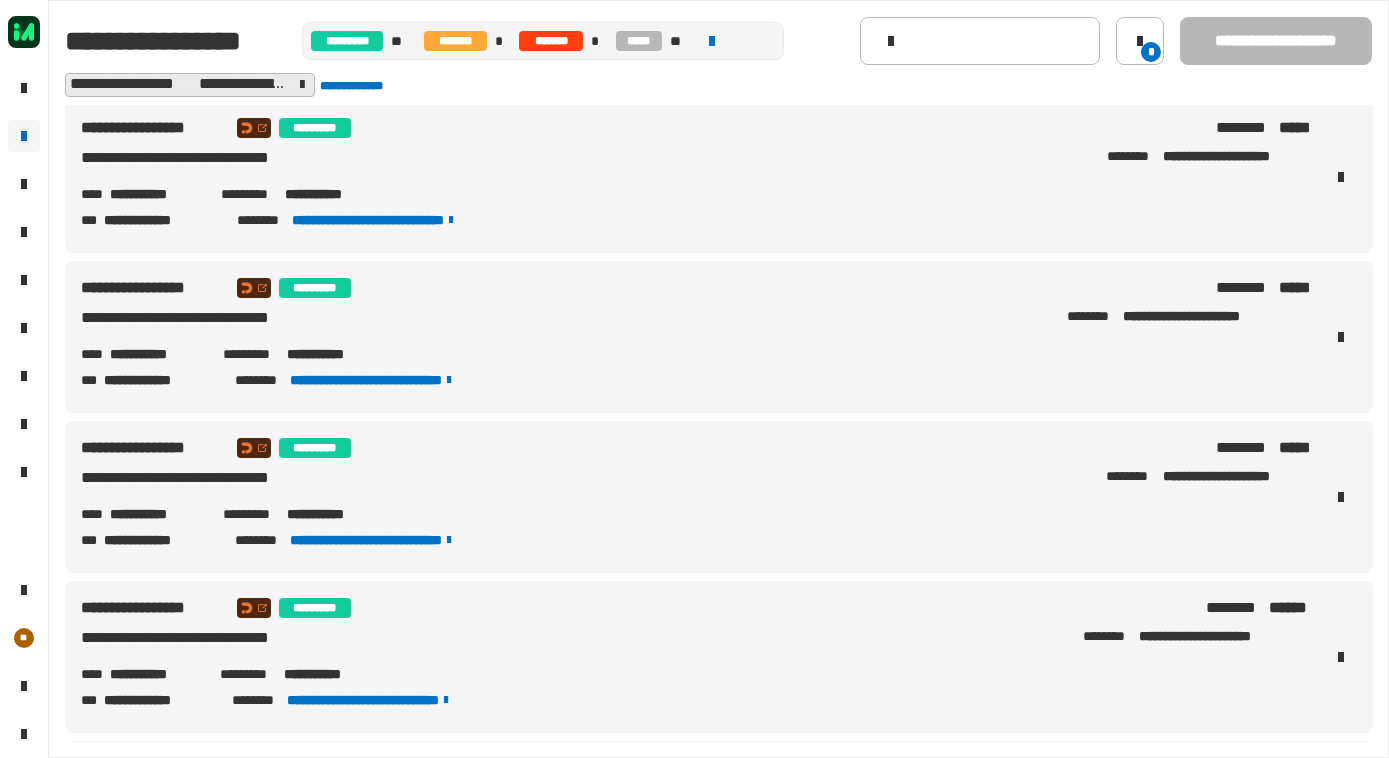 click on "**********" at bounding box center (161, 540) 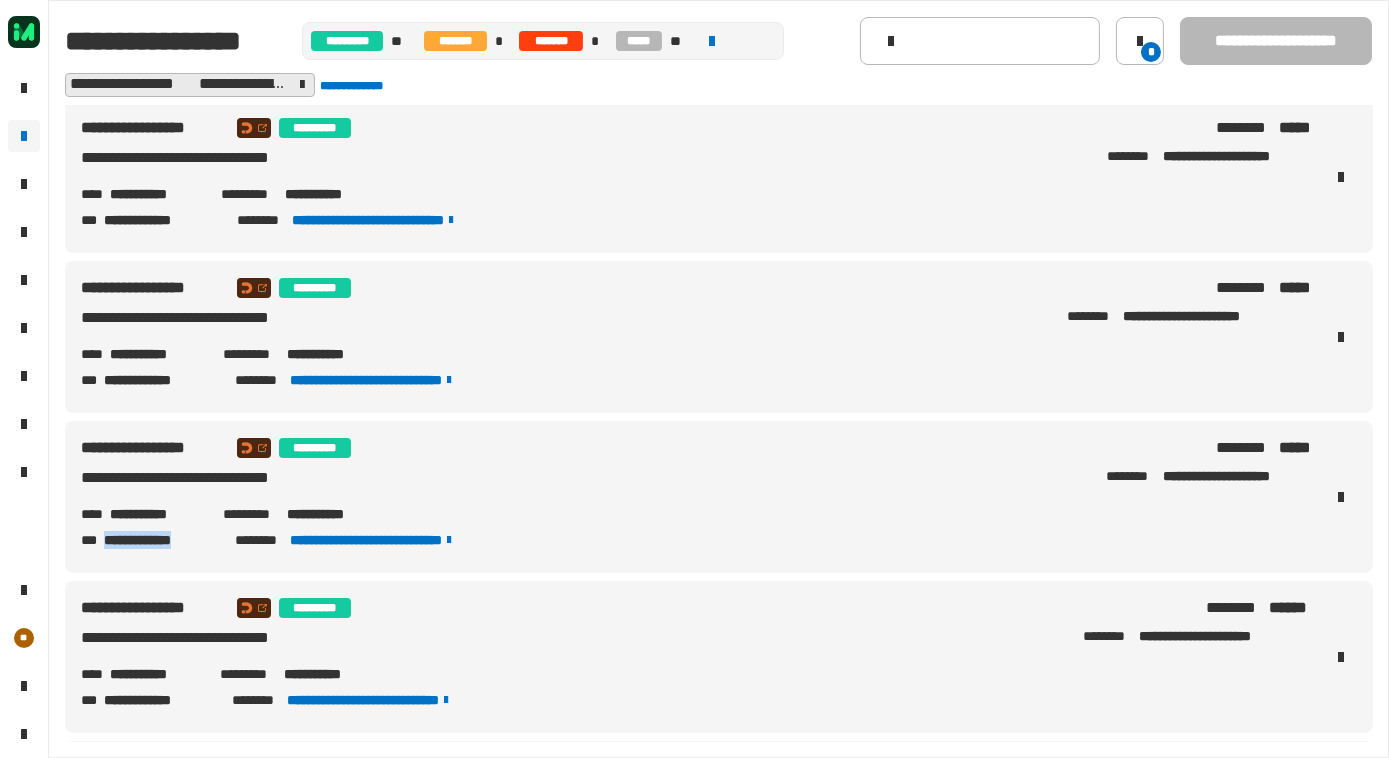 click on "**********" at bounding box center [161, 540] 